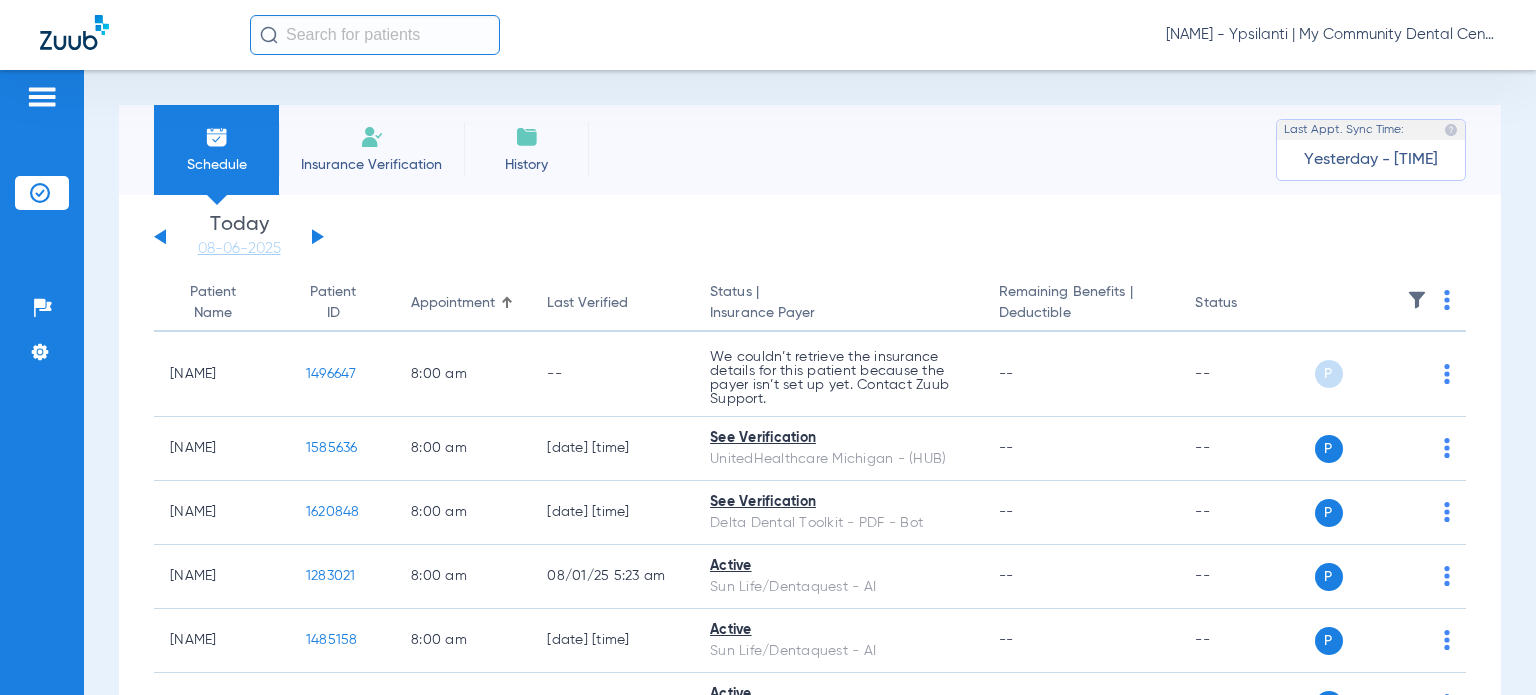 scroll, scrollTop: 0, scrollLeft: 0, axis: both 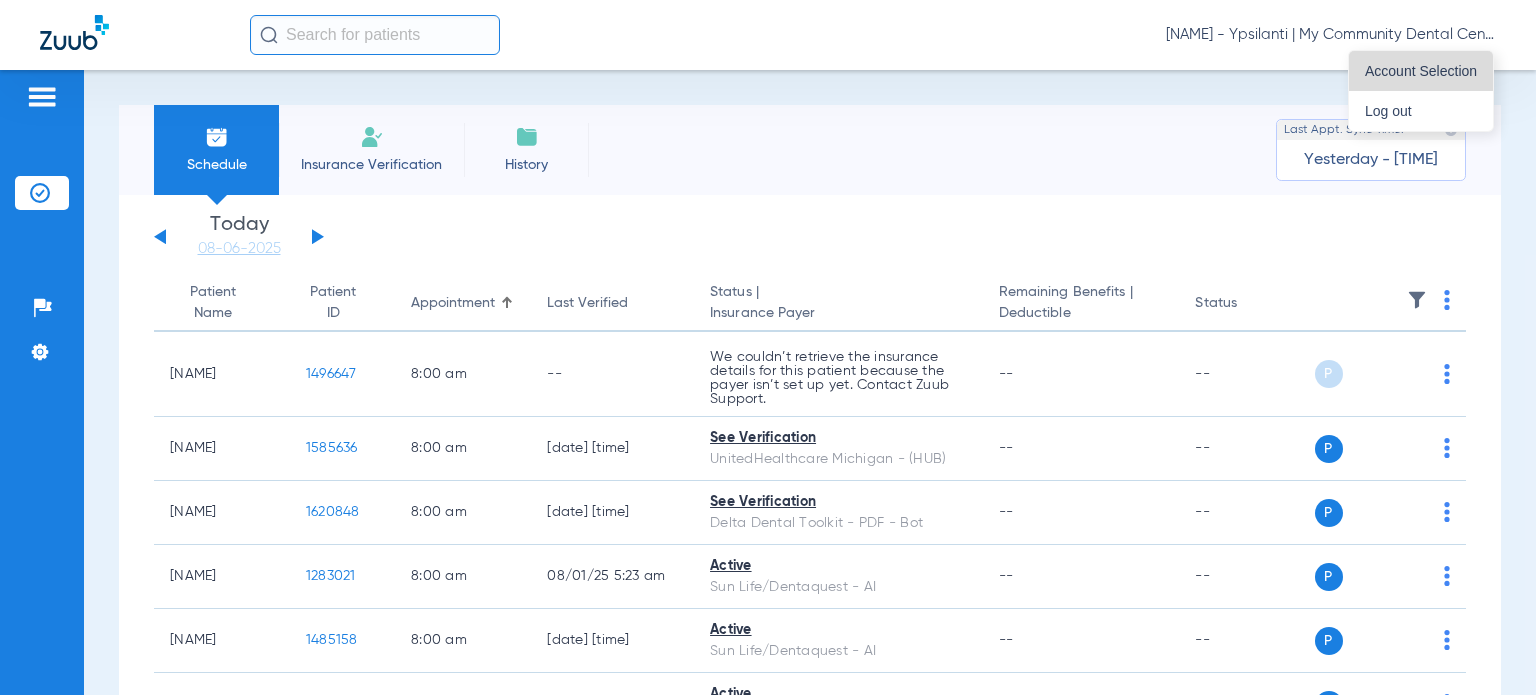 click on "Account Selection" at bounding box center (1421, 71) 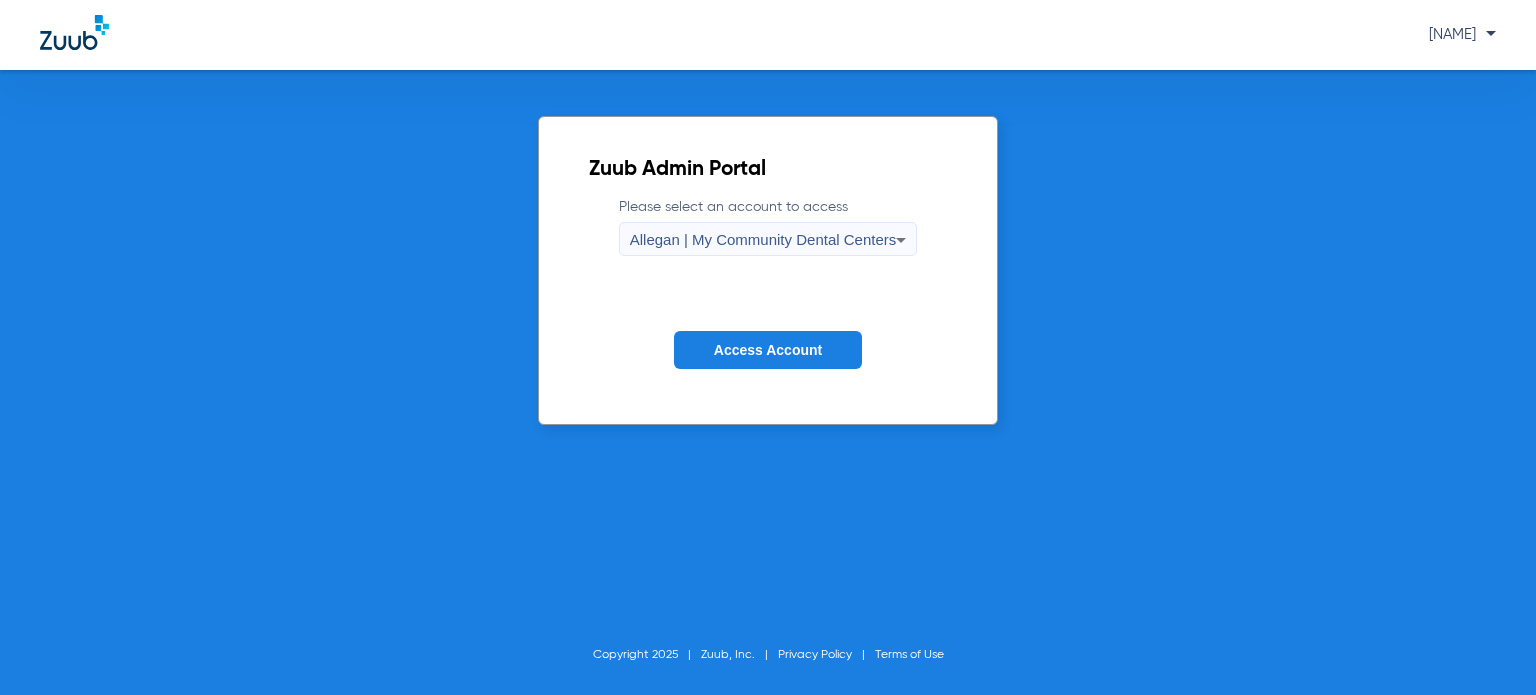 click on "Allegan | My Community Dental Centers" at bounding box center (763, 239) 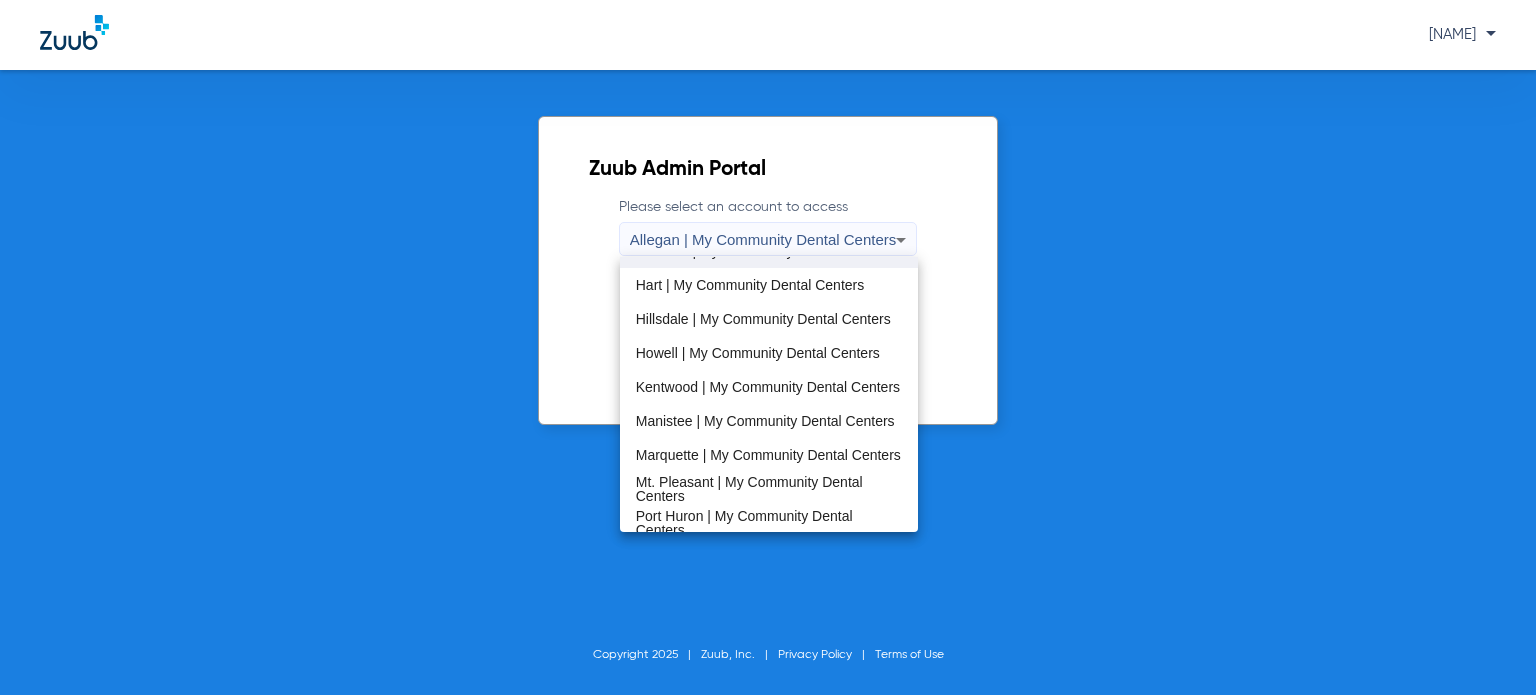 scroll, scrollTop: 400, scrollLeft: 0, axis: vertical 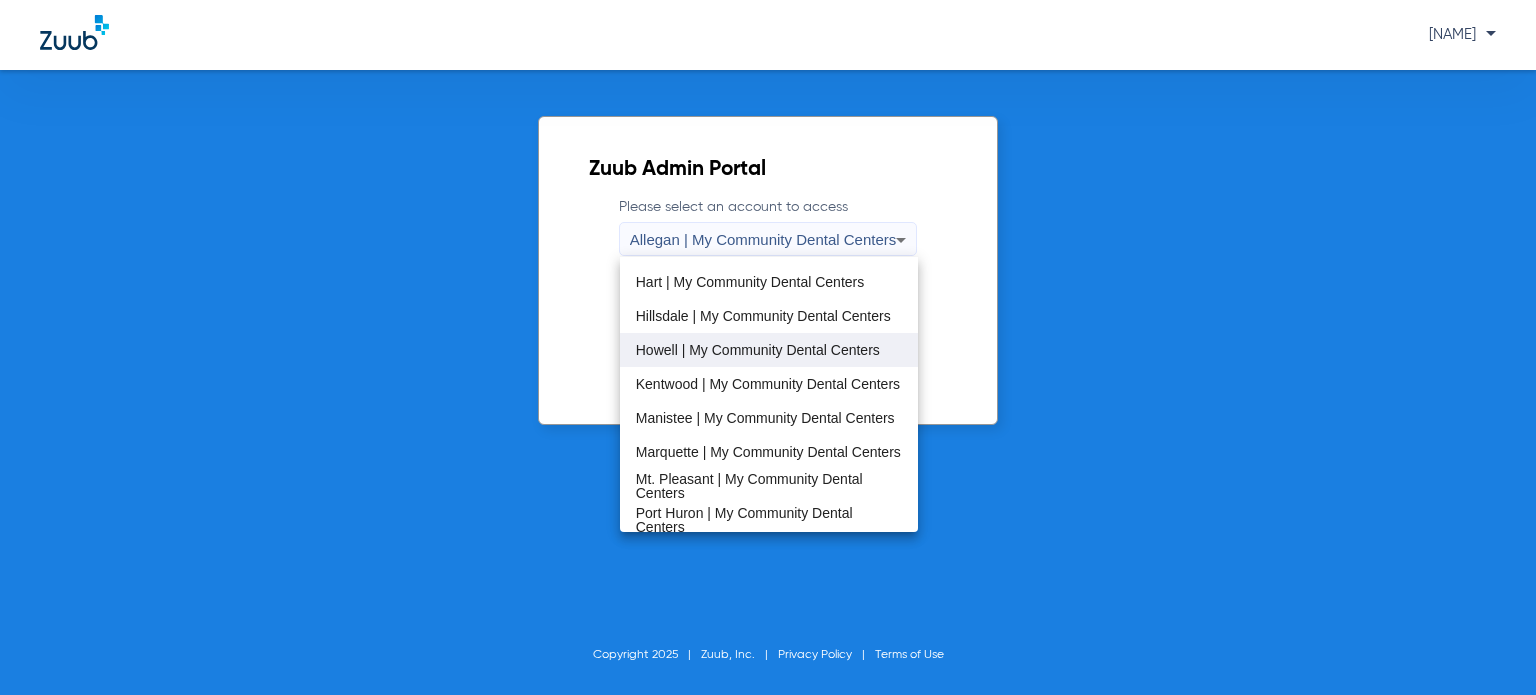 click on "Howell | My Community Dental Centers" at bounding box center [758, 350] 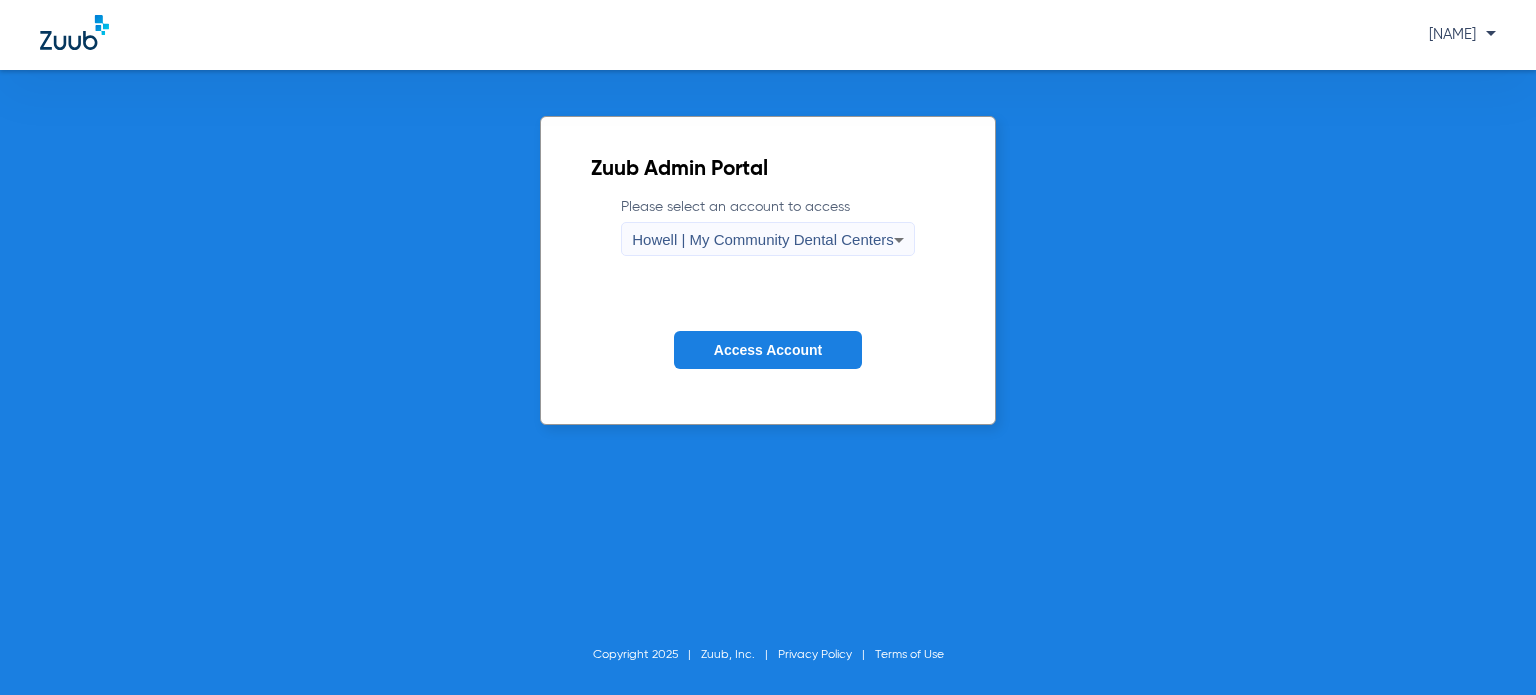drag, startPoint x: 736, startPoint y: 347, endPoint x: 588, endPoint y: 67, distance: 316.70807 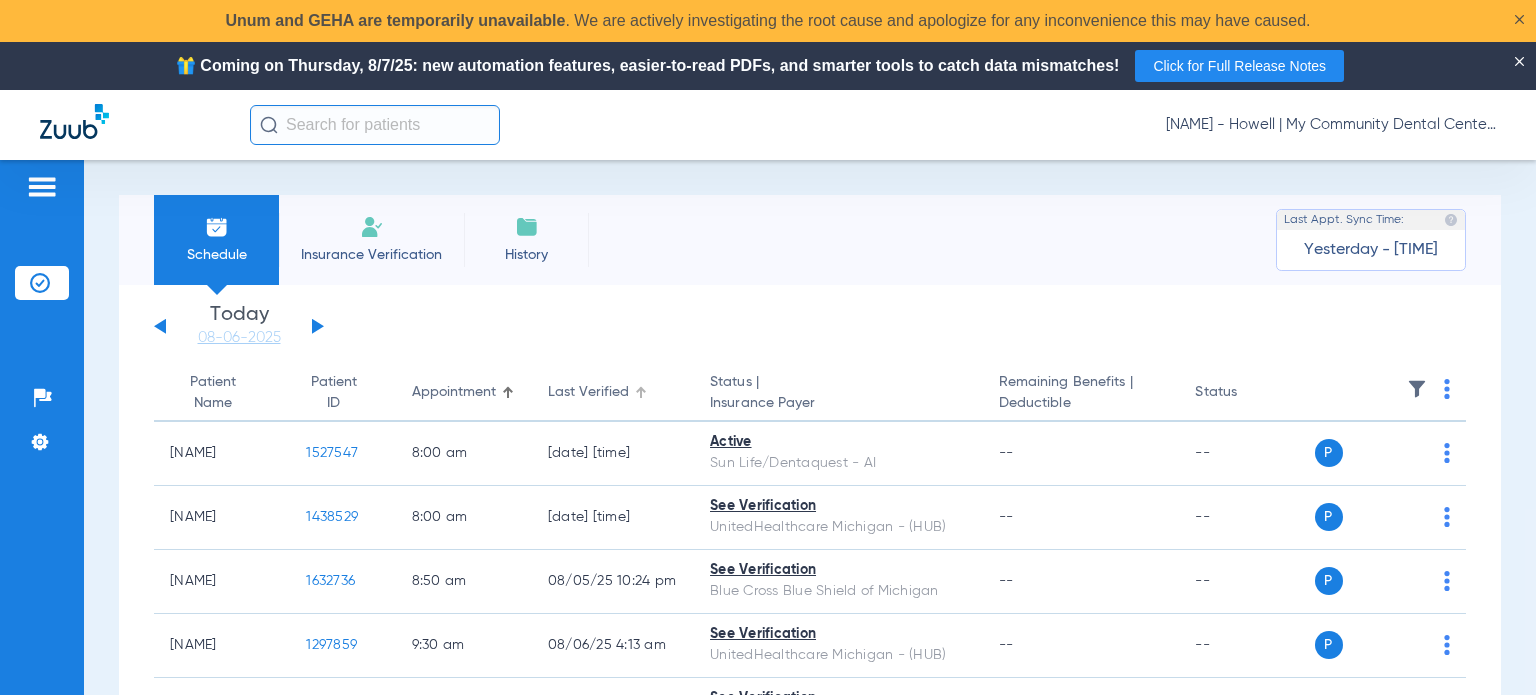 click on "Last Verified" 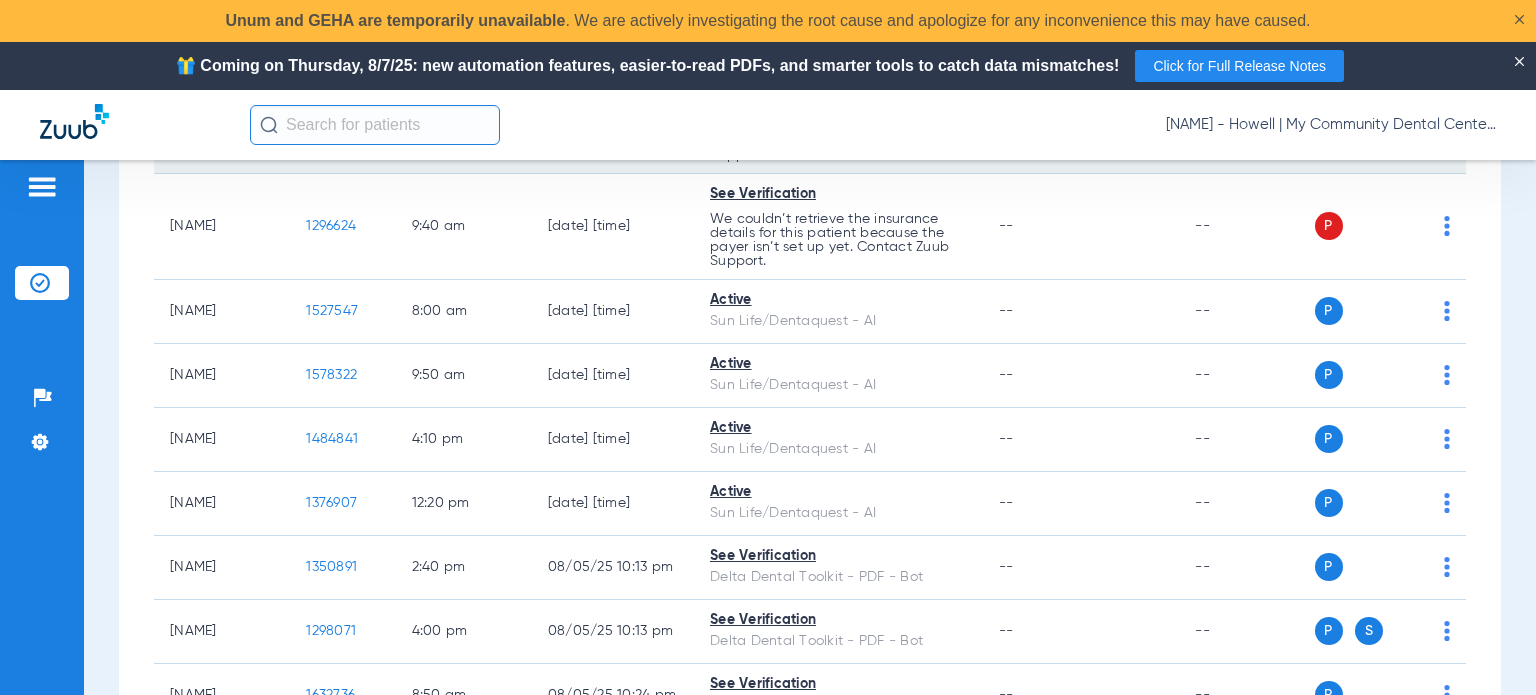 scroll, scrollTop: 400, scrollLeft: 0, axis: vertical 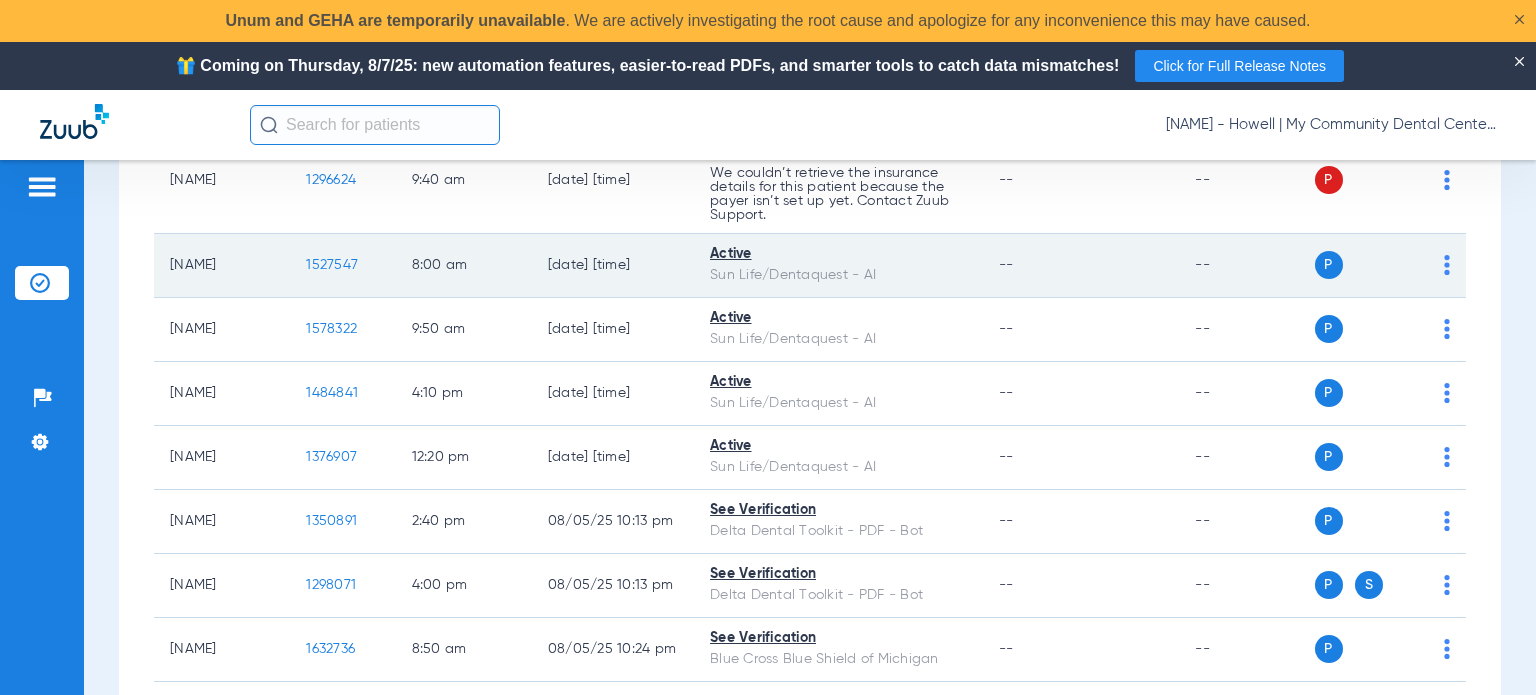 click 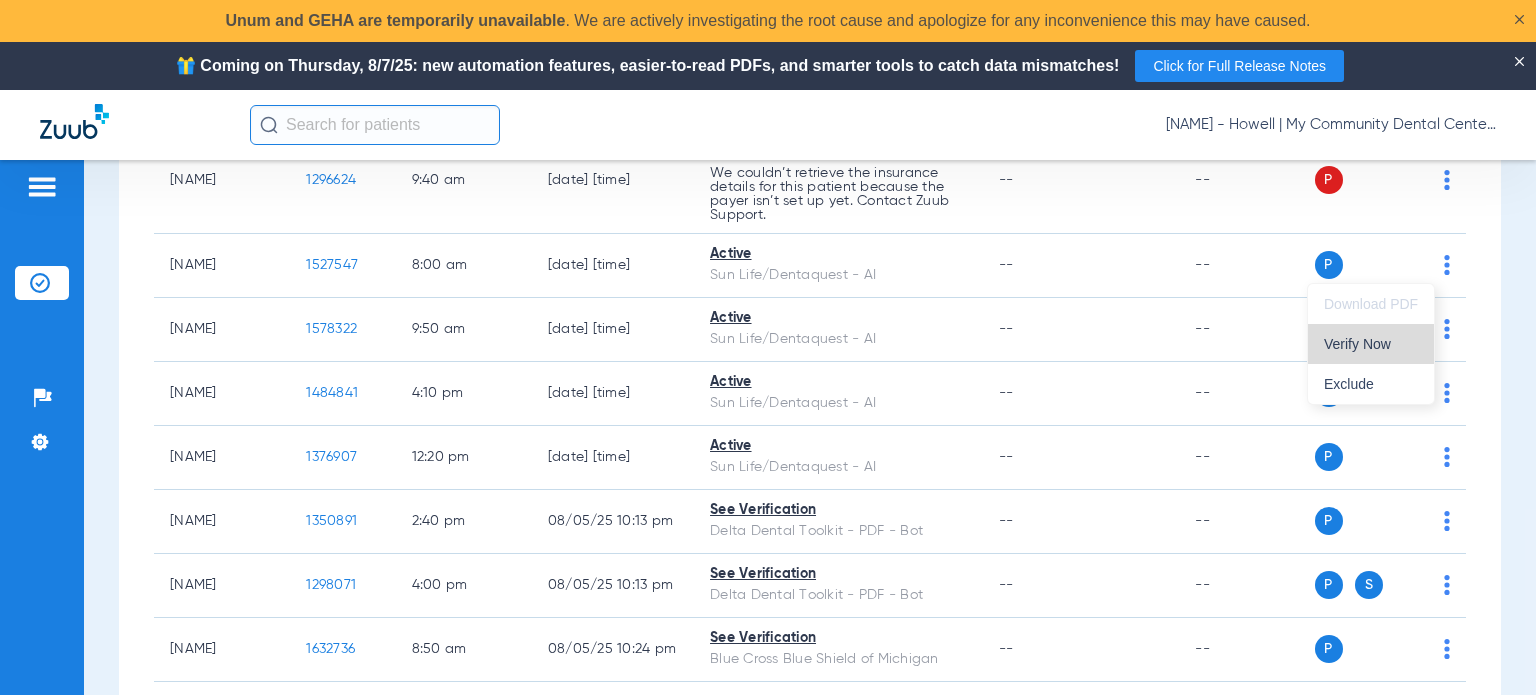 click on "Verify Now" at bounding box center (1371, 344) 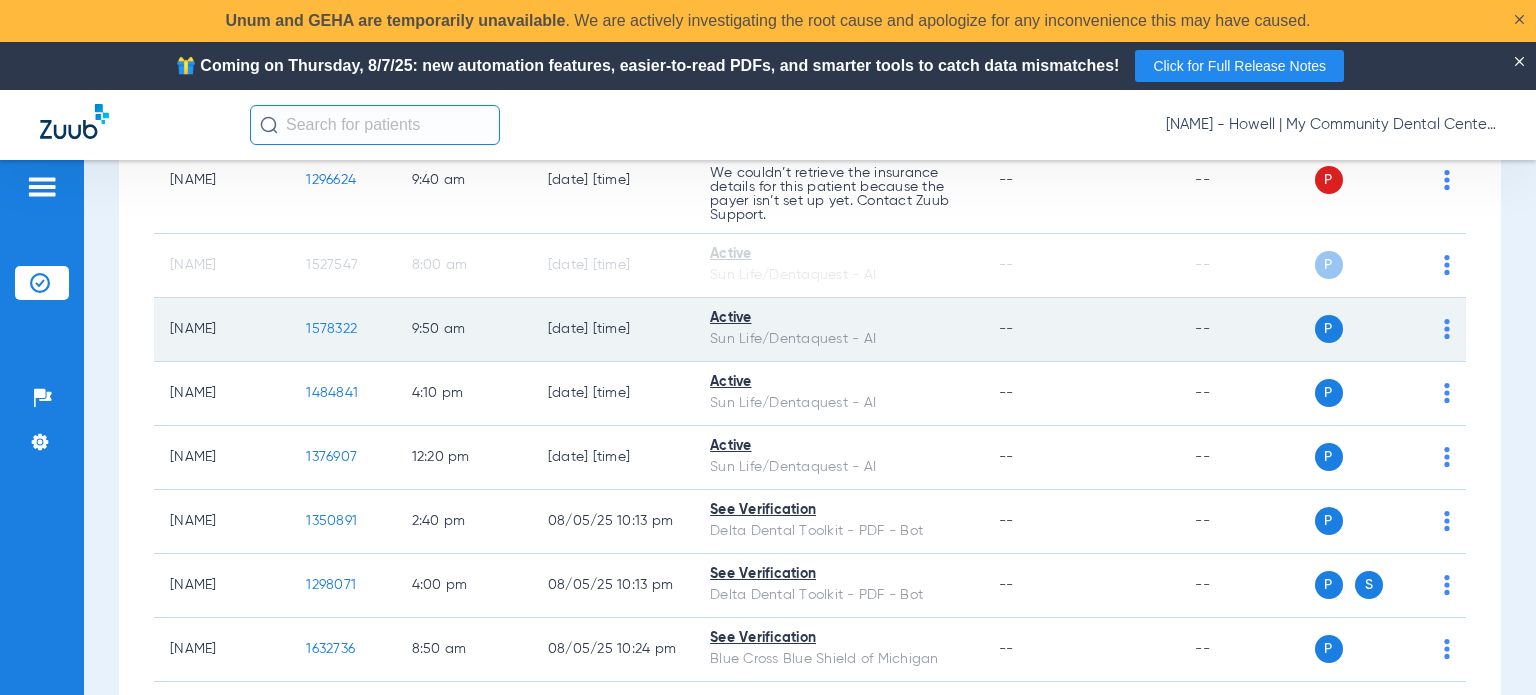 click 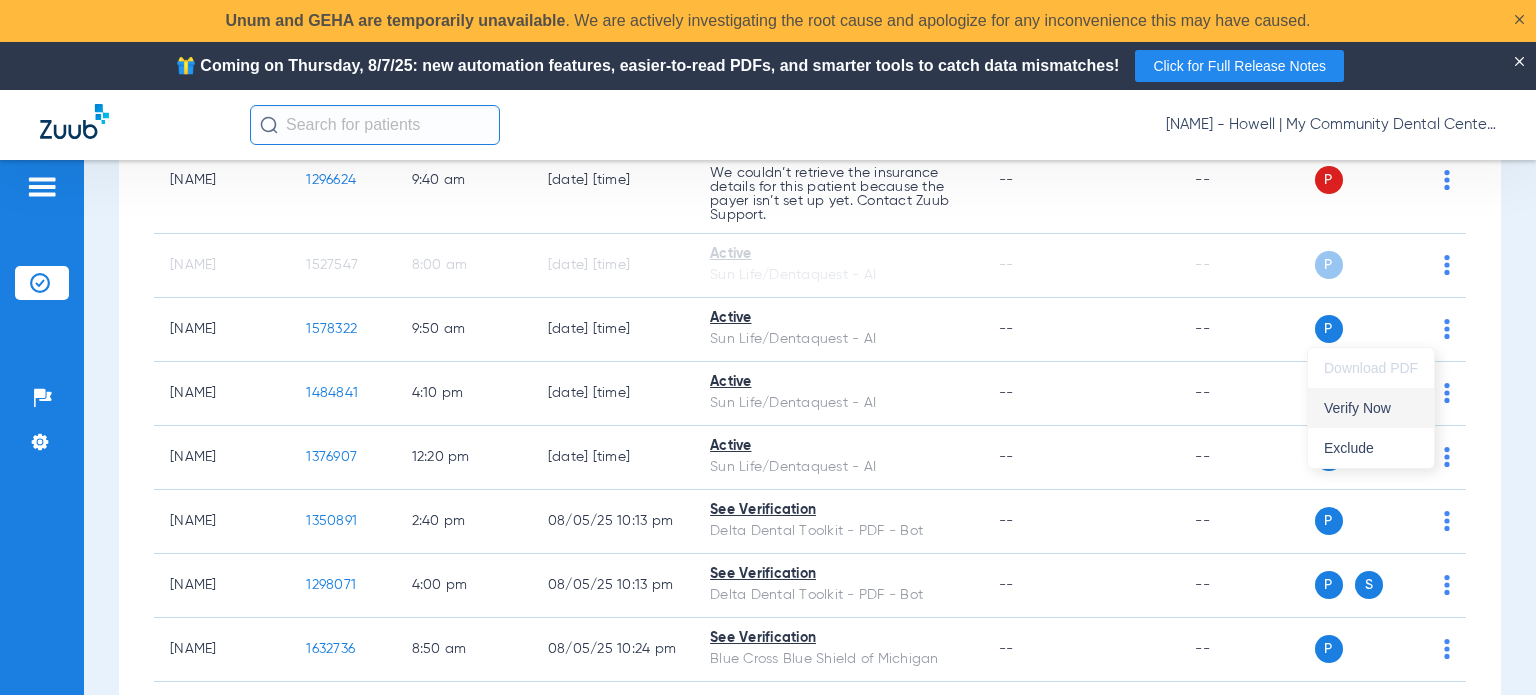click on "Verify Now" at bounding box center (1371, 408) 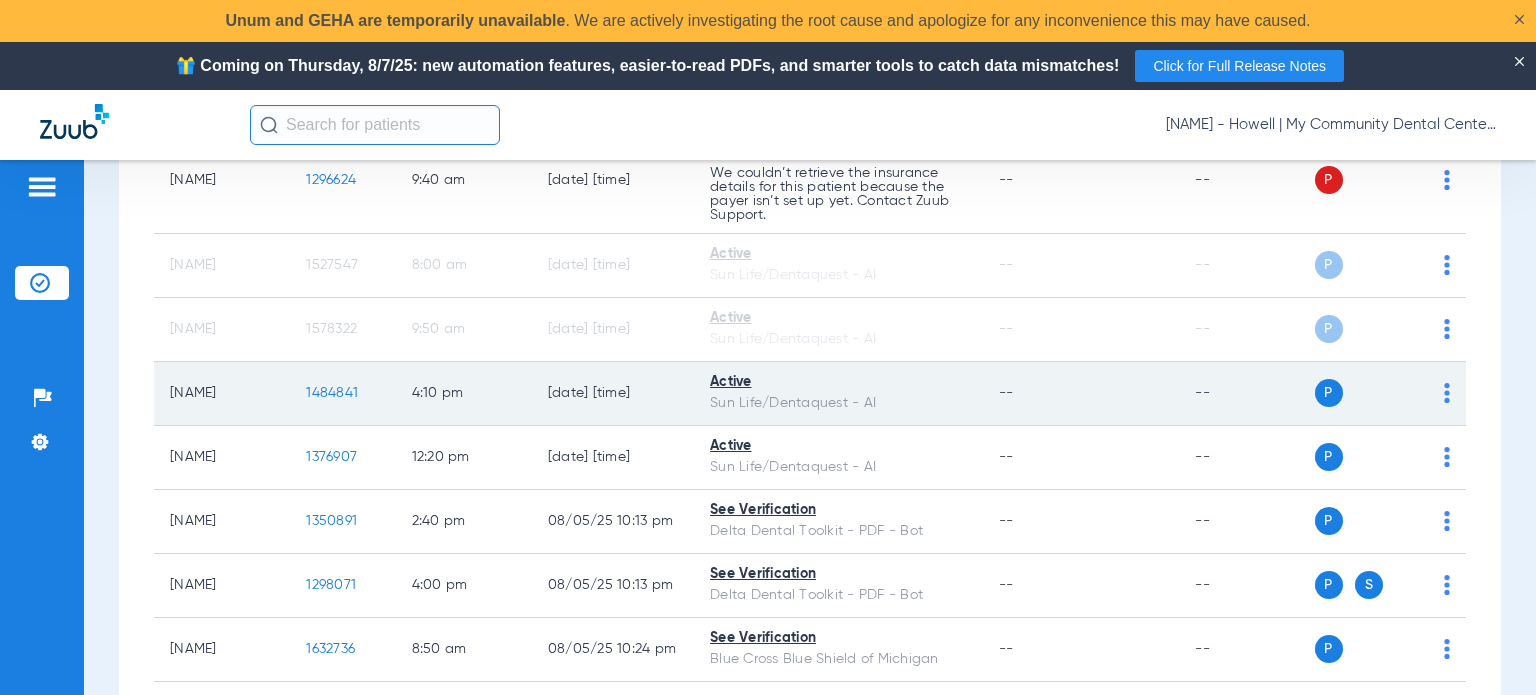 click 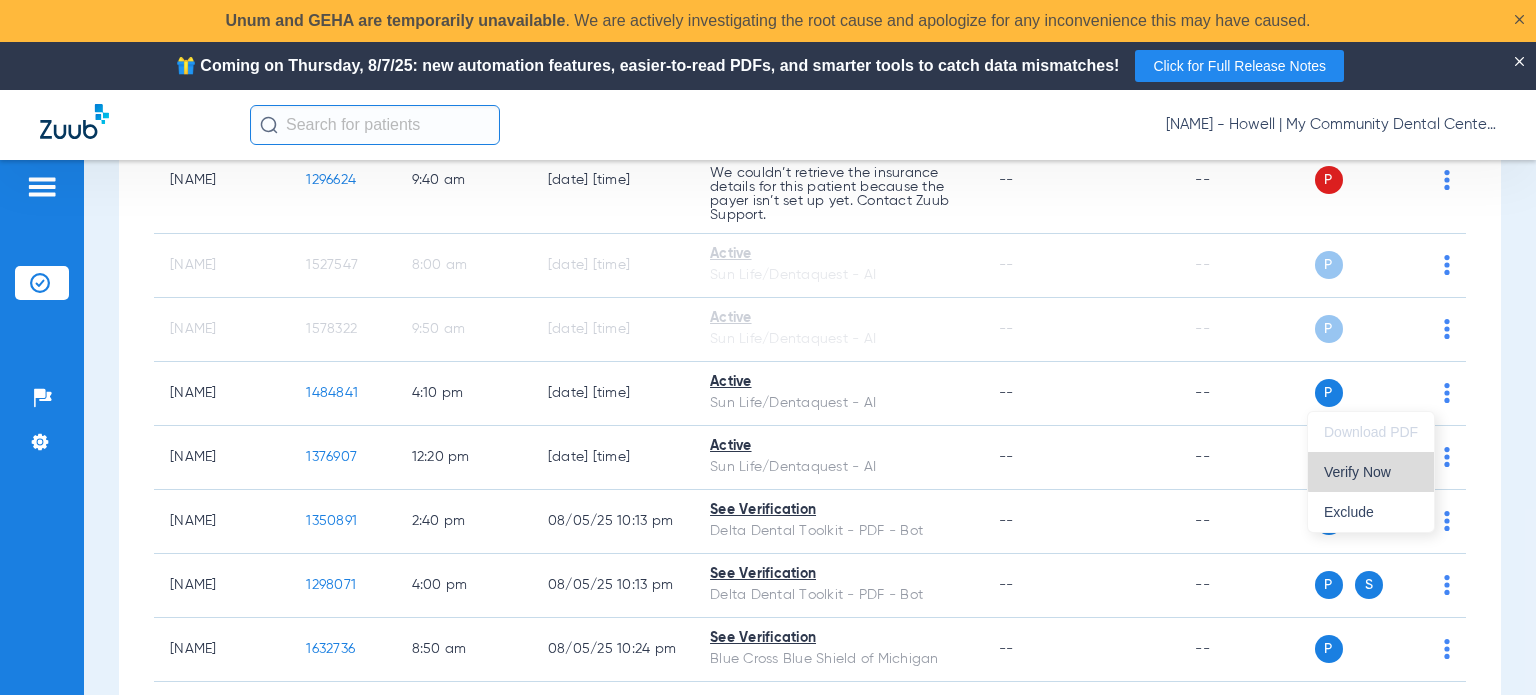 click on "Verify Now" at bounding box center (1371, 472) 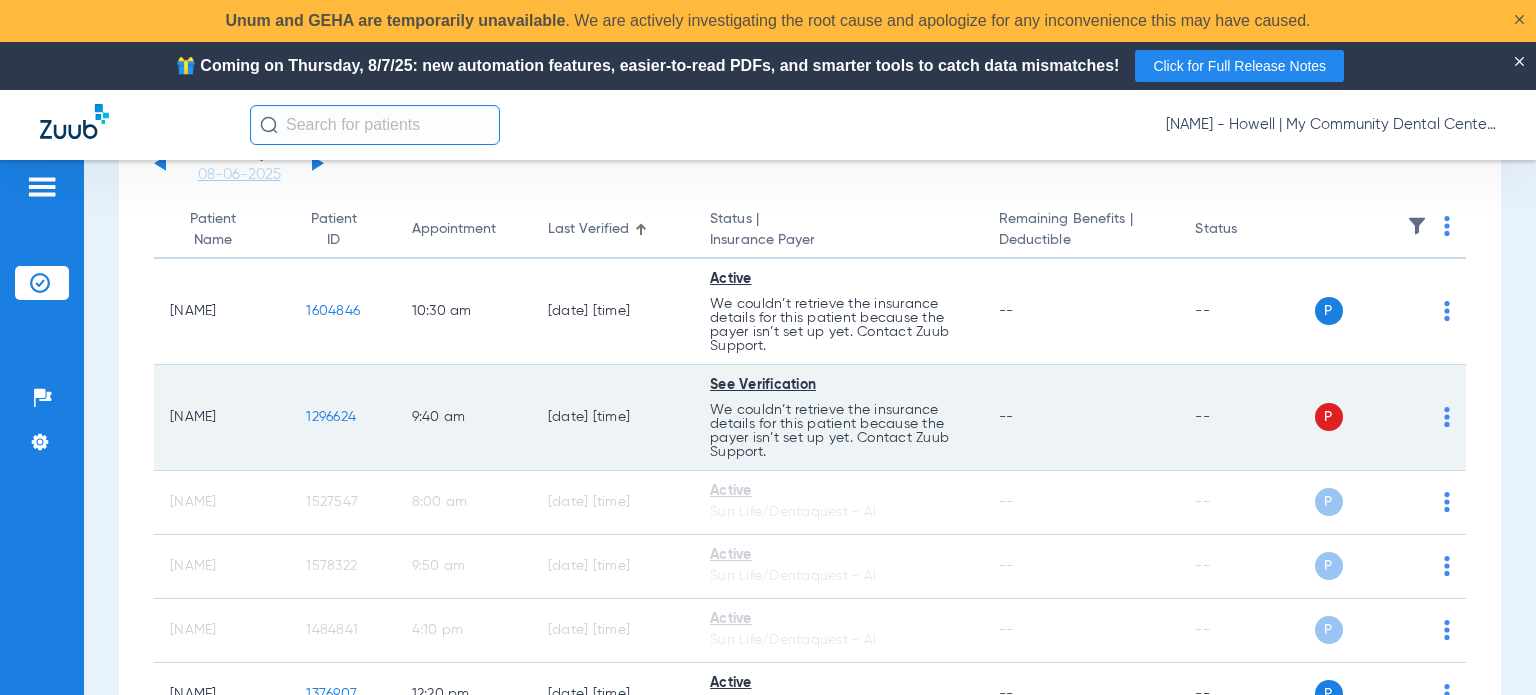 scroll, scrollTop: 200, scrollLeft: 0, axis: vertical 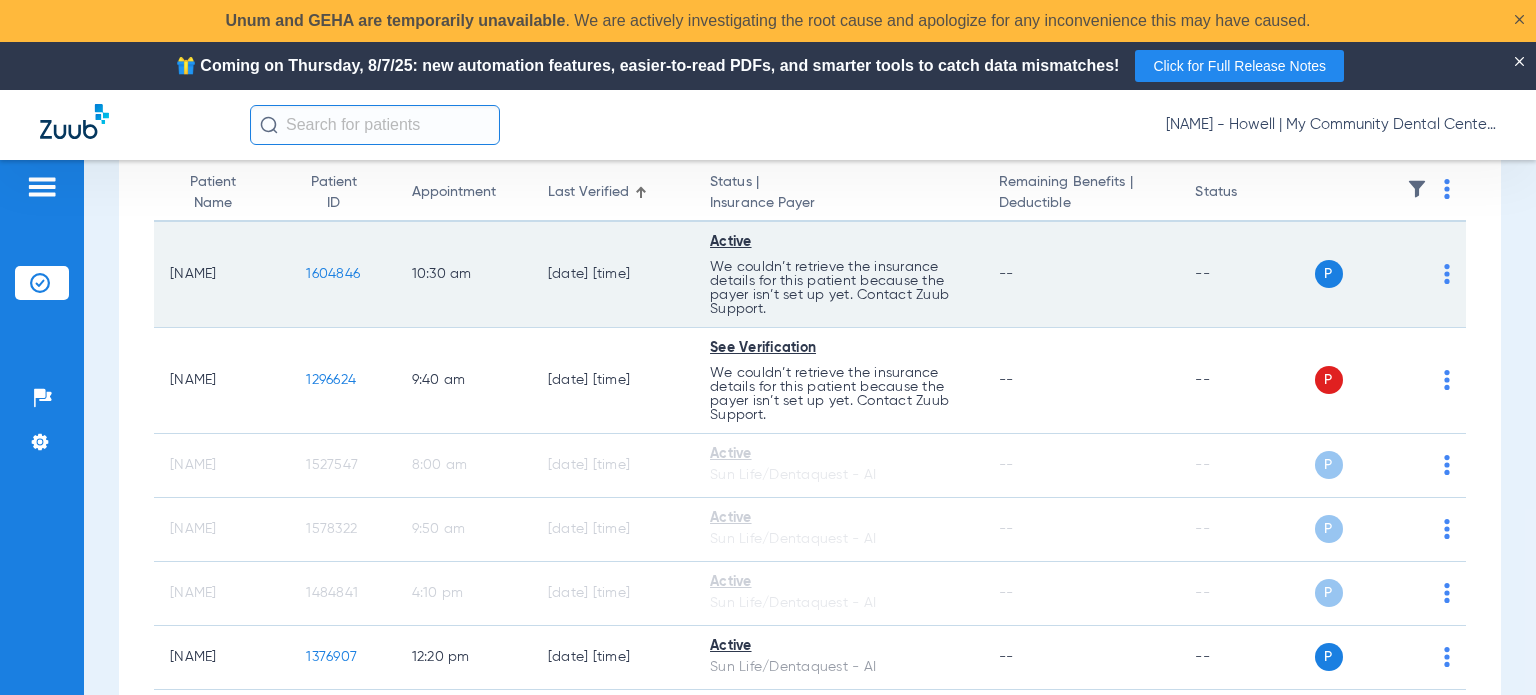 drag, startPoint x: 228, startPoint y: 287, endPoint x: 161, endPoint y: 267, distance: 69.92139 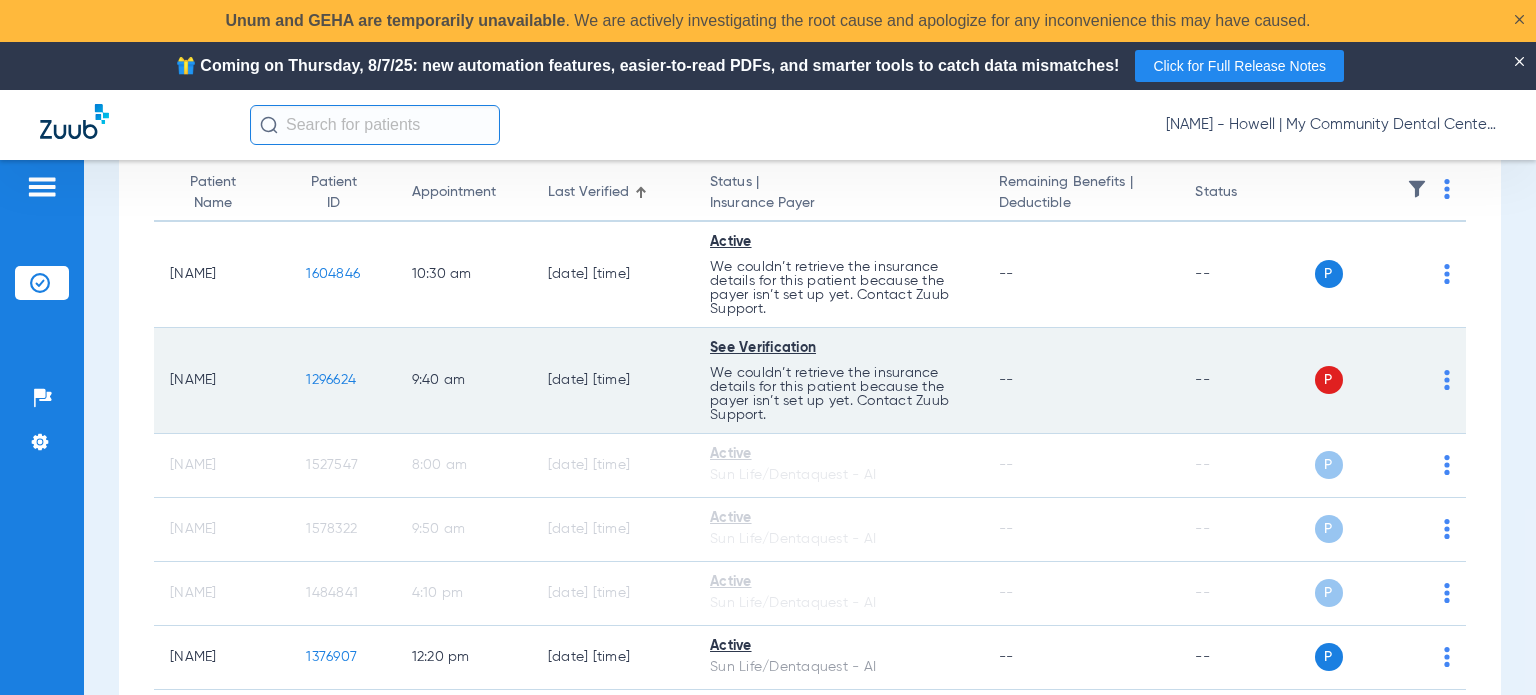 copy on "William Watson" 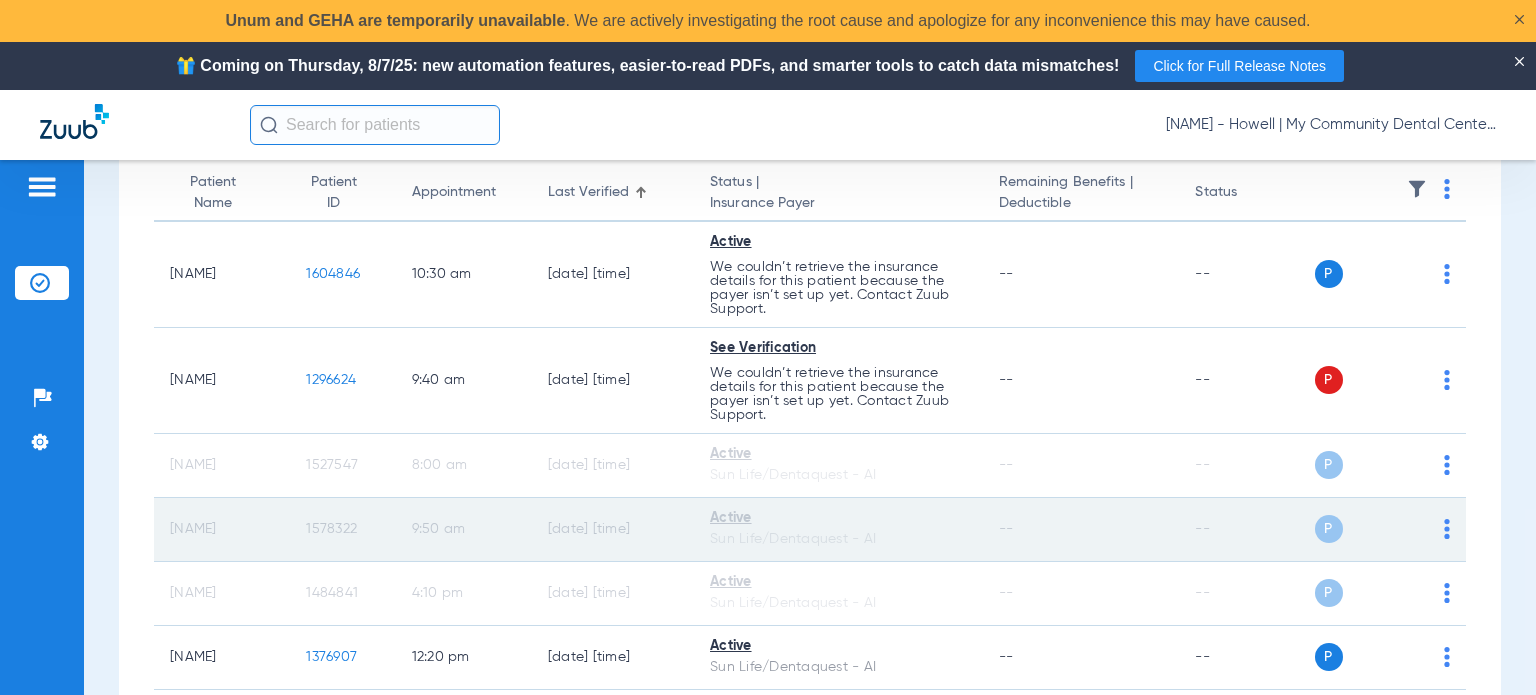 copy on "Cody Palmer" 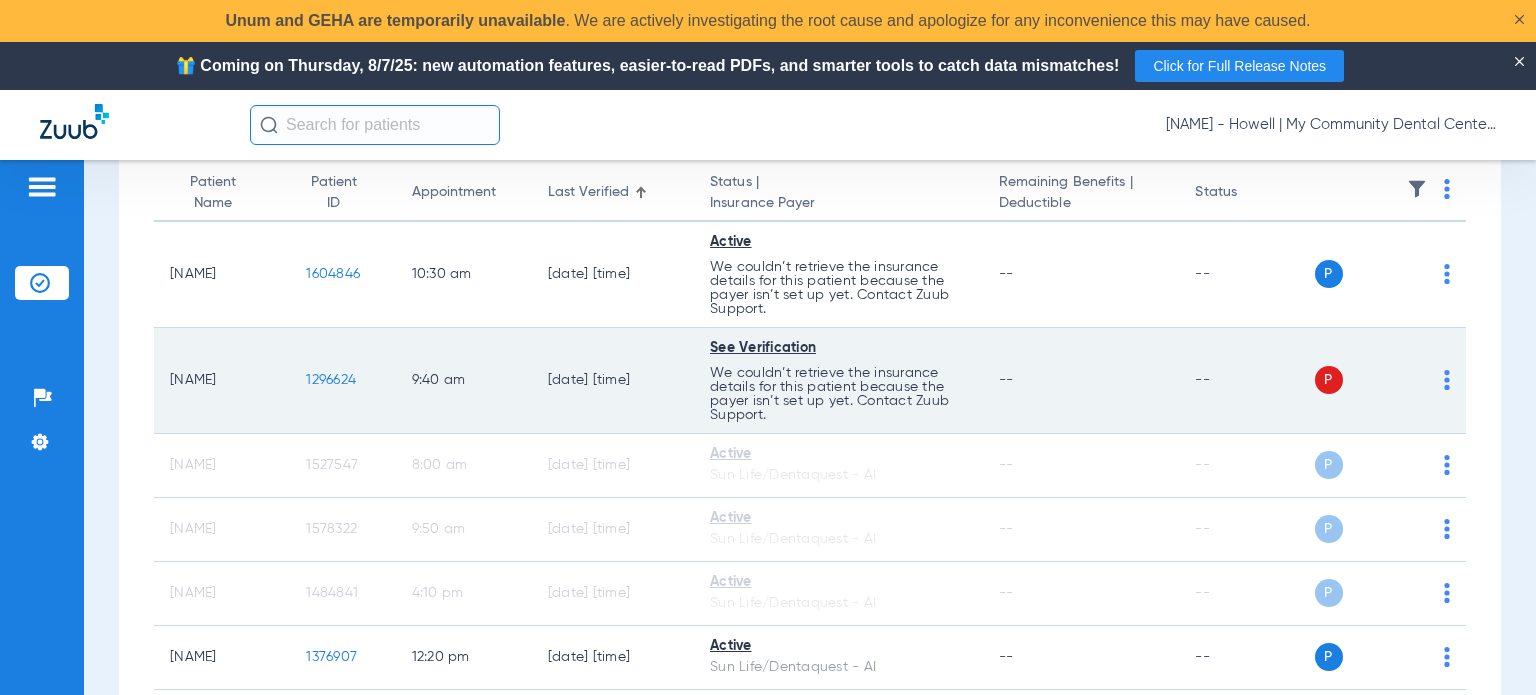 click on "--" 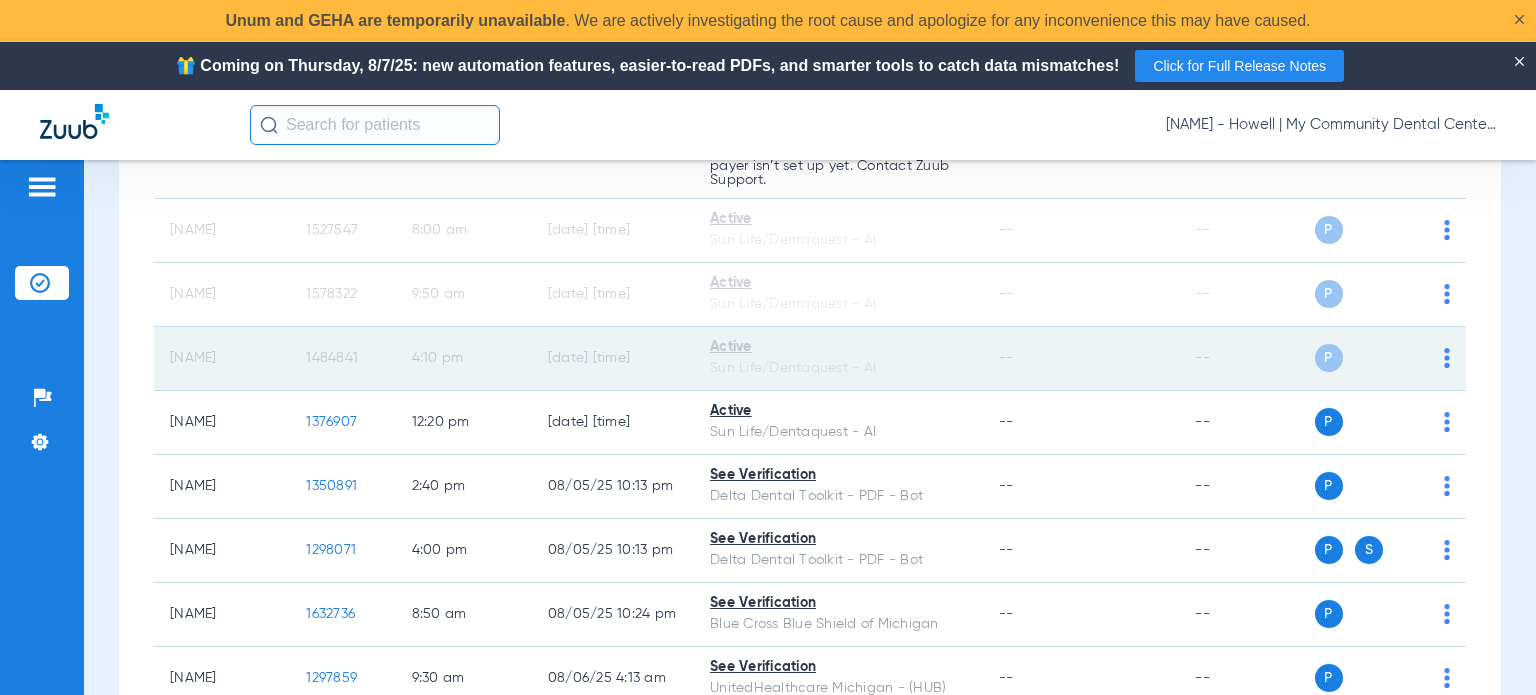 scroll, scrollTop: 400, scrollLeft: 0, axis: vertical 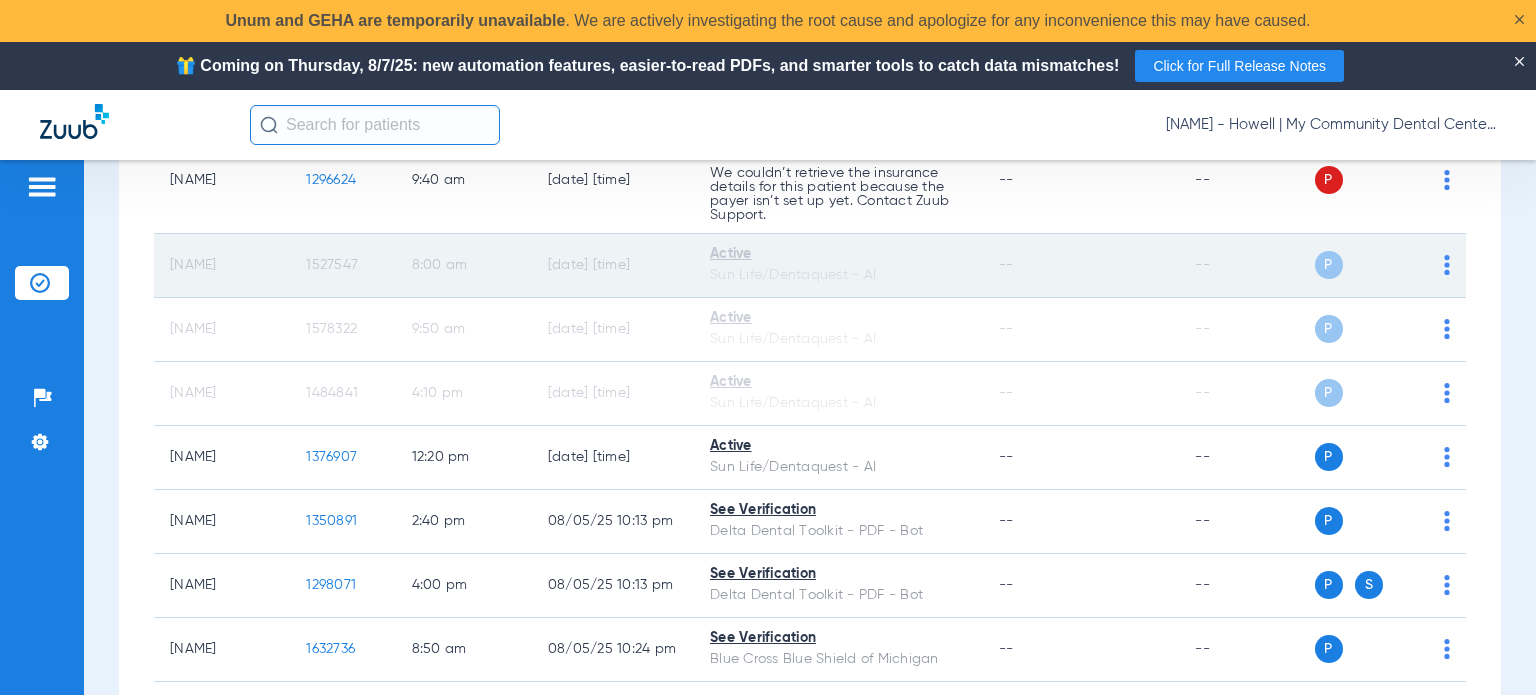 drag, startPoint x: 249, startPoint y: 268, endPoint x: 167, endPoint y: 258, distance: 82.607506 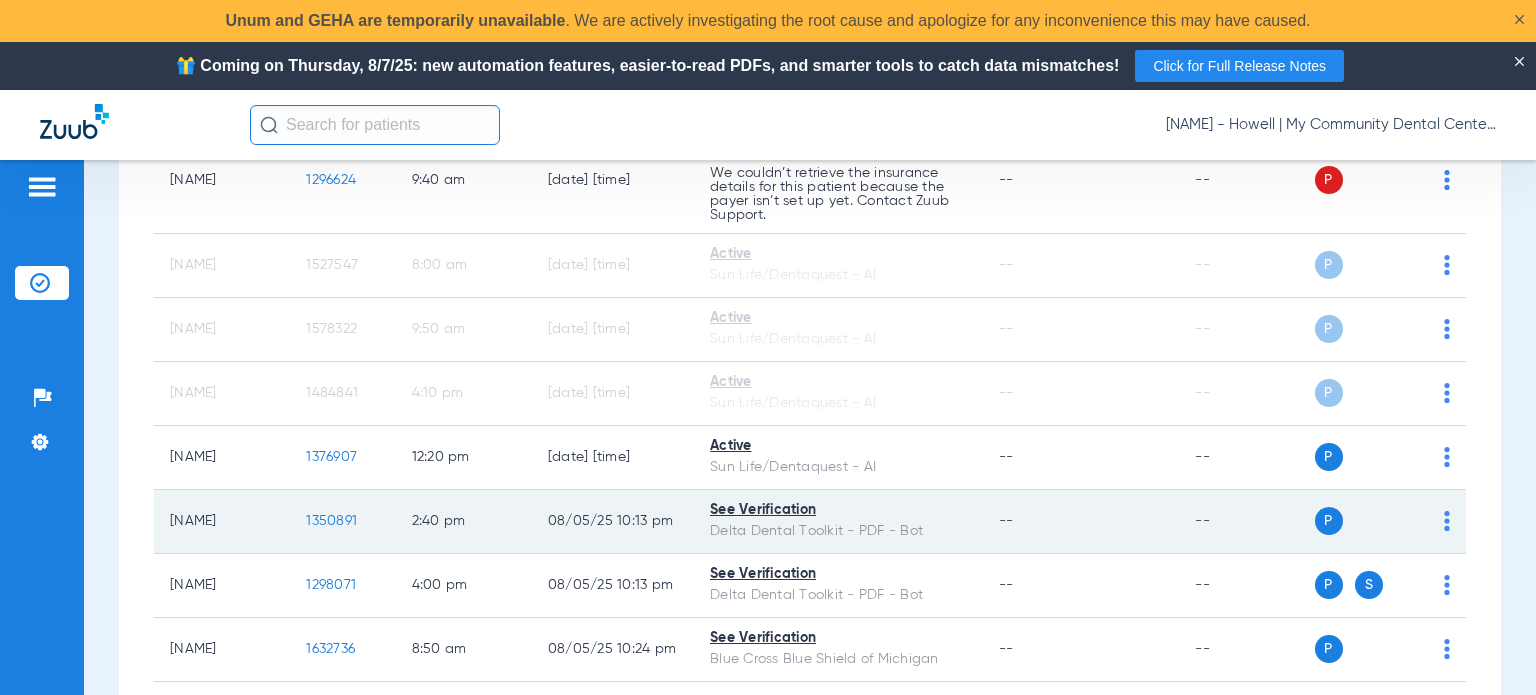 copy on "Cheryl Berry" 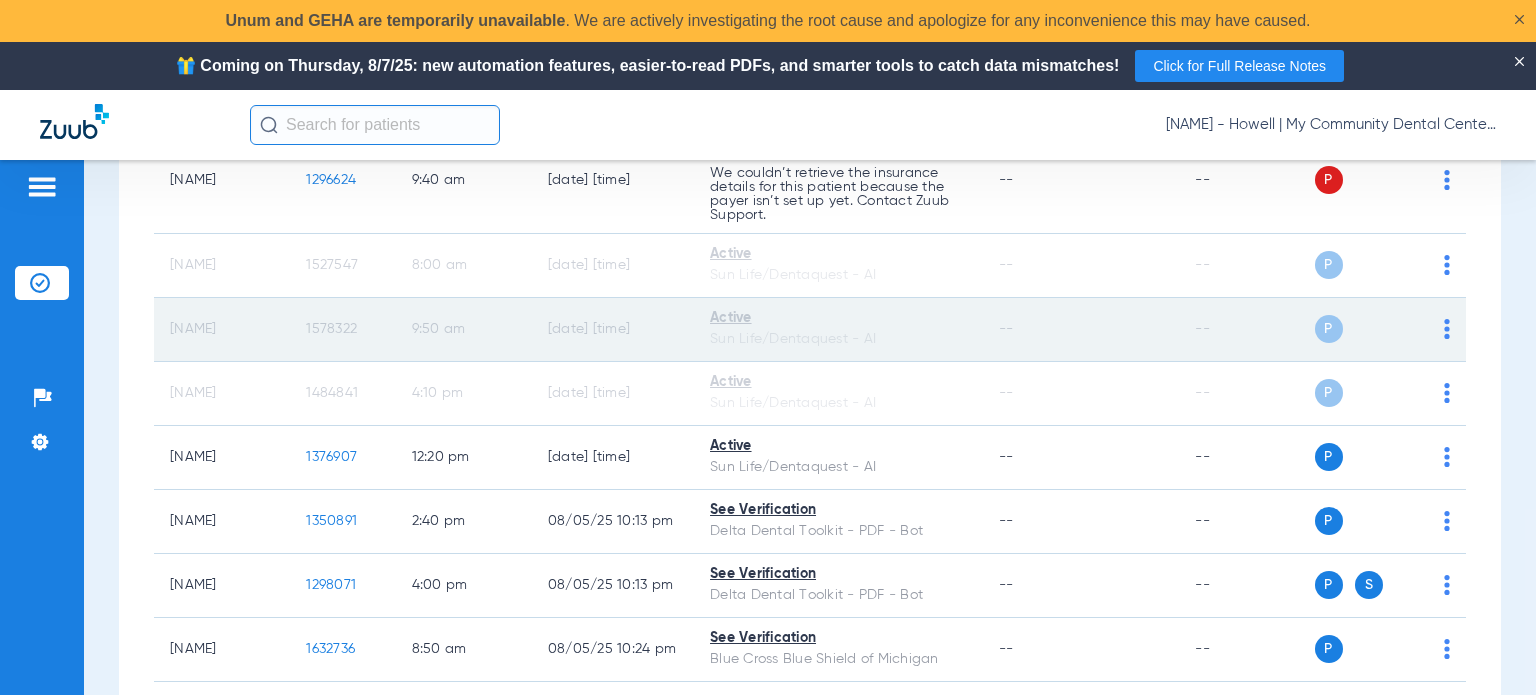drag, startPoint x: 242, startPoint y: 331, endPoint x: 156, endPoint y: 331, distance: 86 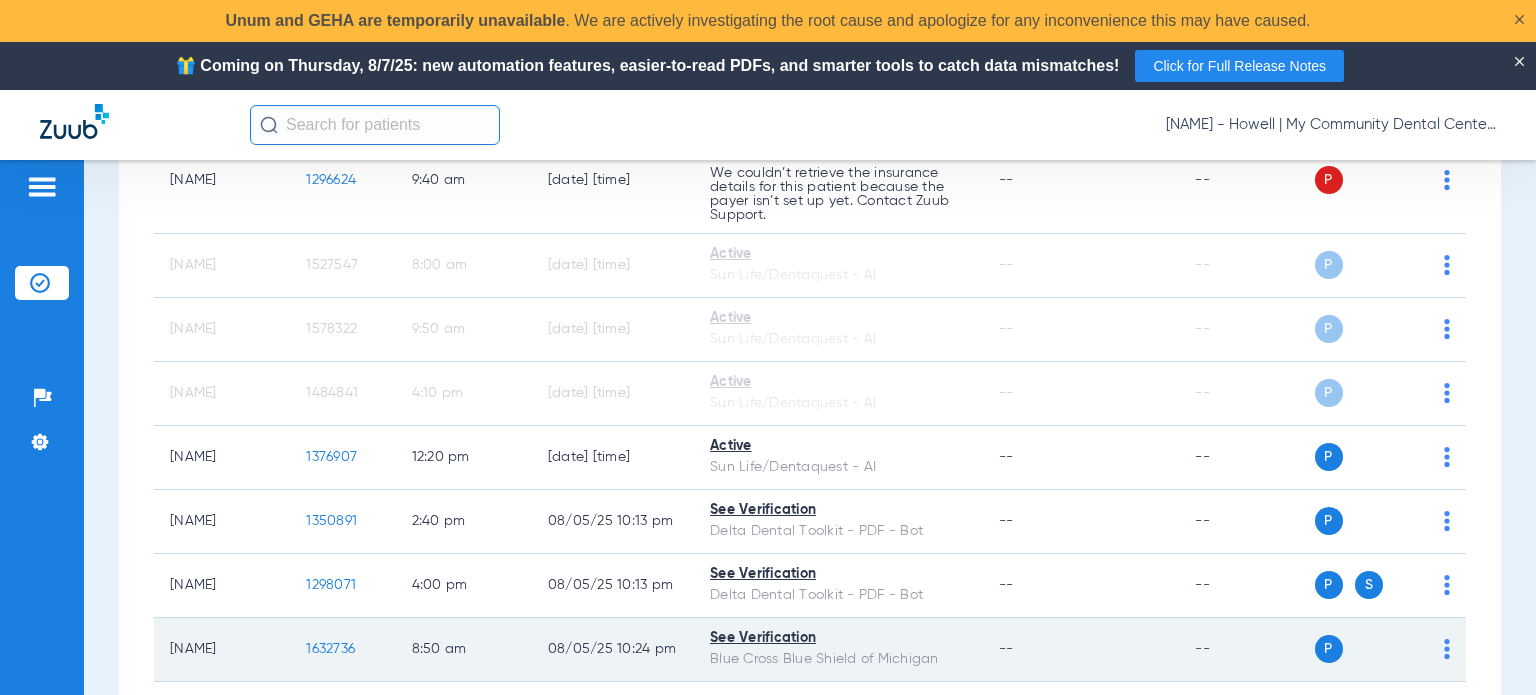 copy on "Penny Carter" 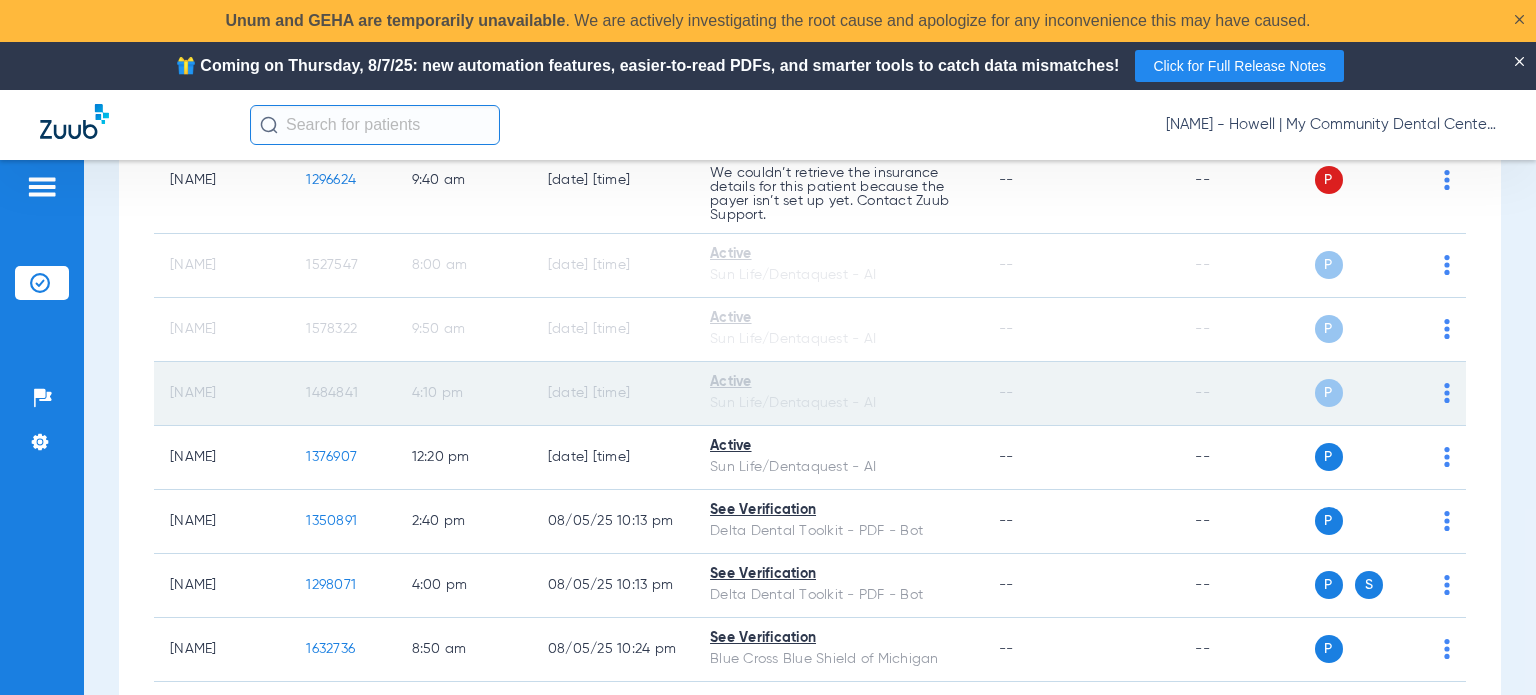 drag, startPoint x: 263, startPoint y: 395, endPoint x: 158, endPoint y: 391, distance: 105.076164 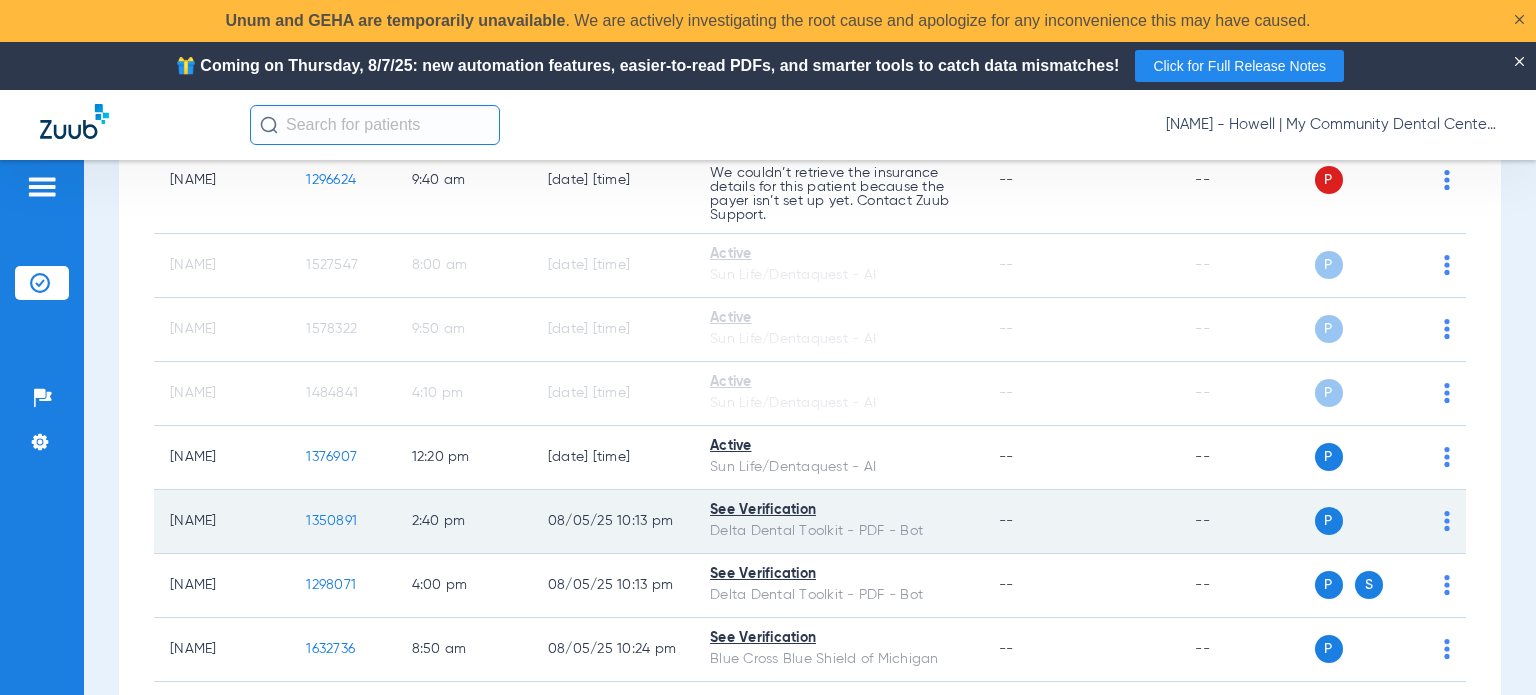 copy on "Sarah Wiggin" 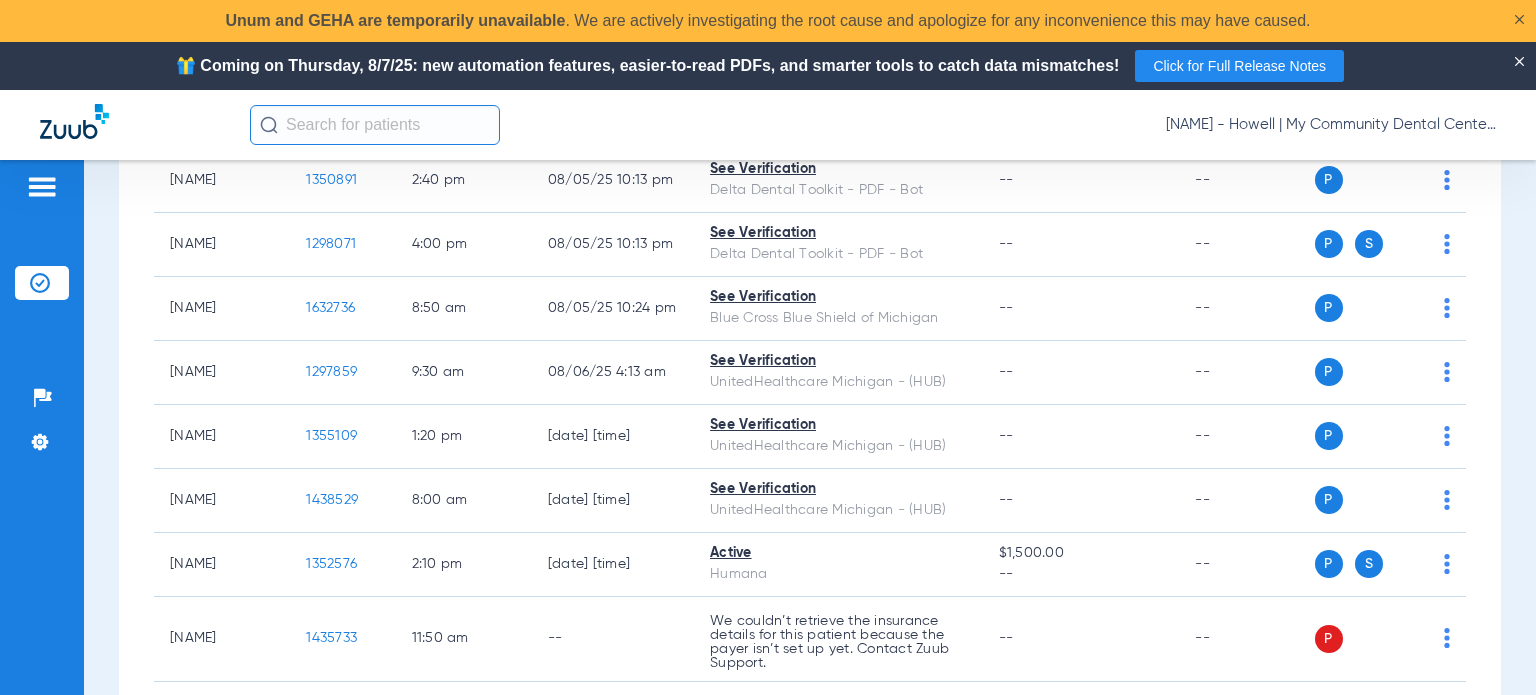 scroll, scrollTop: 762, scrollLeft: 0, axis: vertical 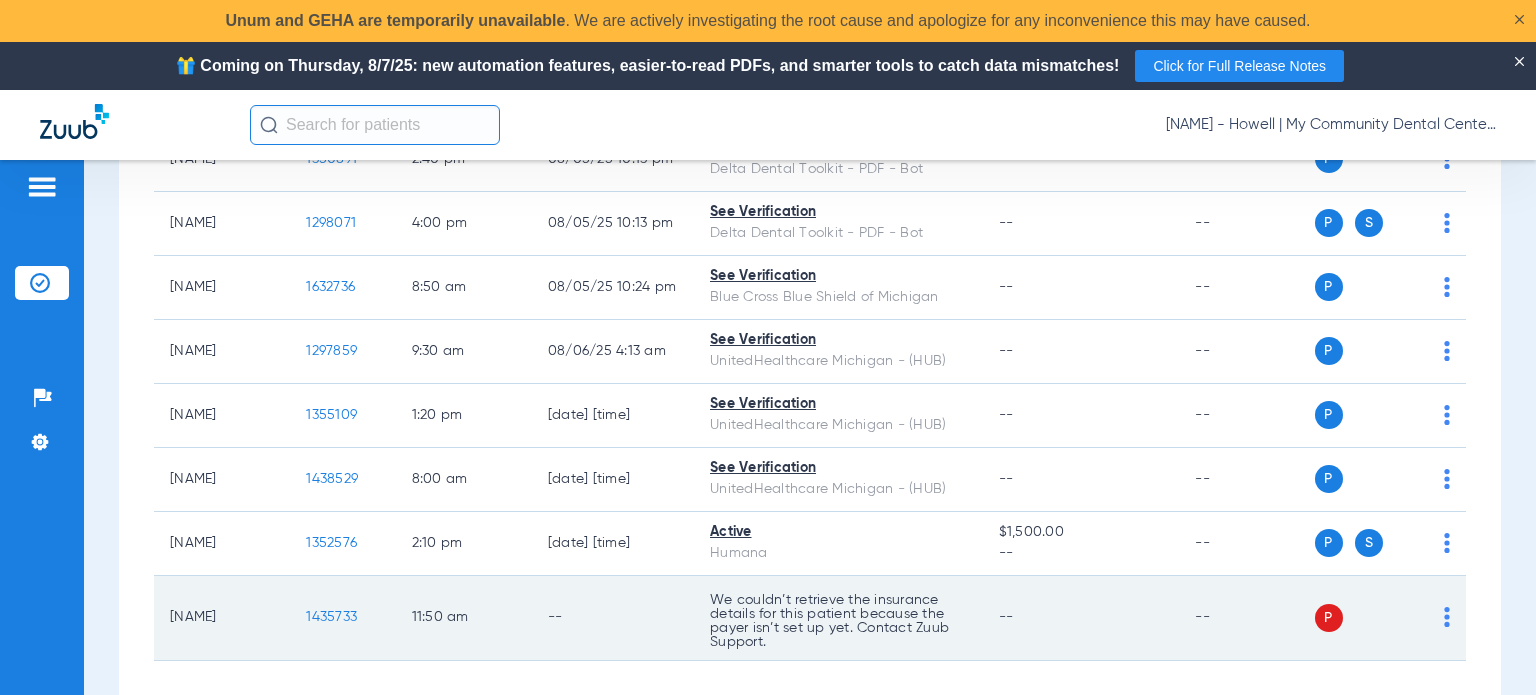 drag, startPoint x: 267, startPoint y: 613, endPoint x: 156, endPoint y: 607, distance: 111.16204 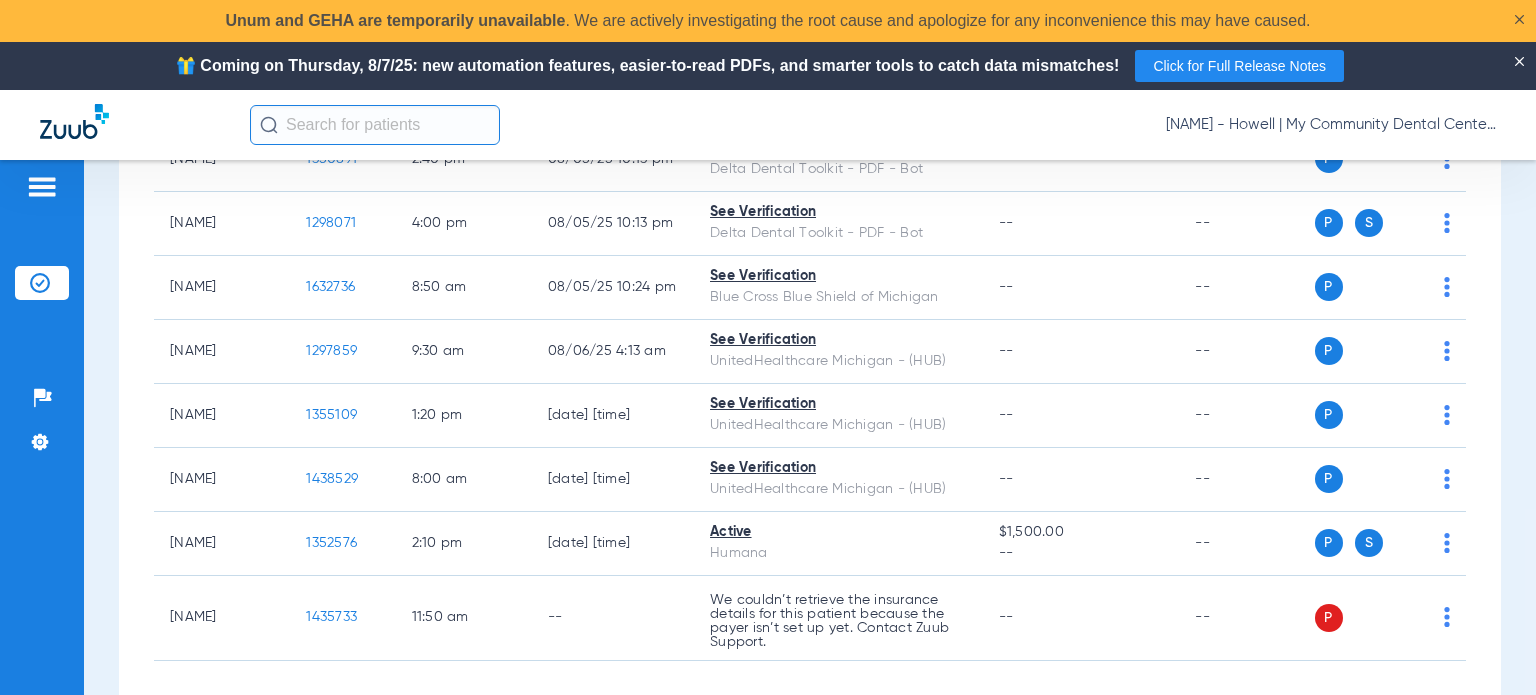 copy on "Richard Dunn" 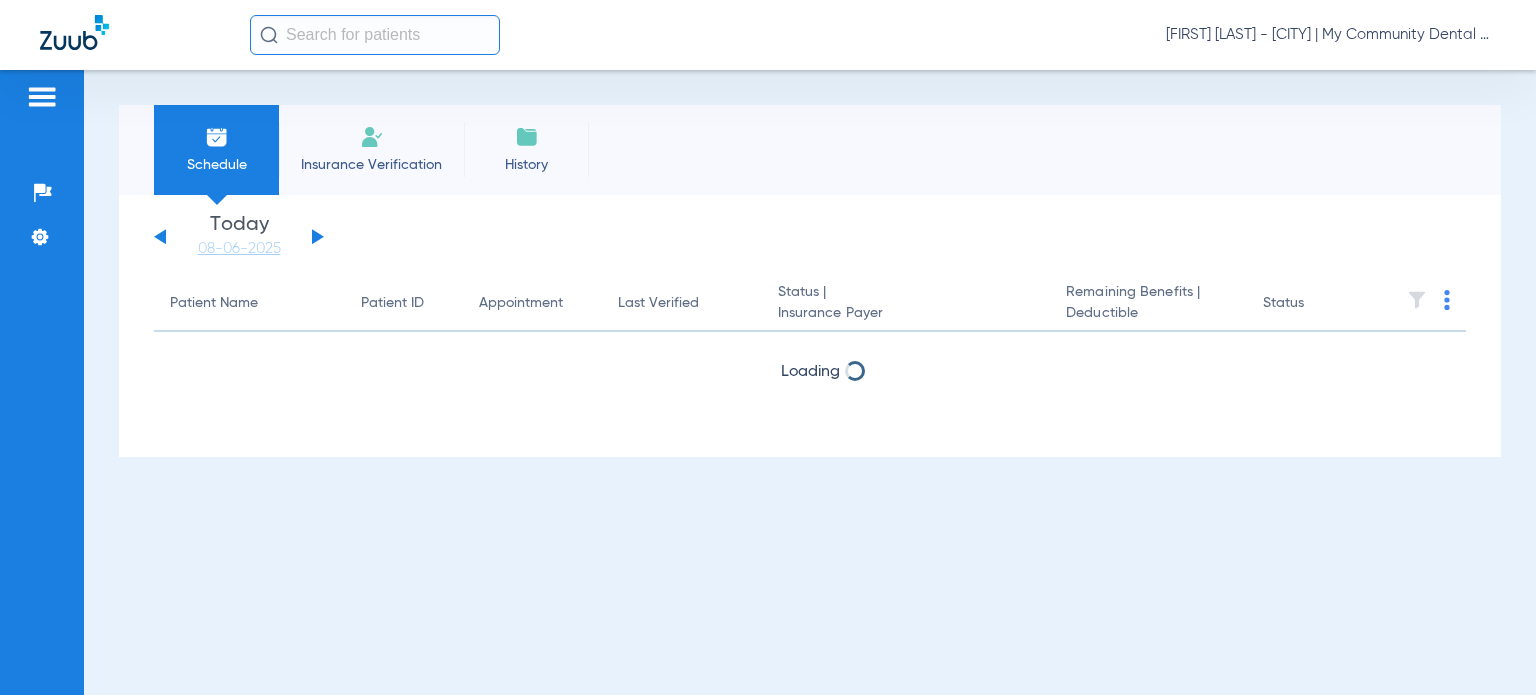 scroll, scrollTop: 0, scrollLeft: 0, axis: both 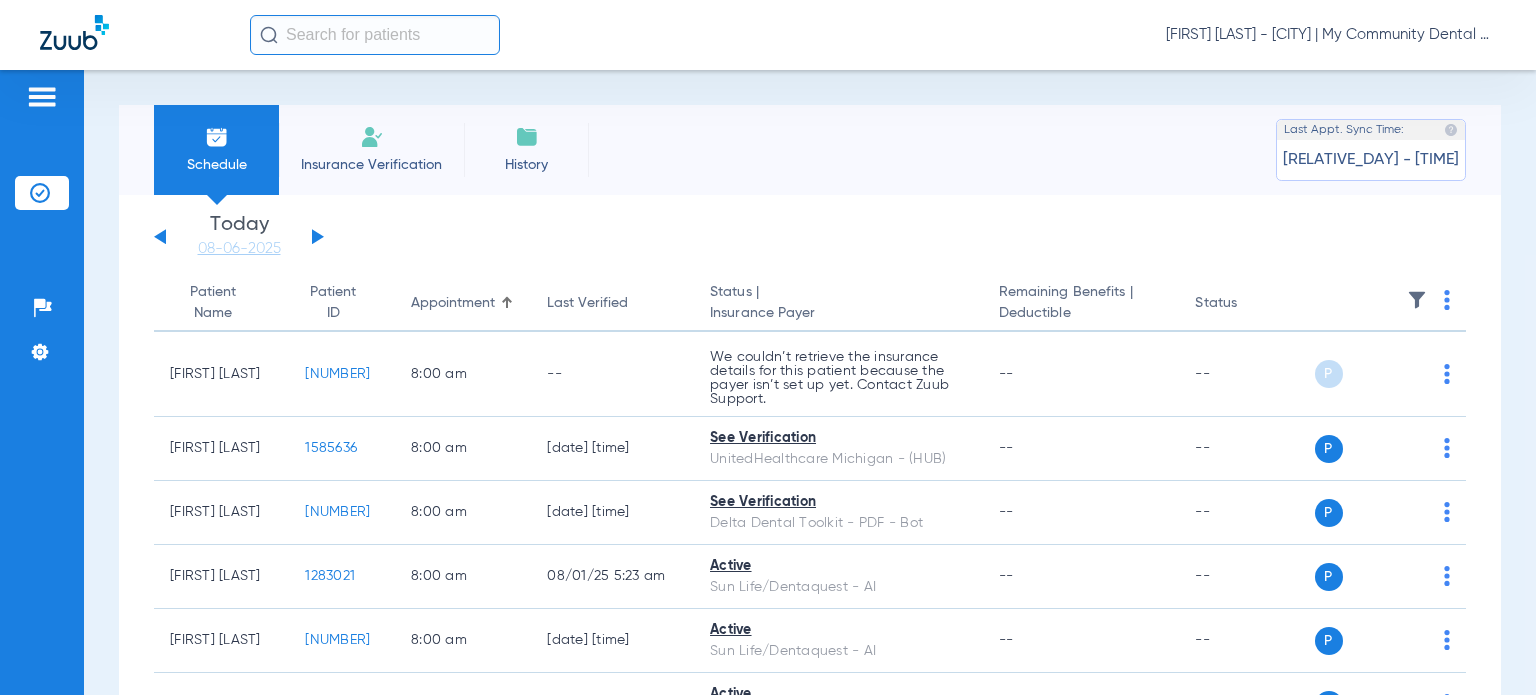 click on "[FIRST] [LAST] - [CITY] | [COMPANY]" 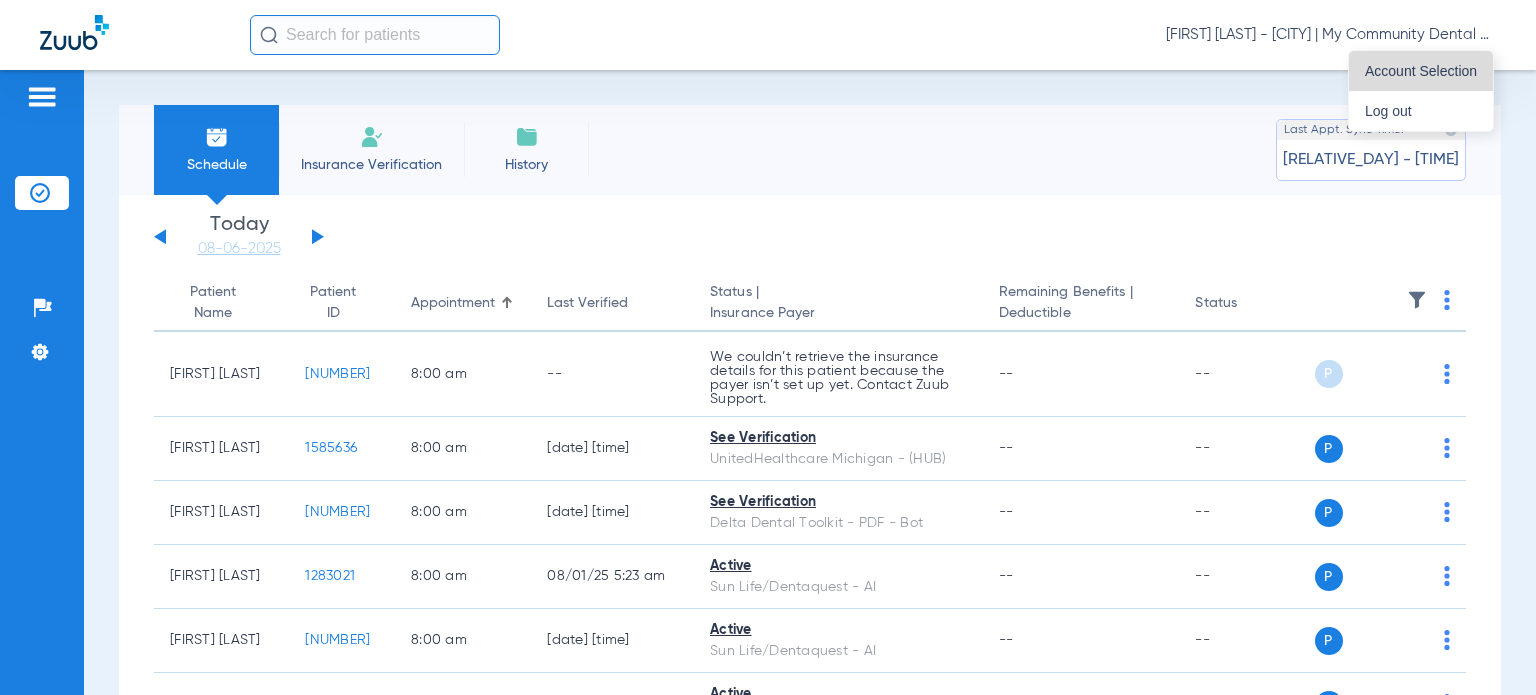 click on "Account Selection" at bounding box center [1421, 71] 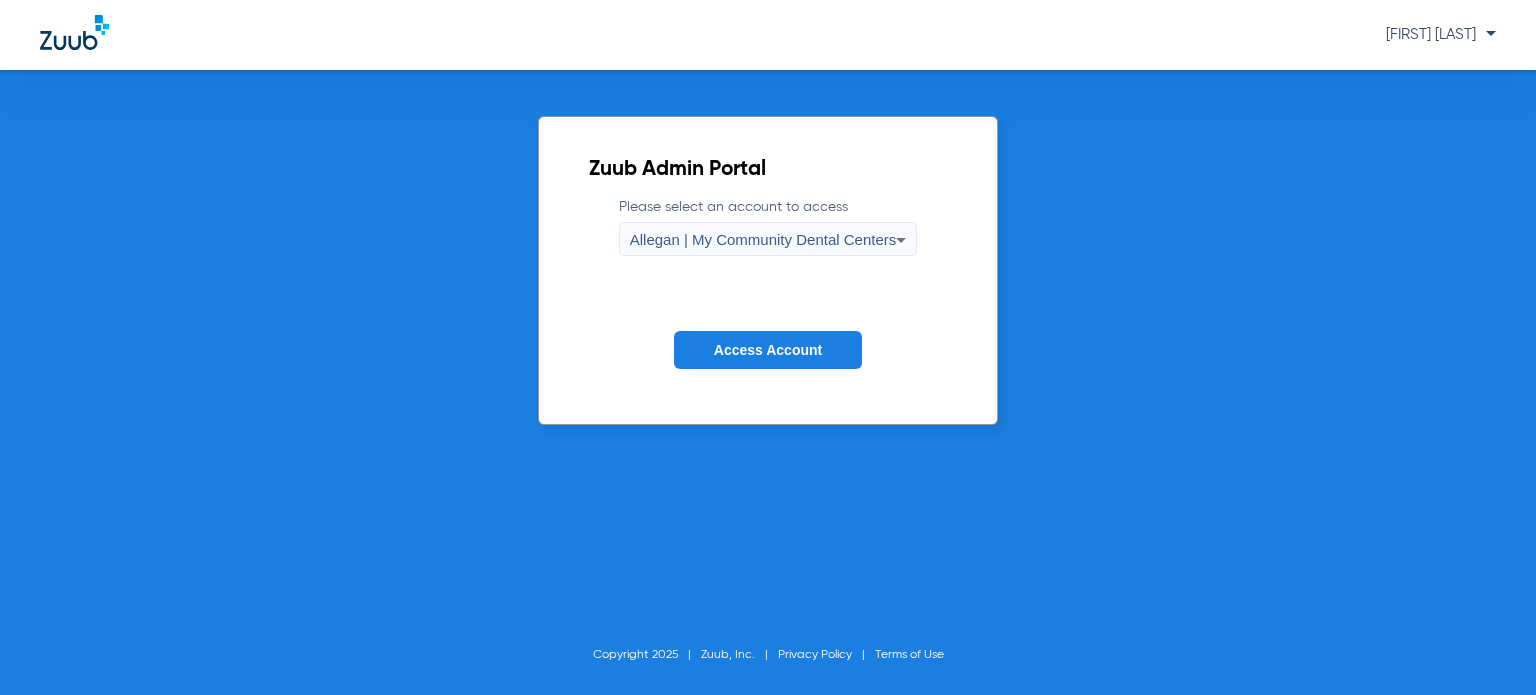 click on "Allegan | My Community Dental Centers" at bounding box center (763, 239) 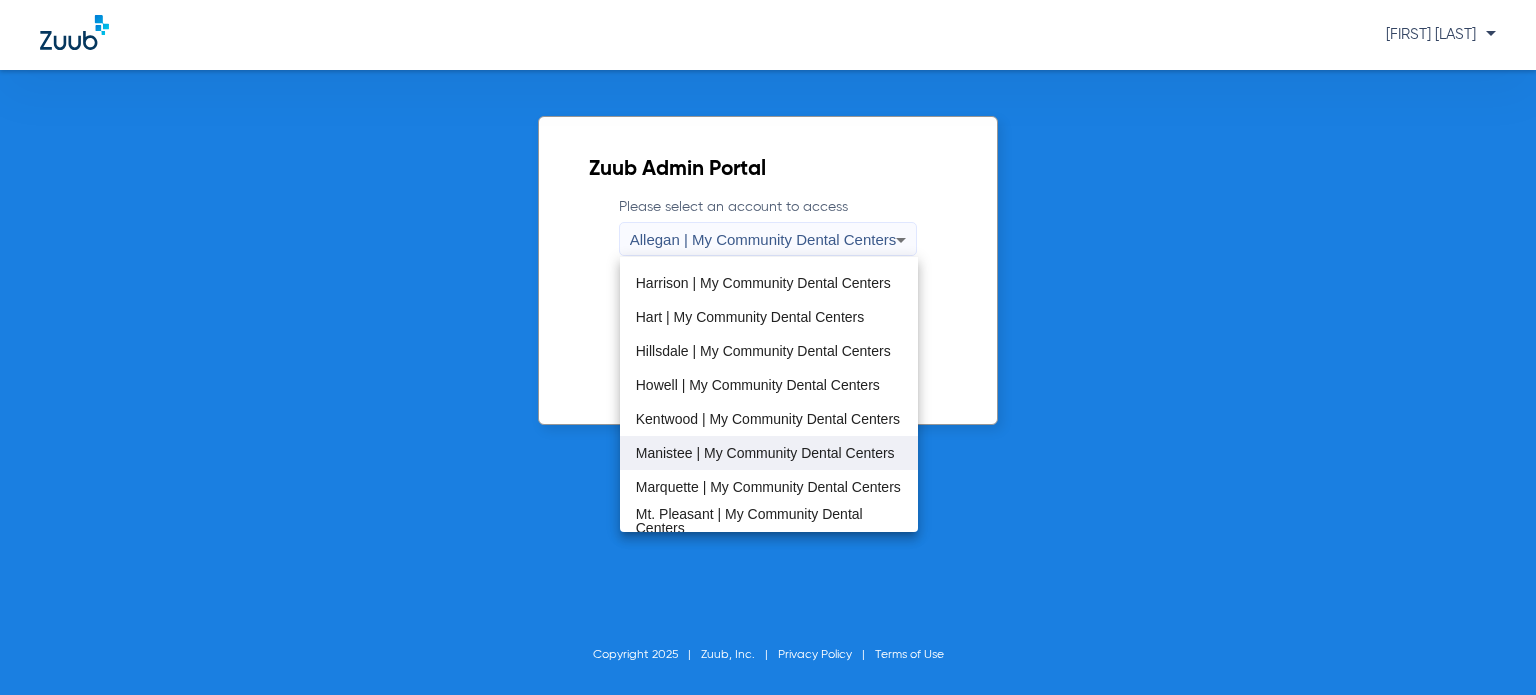 scroll, scrollTop: 400, scrollLeft: 0, axis: vertical 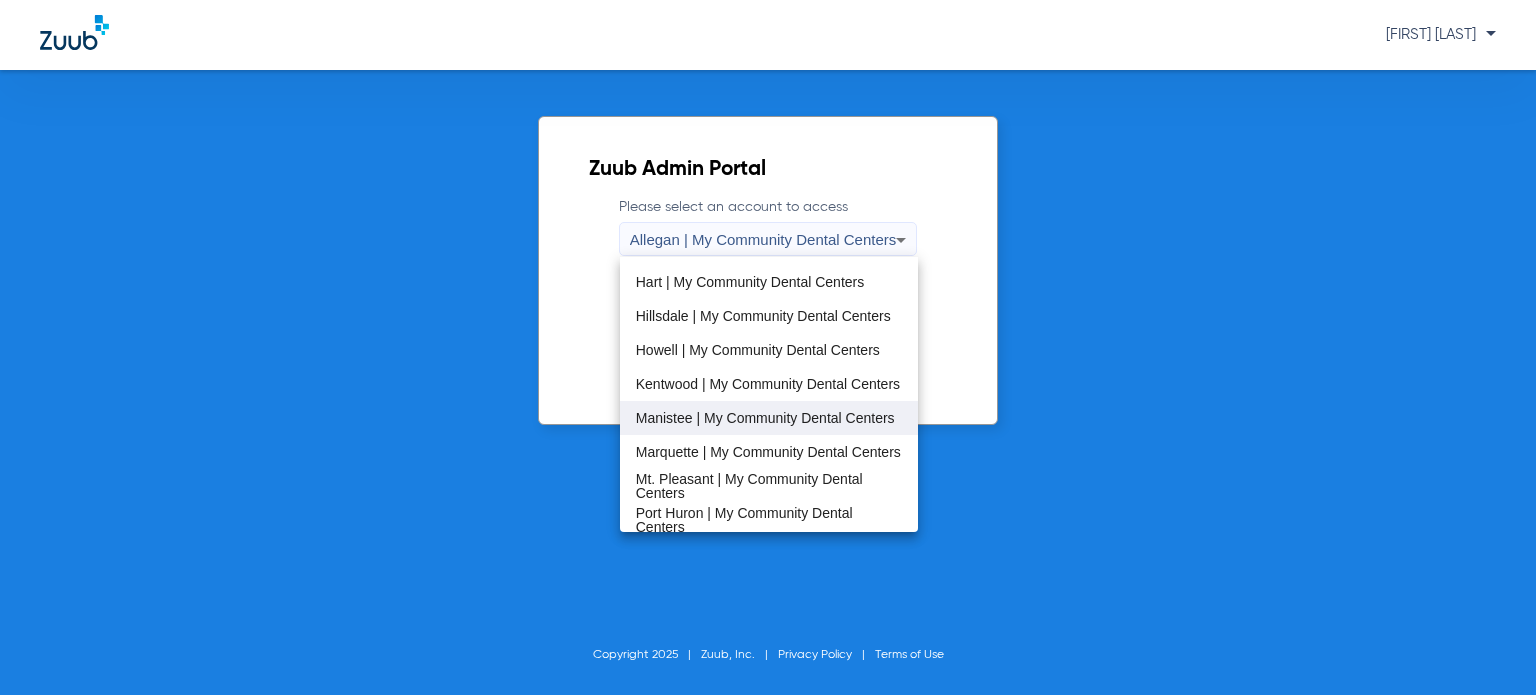 click on "Manistee | My Community Dental Centers" at bounding box center [765, 418] 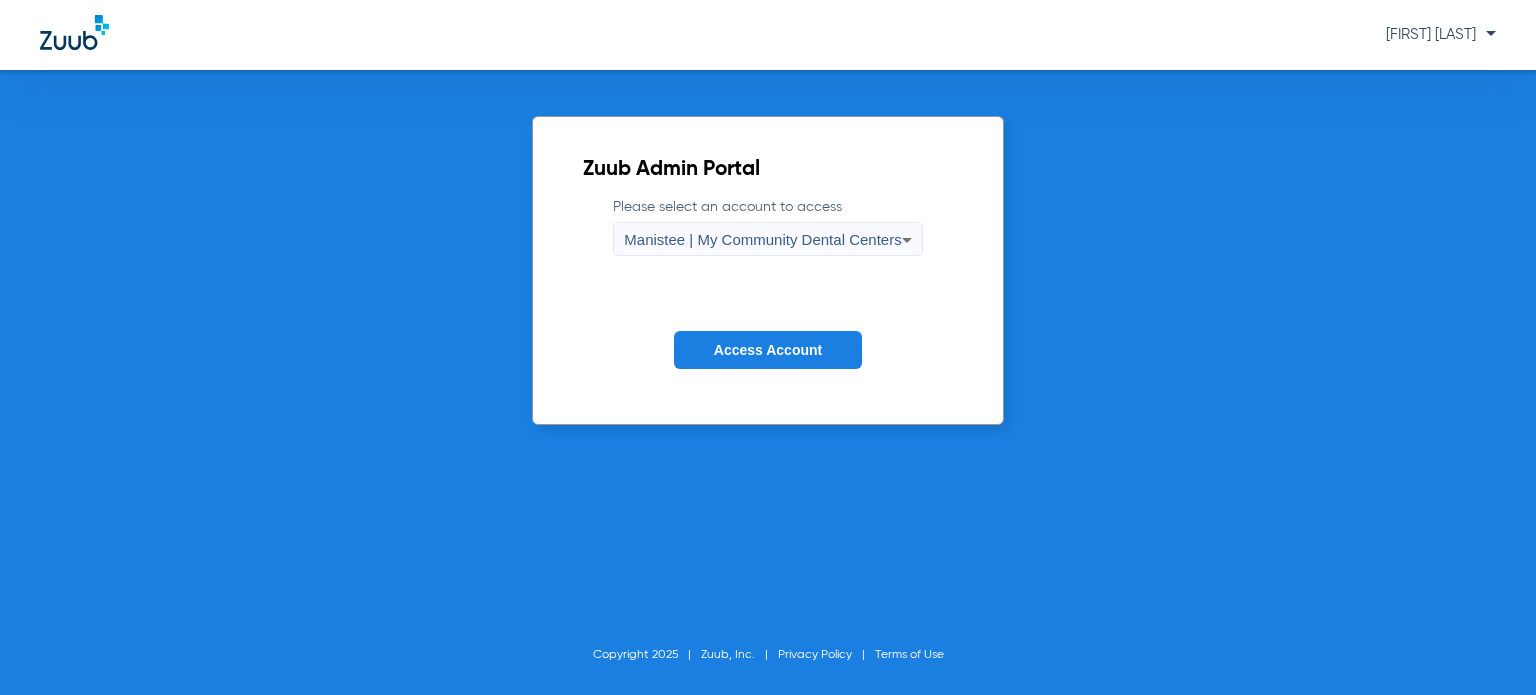 click on "Access Account" 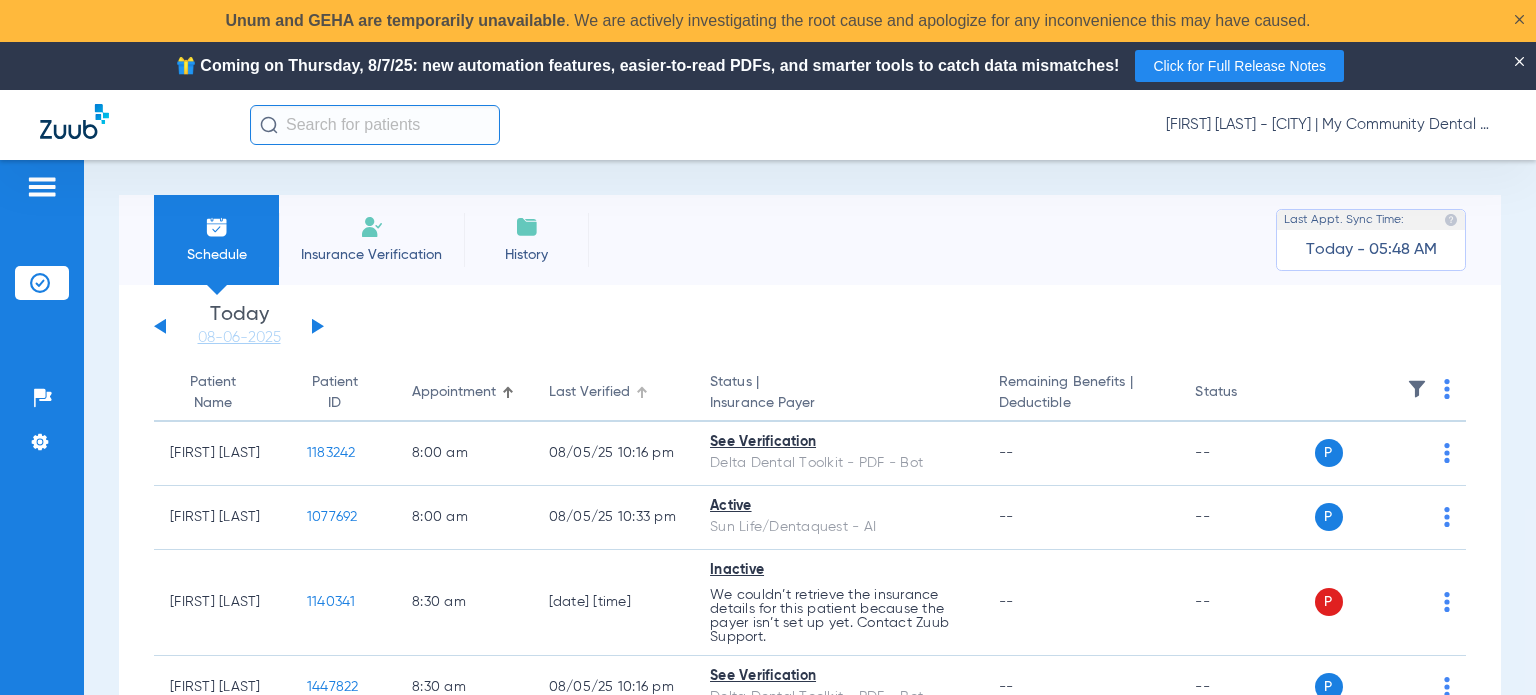 click on "Last Verified" 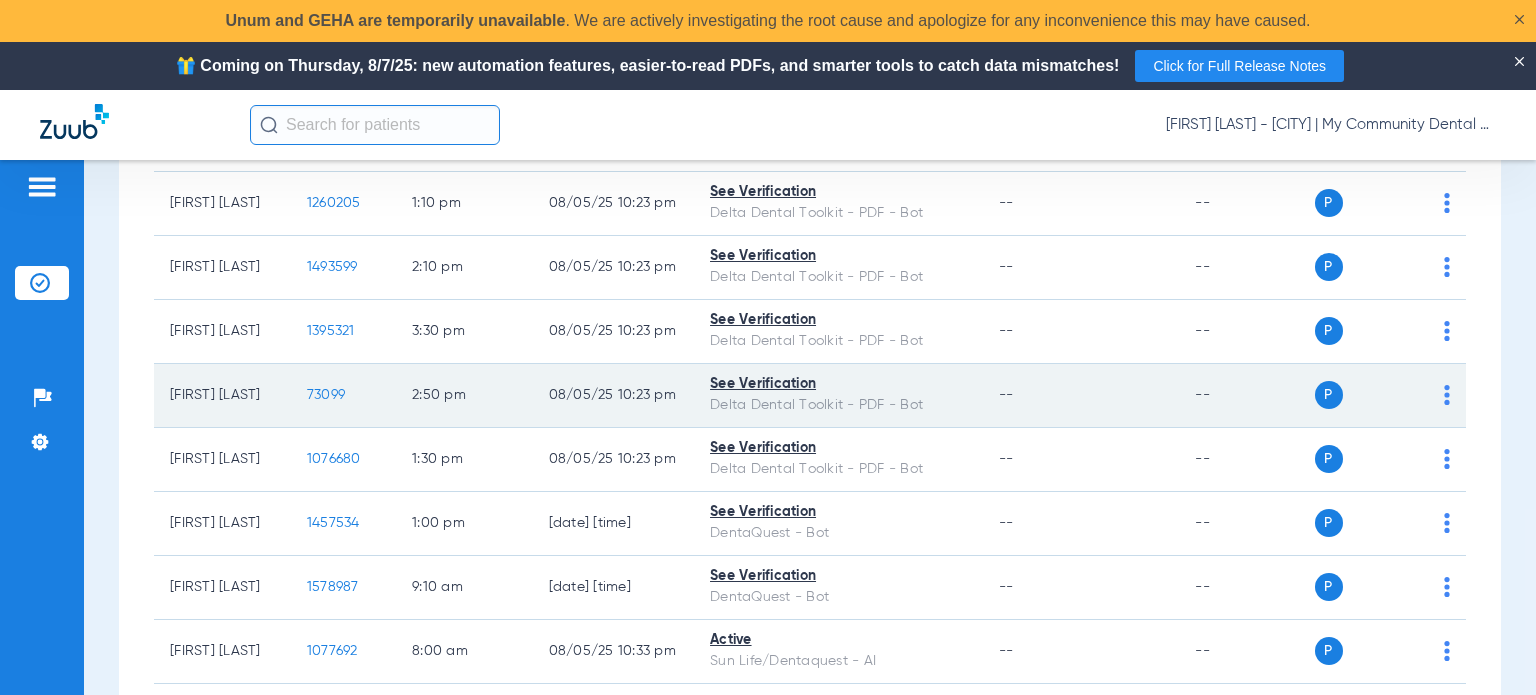 scroll, scrollTop: 1768, scrollLeft: 0, axis: vertical 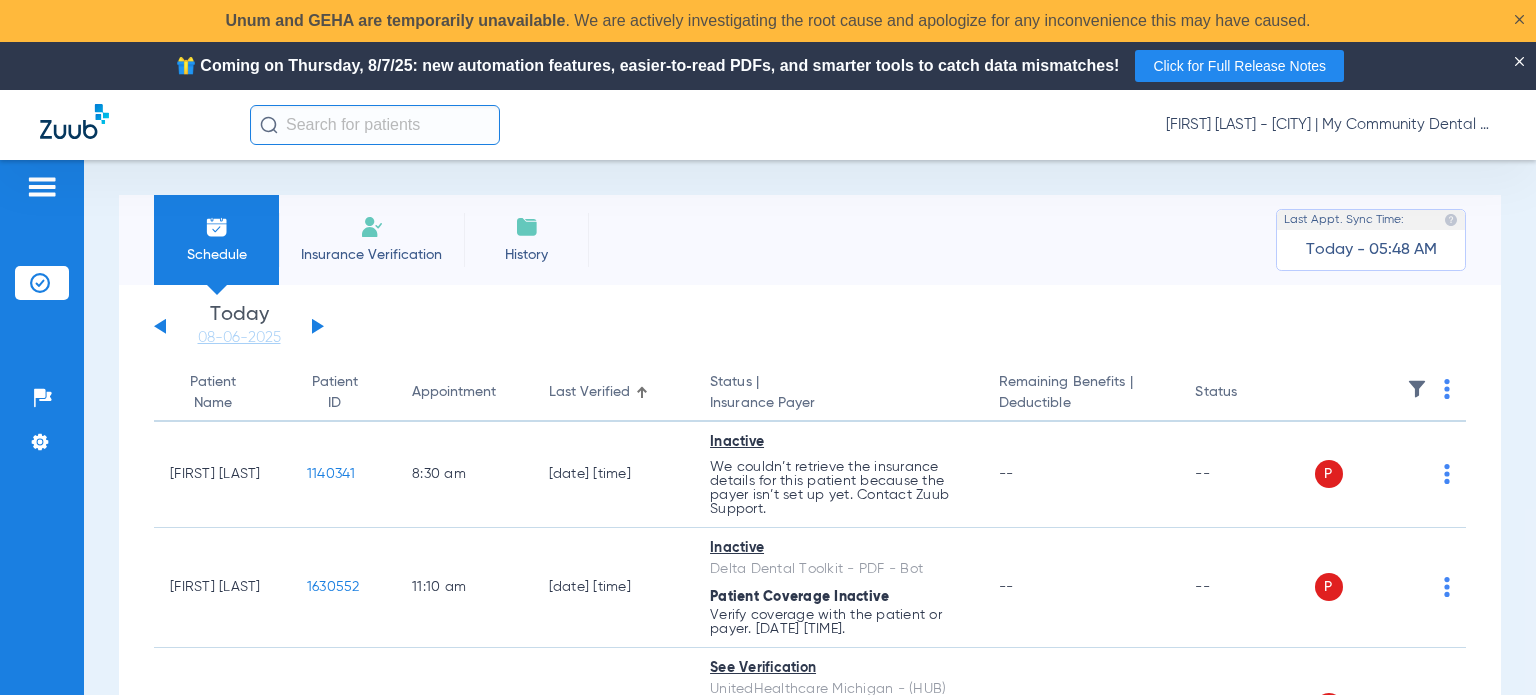 click on "Last Verified" 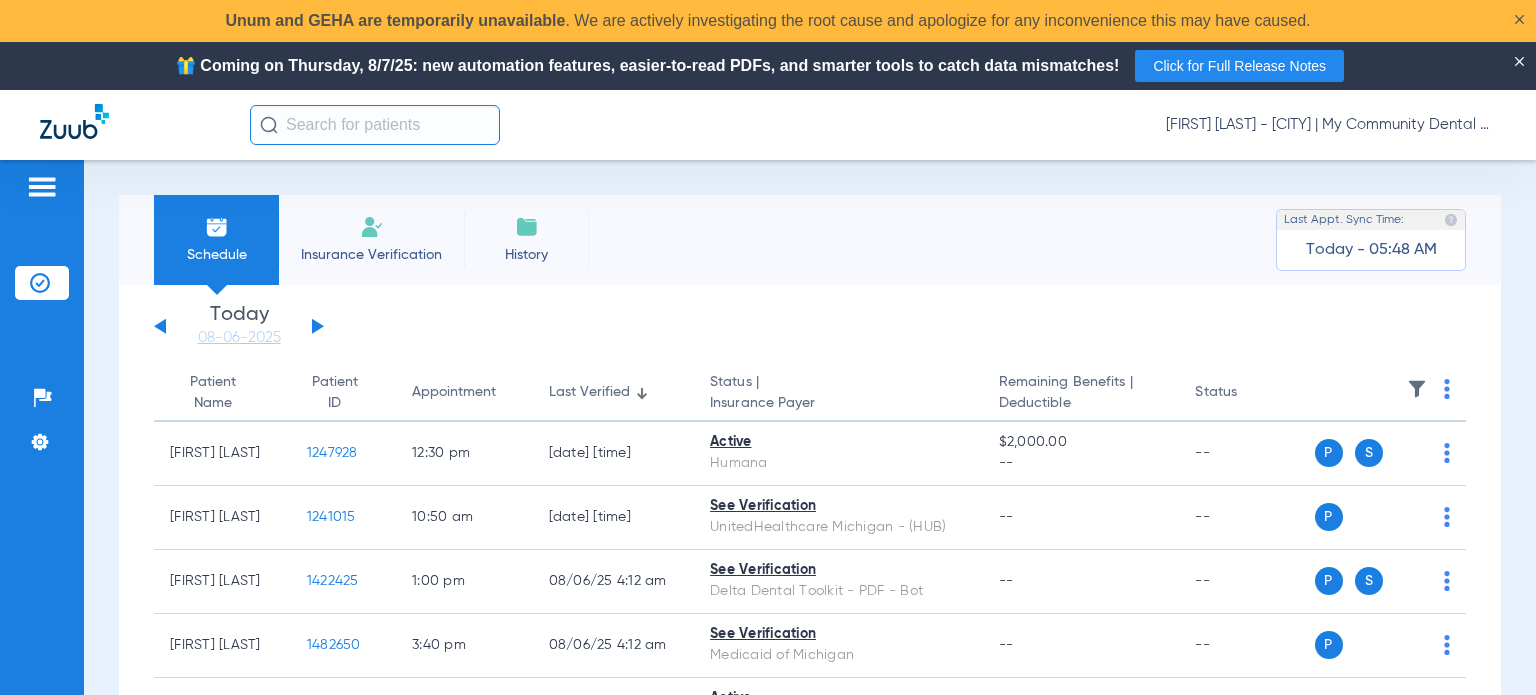 drag, startPoint x: 604, startPoint y: 390, endPoint x: 572, endPoint y: 339, distance: 60.207973 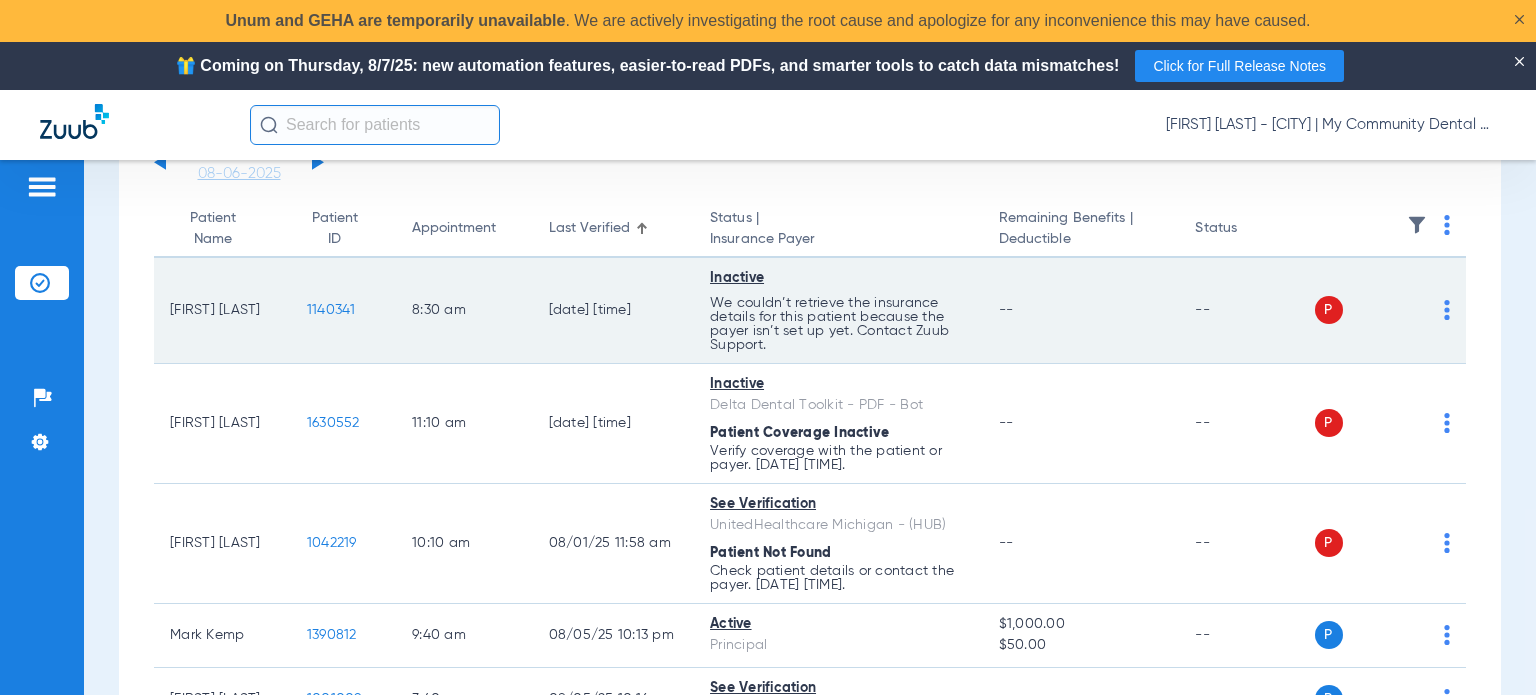 scroll, scrollTop: 200, scrollLeft: 0, axis: vertical 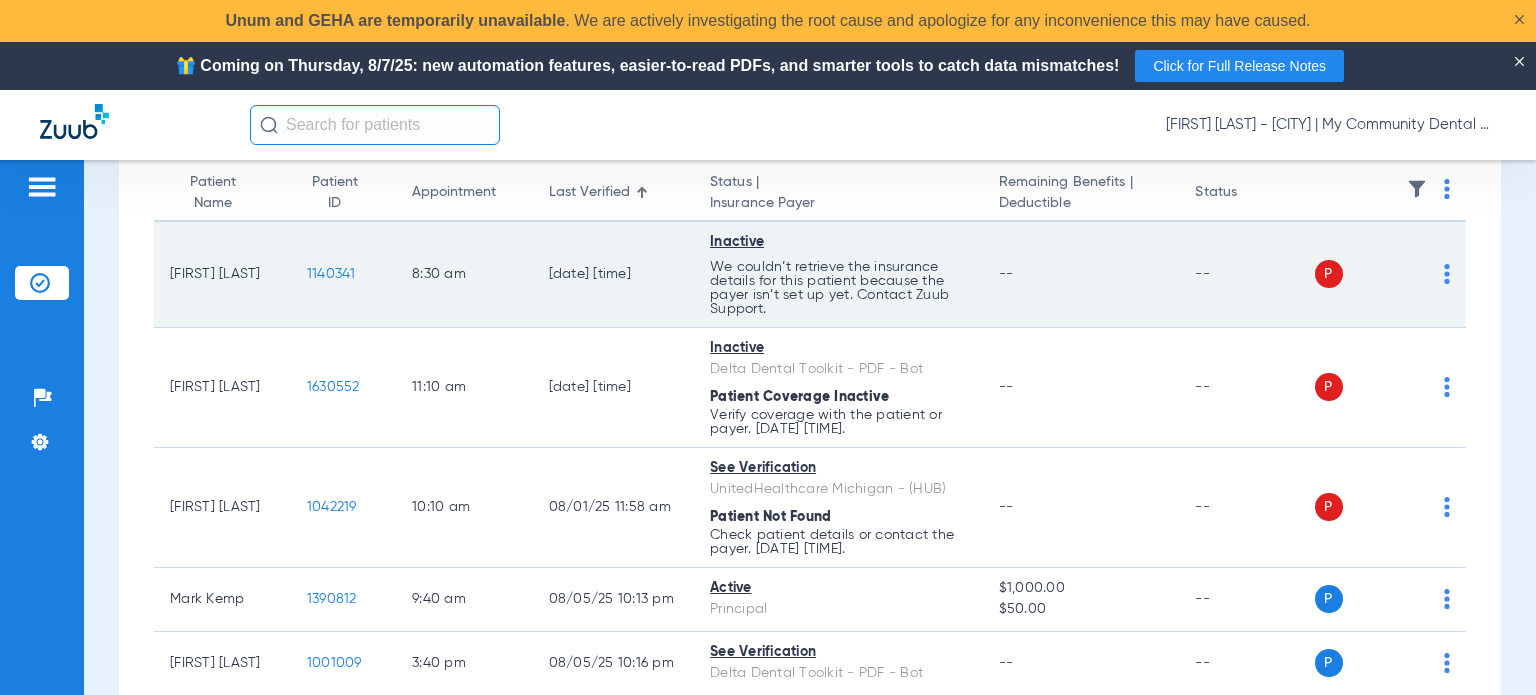 drag, startPoint x: 271, startPoint y: 279, endPoint x: 166, endPoint y: 280, distance: 105.00476 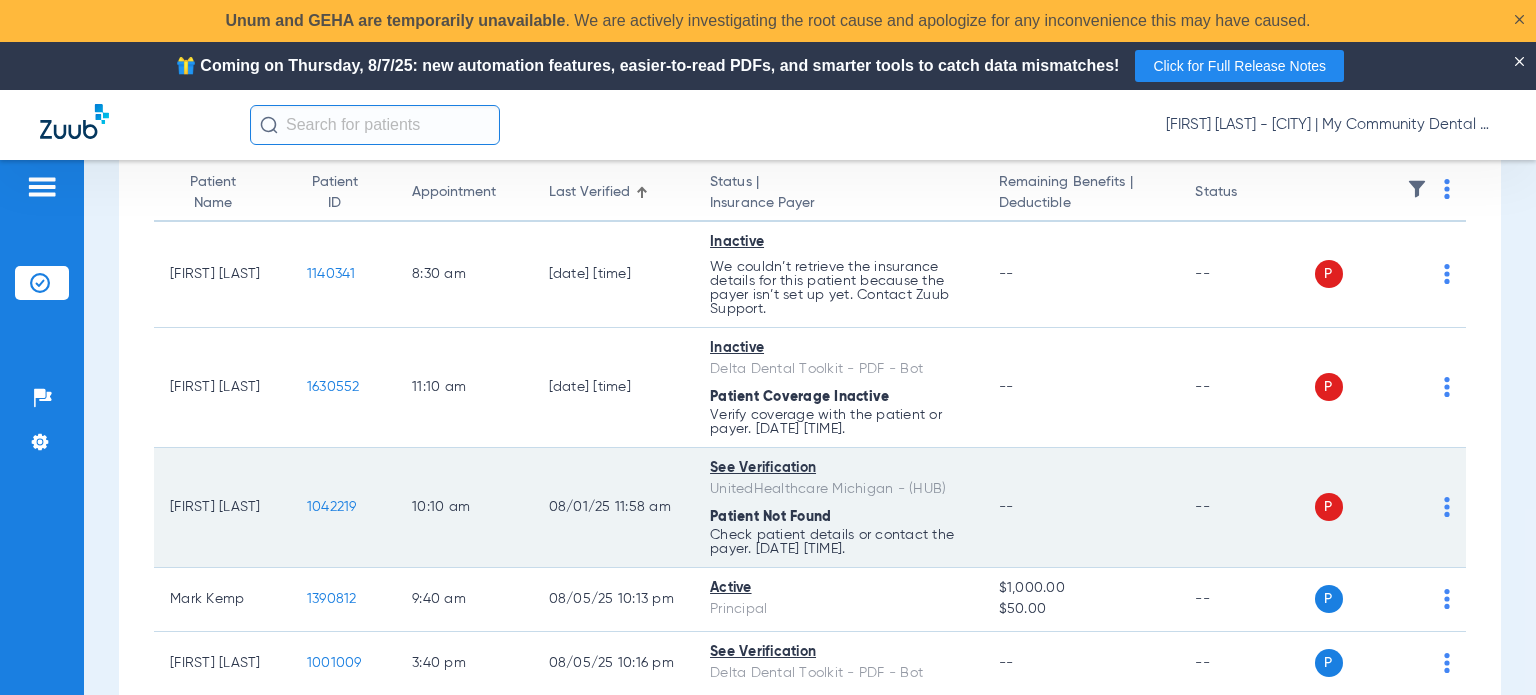 copy on "Alyvia Harthun" 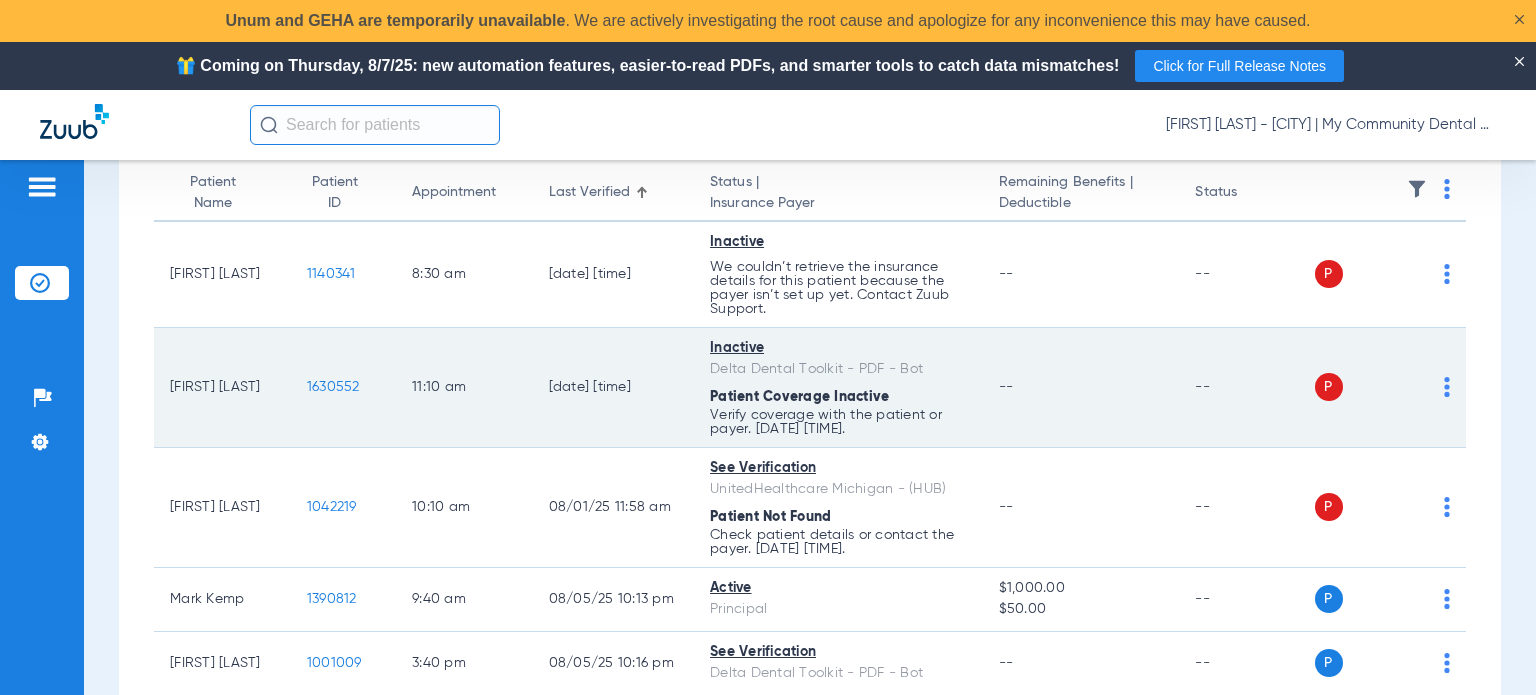 drag, startPoint x: 244, startPoint y: 396, endPoint x: 166, endPoint y: 377, distance: 80.280754 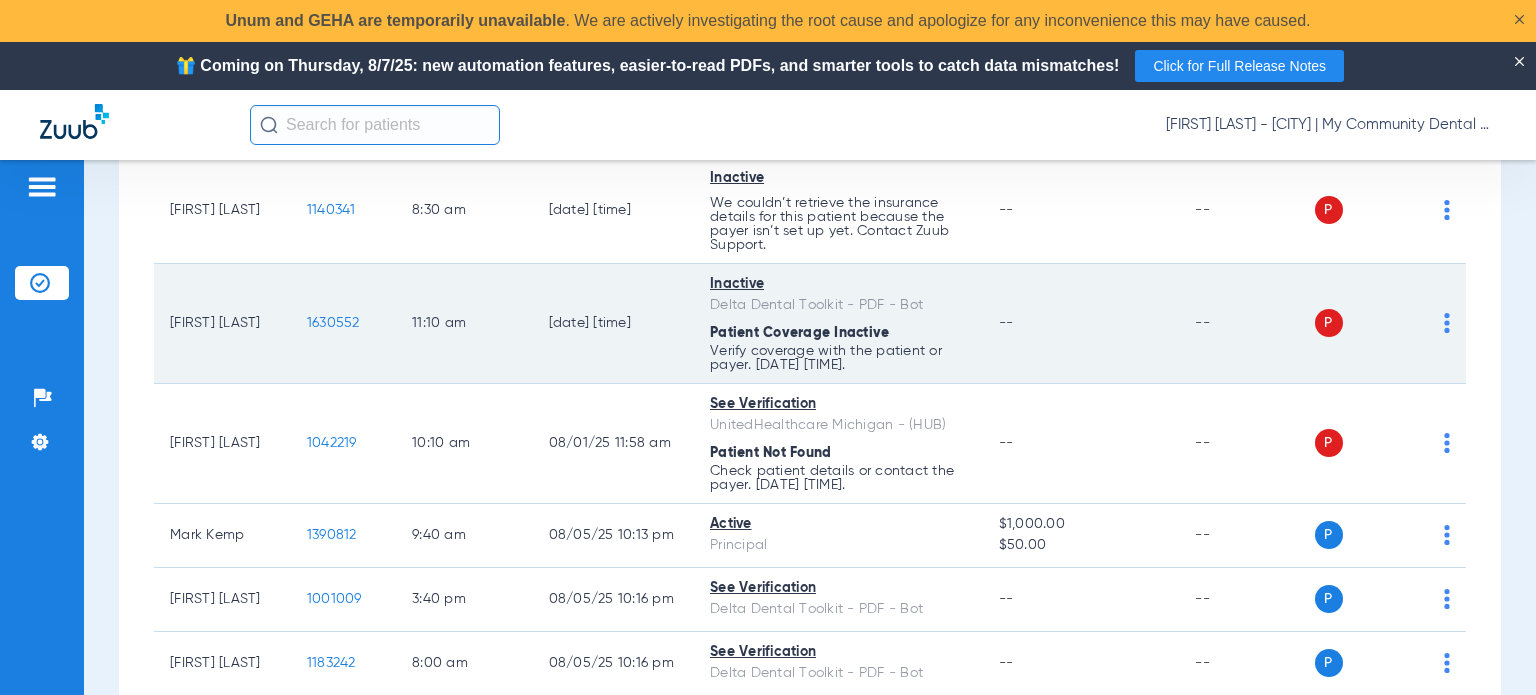 scroll, scrollTop: 300, scrollLeft: 0, axis: vertical 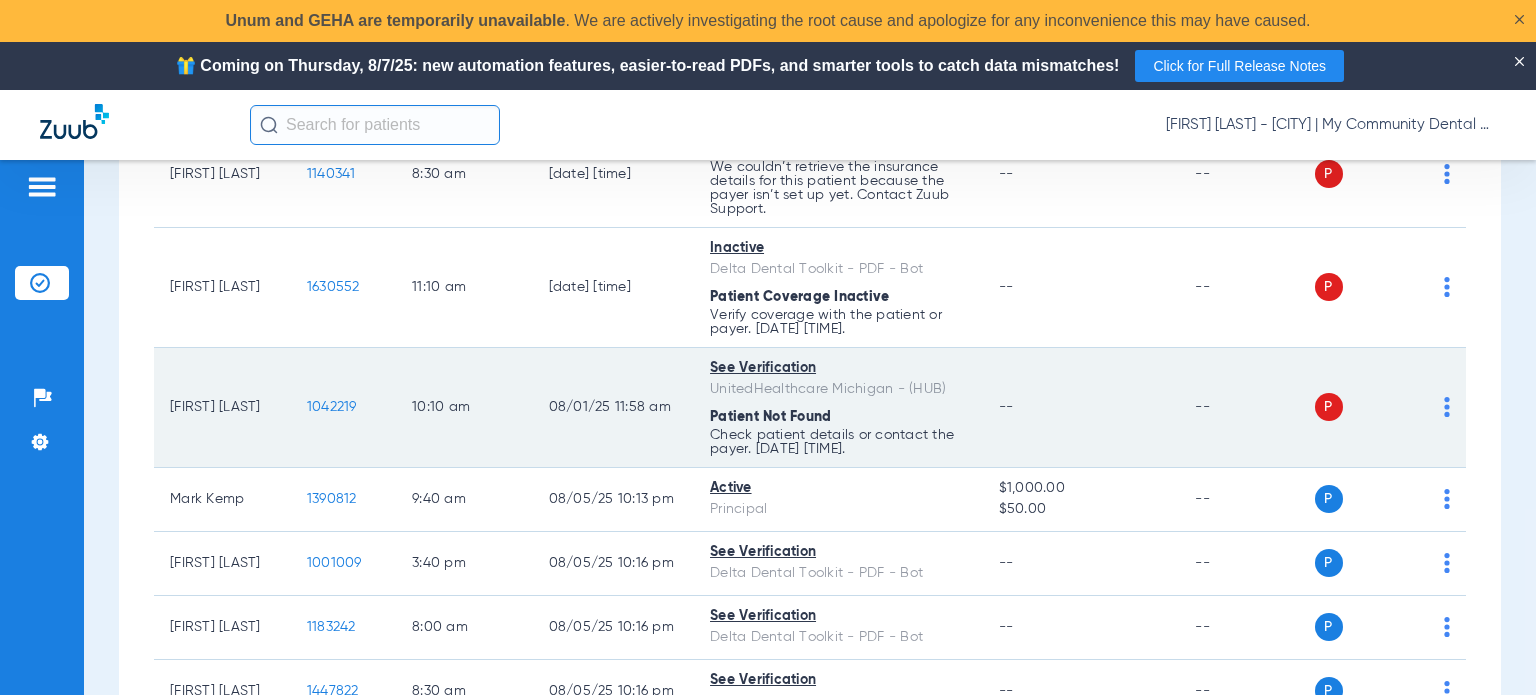 drag, startPoint x: 260, startPoint y: 411, endPoint x: 168, endPoint y: 410, distance: 92.00543 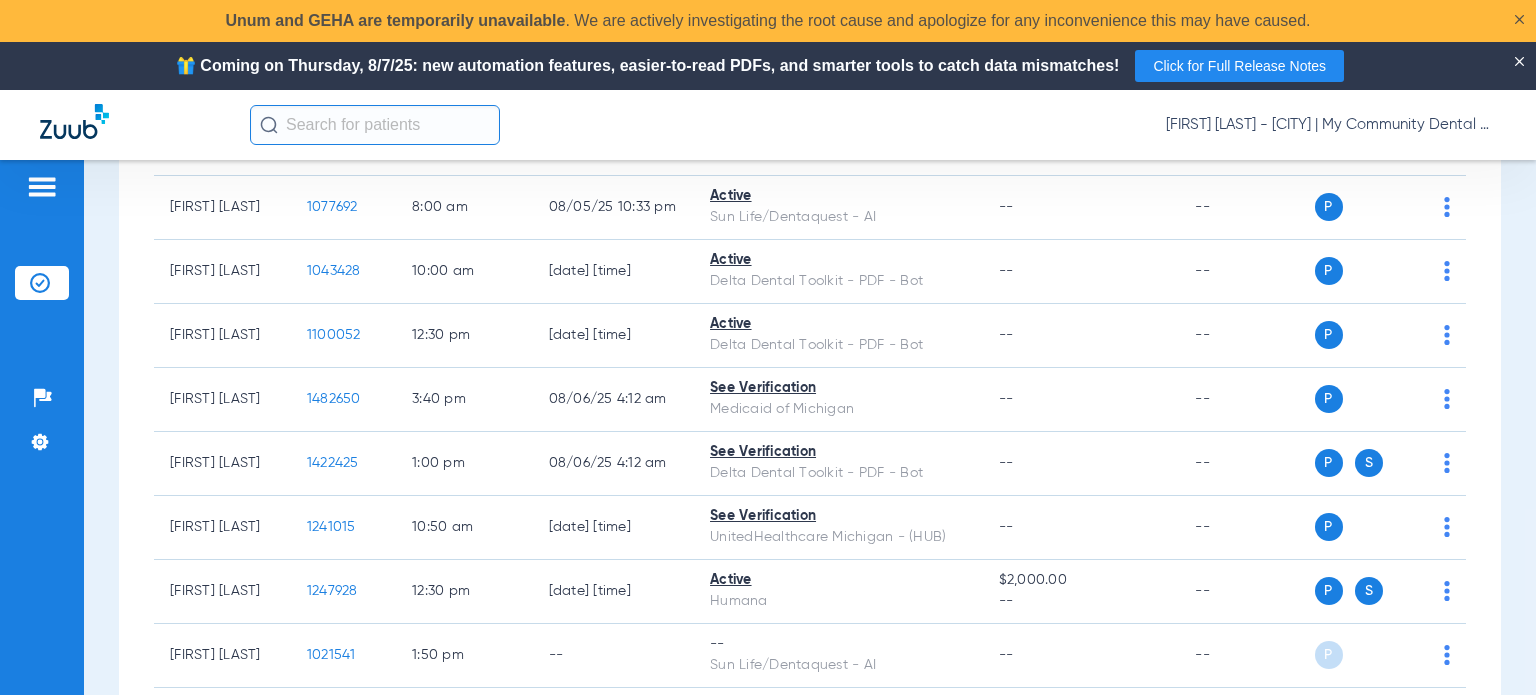 scroll, scrollTop: 1768, scrollLeft: 0, axis: vertical 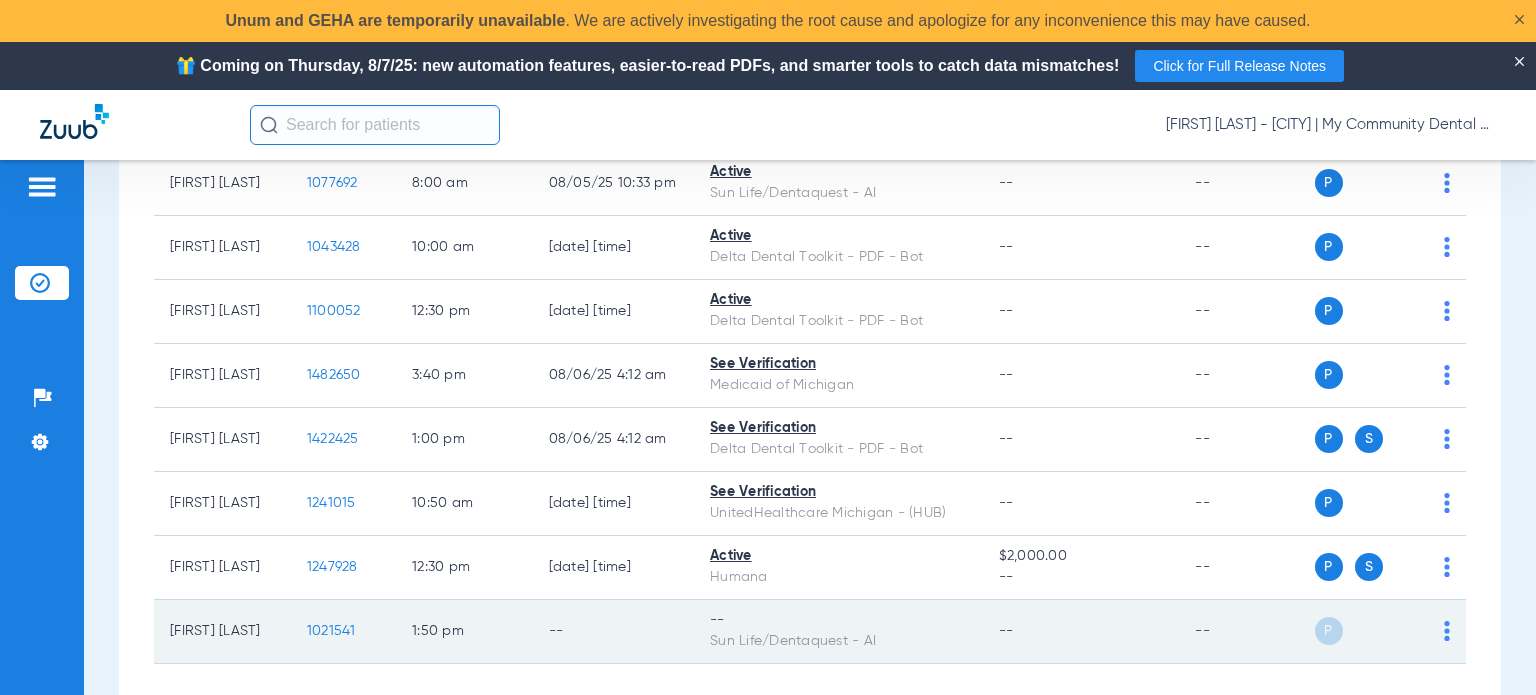 drag, startPoint x: 260, startPoint y: 624, endPoint x: 417, endPoint y: 655, distance: 160.03125 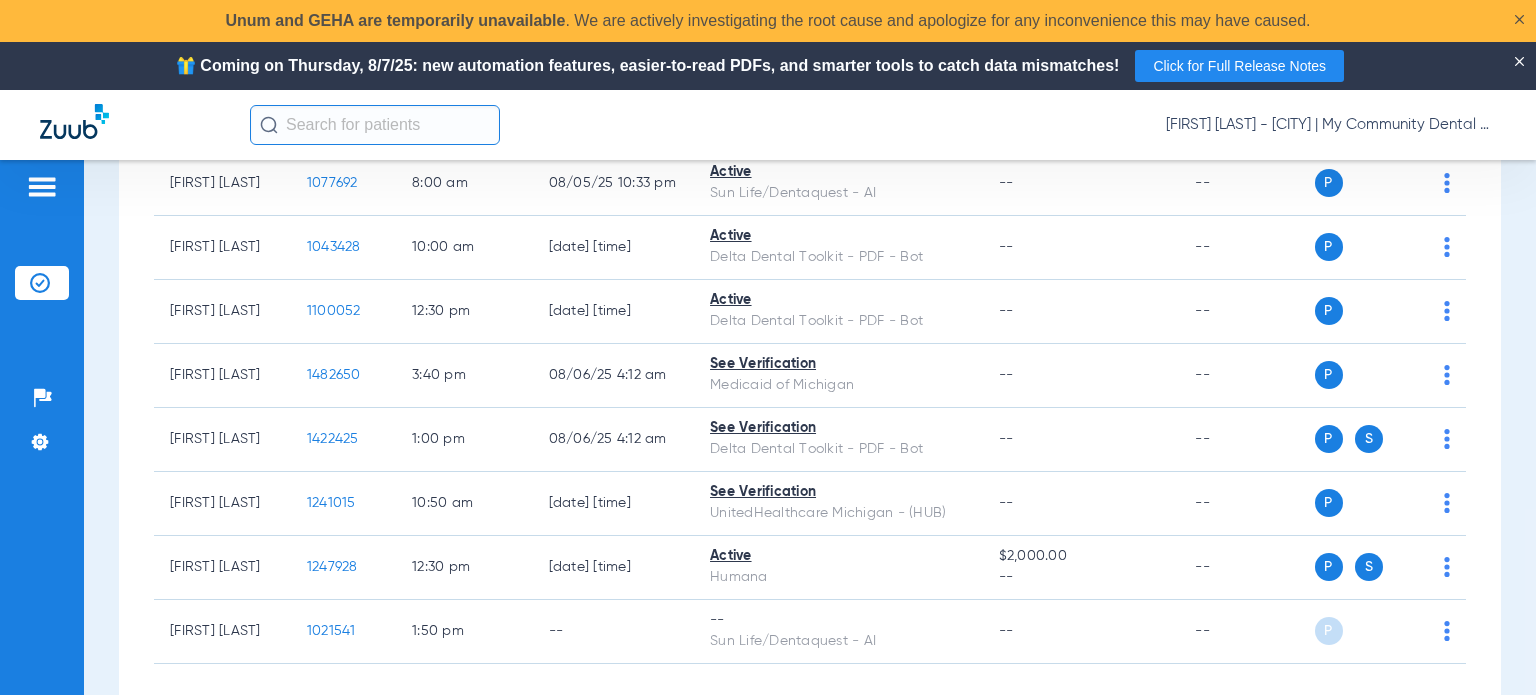copy on "enise Rosen" 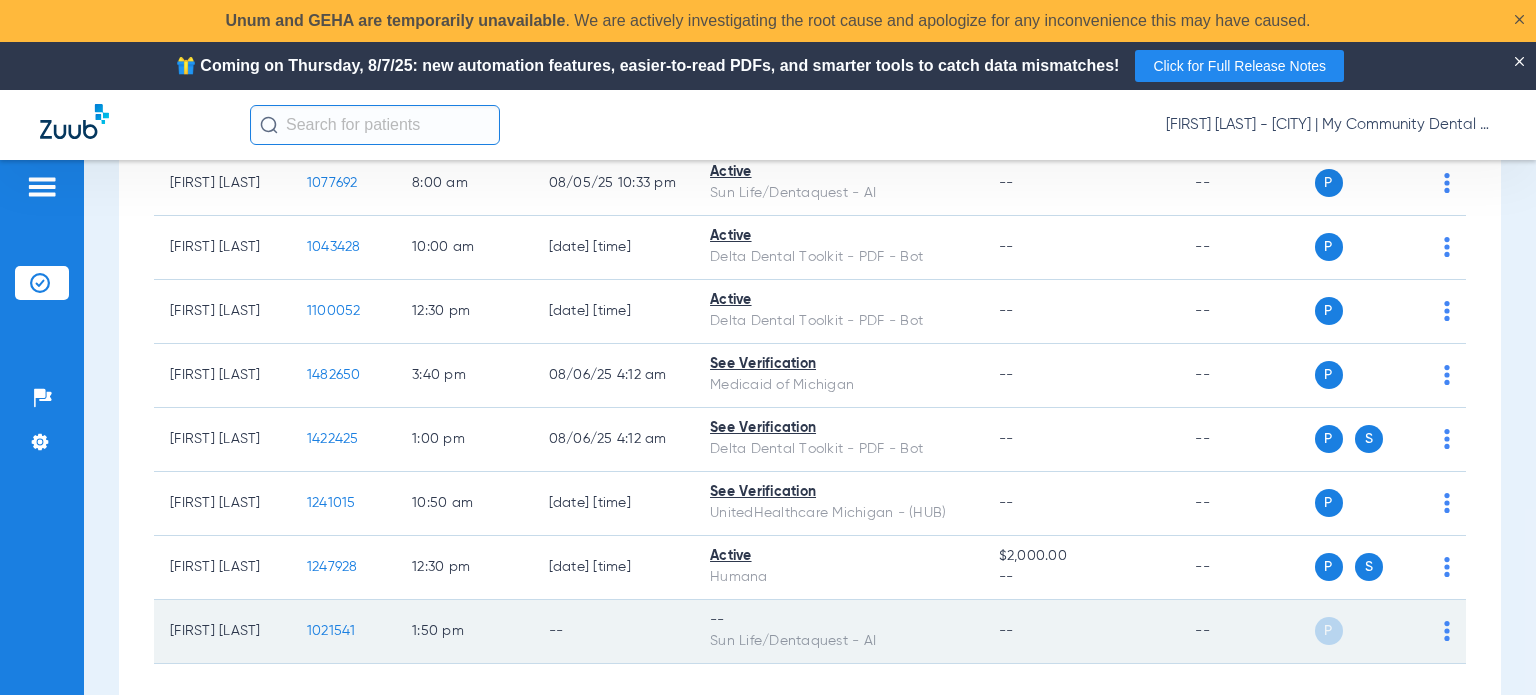 click on "Denise Rosen" 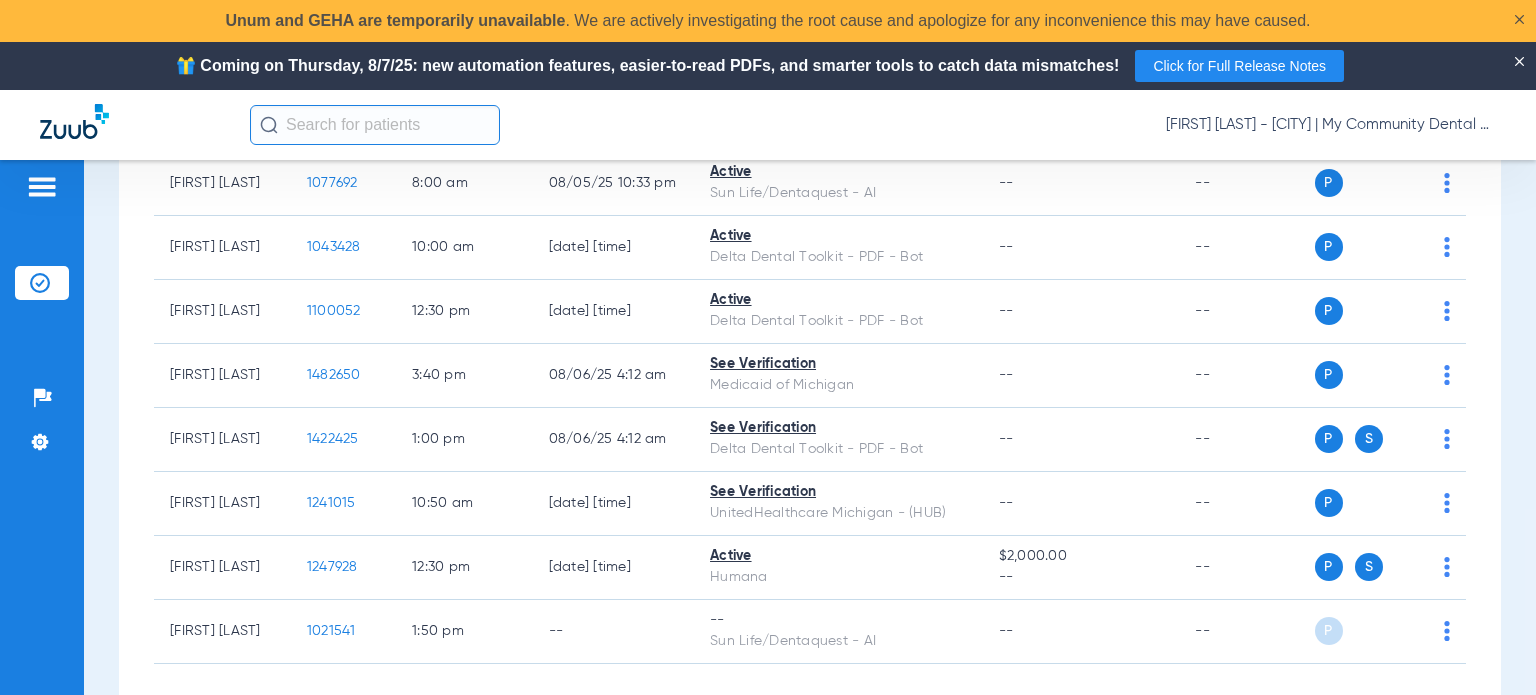 copy on "Denise Rosen" 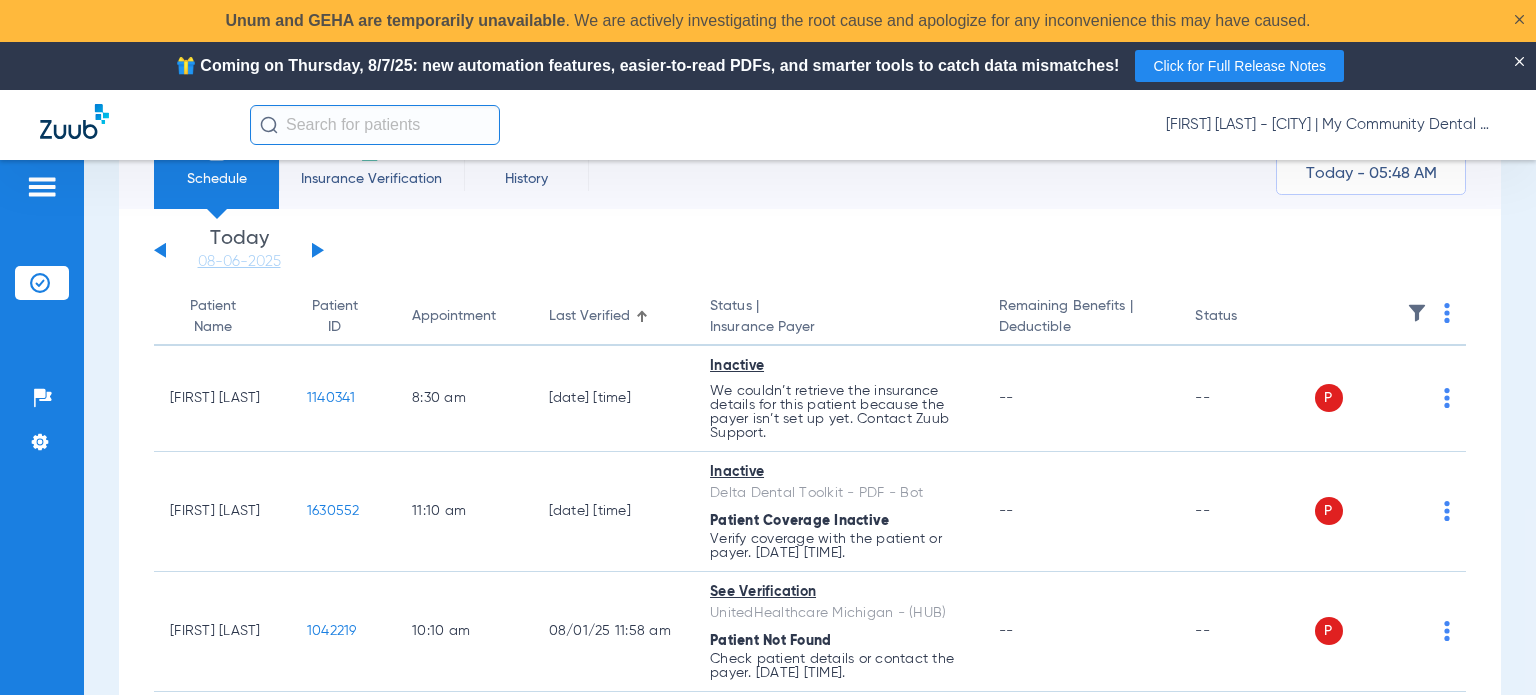 scroll, scrollTop: 0, scrollLeft: 0, axis: both 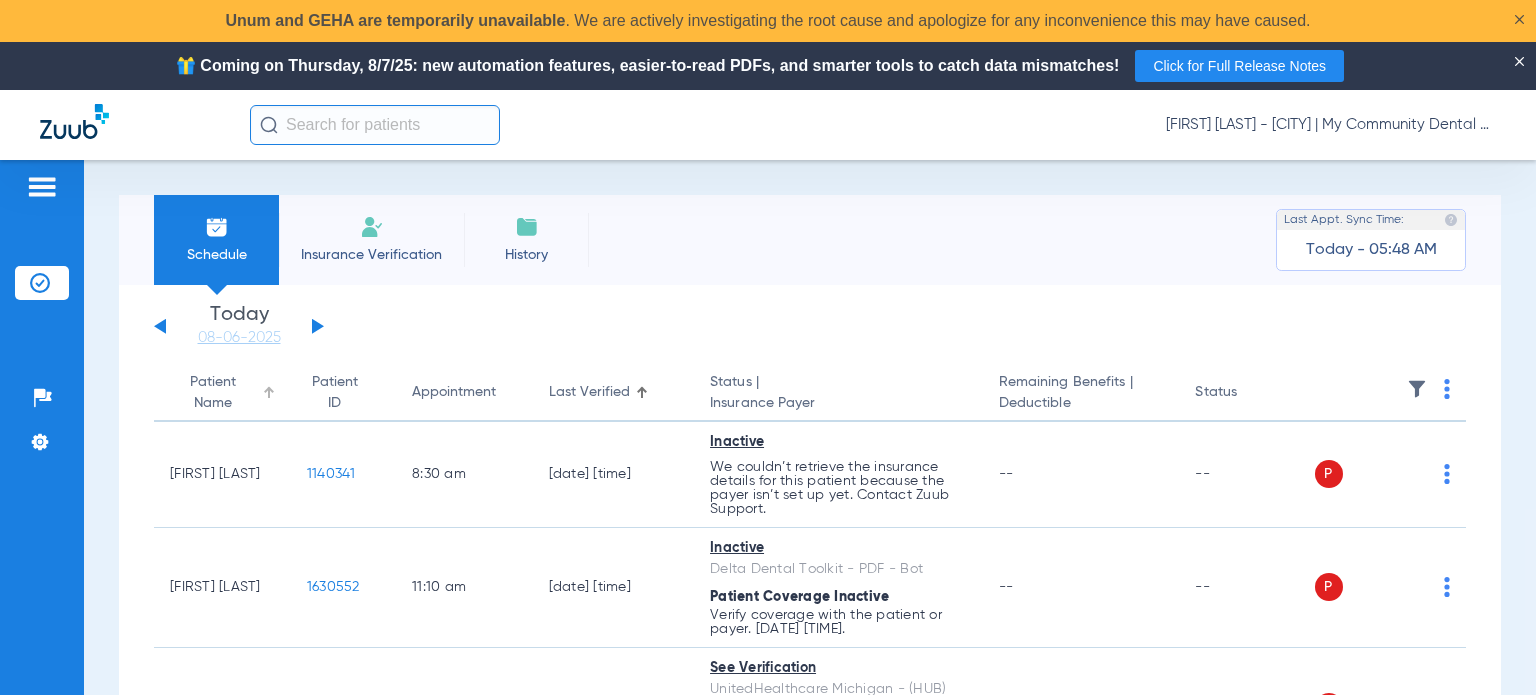 click on "Patient Name" 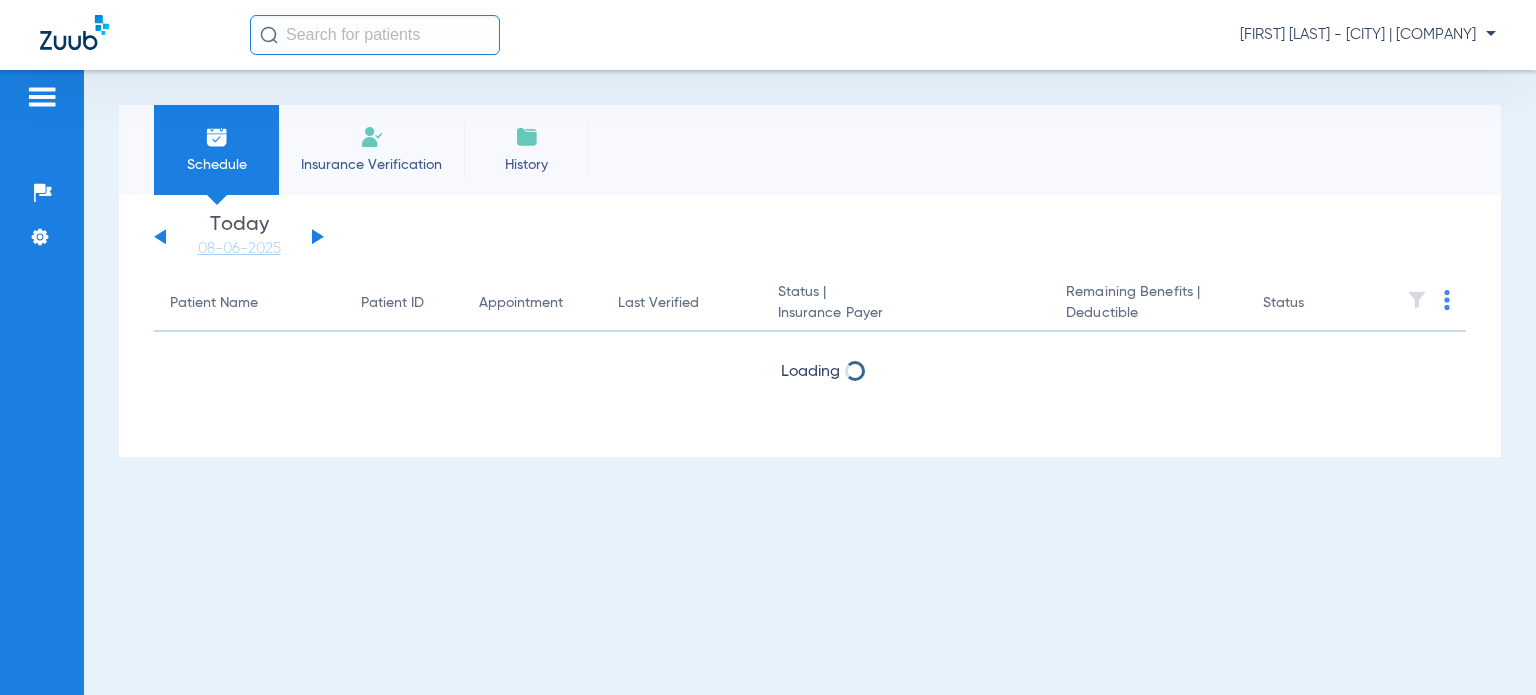 scroll, scrollTop: 0, scrollLeft: 0, axis: both 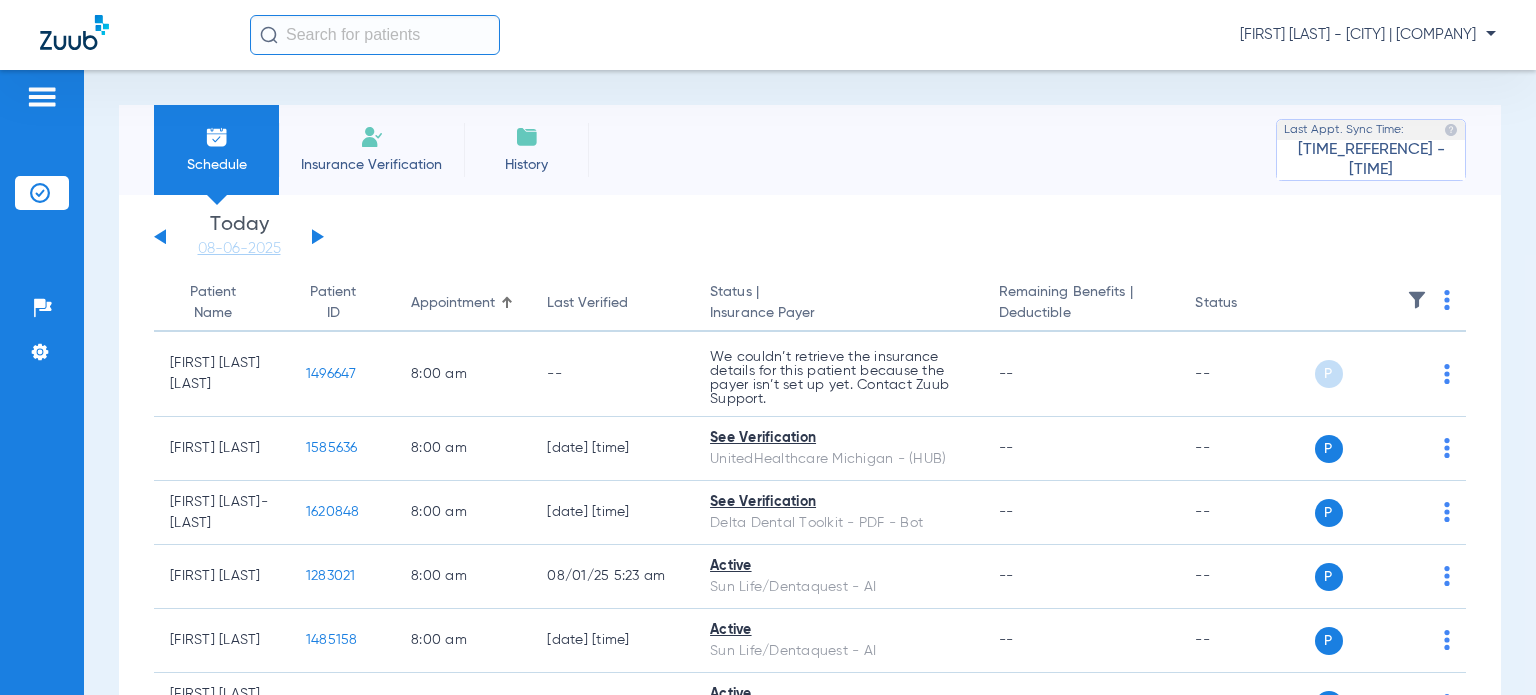 click on "[FIRST] [LAST] - [CITY] | [COMPANY]" 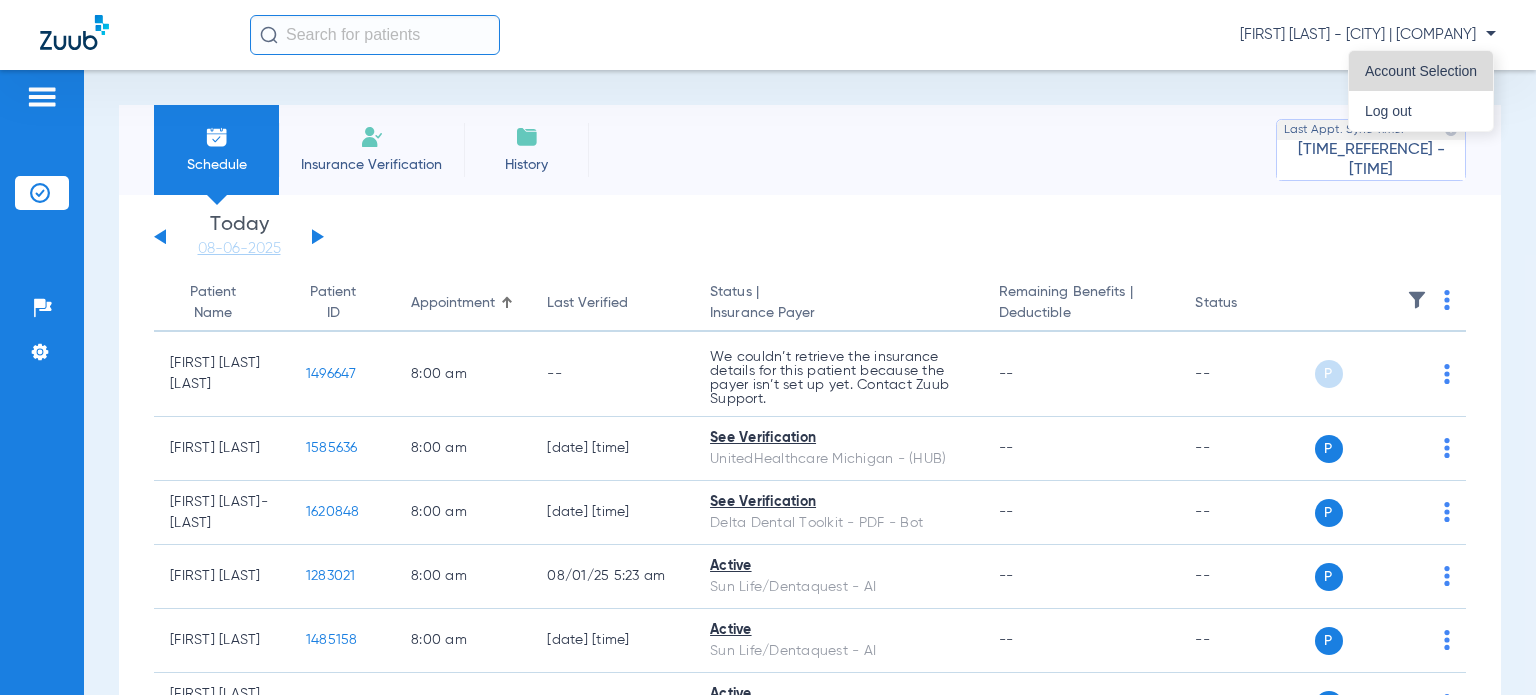 click on "Account Selection" at bounding box center (1421, 71) 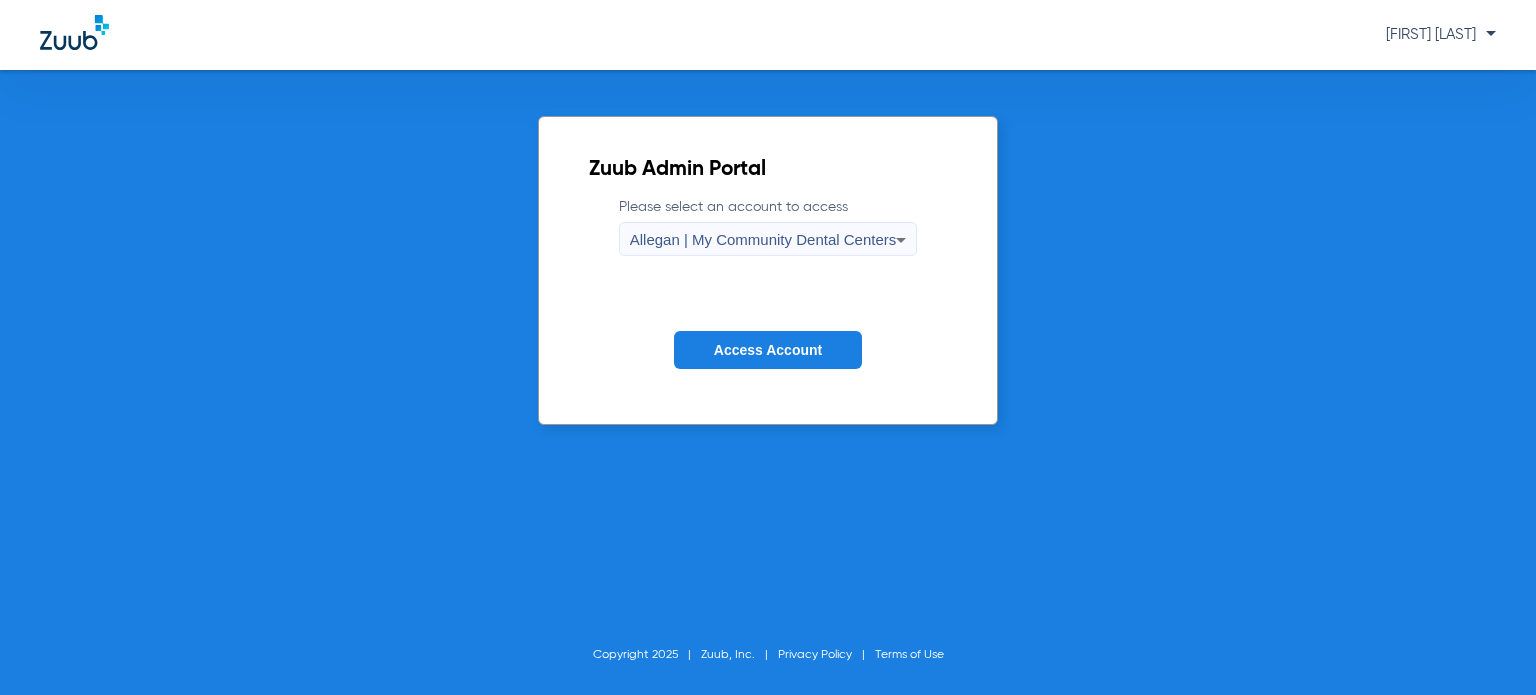 click on "Allegan | My Community Dental Centers" at bounding box center [763, 239] 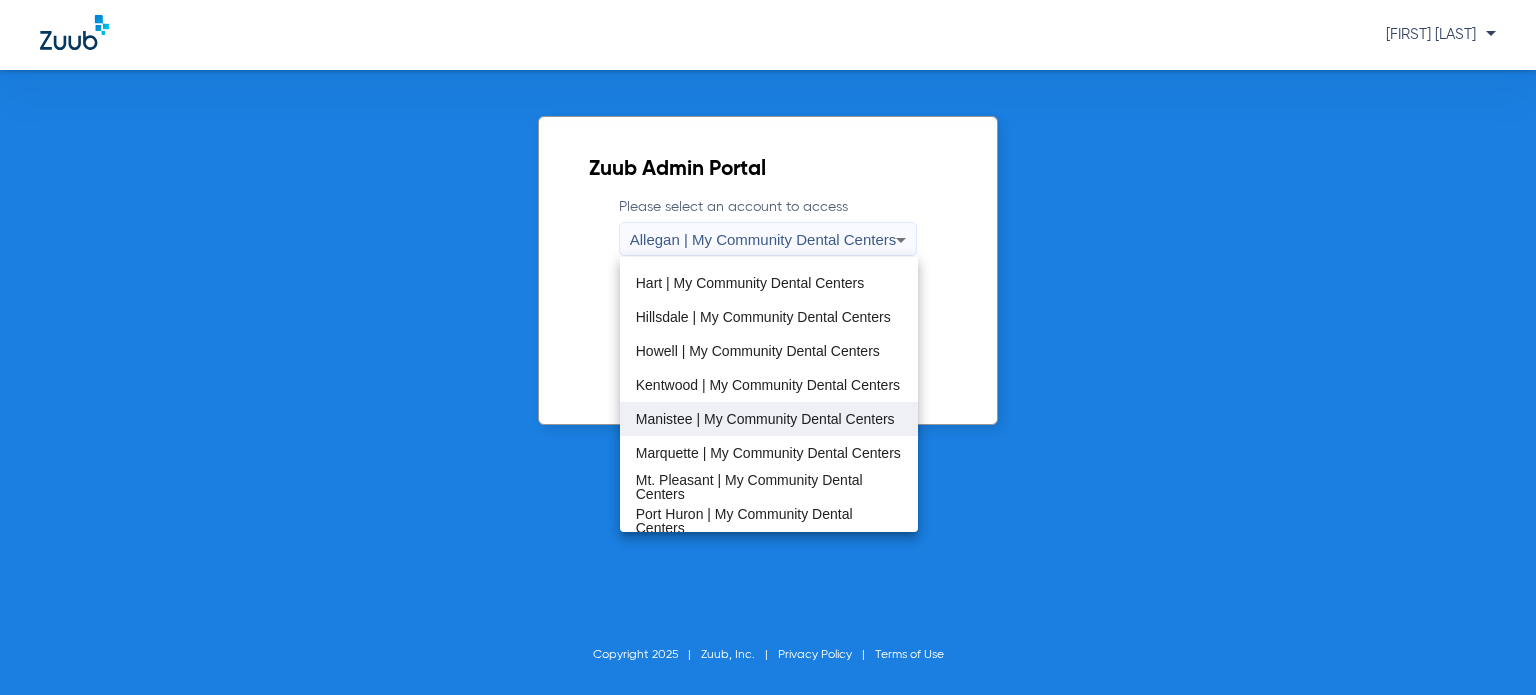 scroll, scrollTop: 400, scrollLeft: 0, axis: vertical 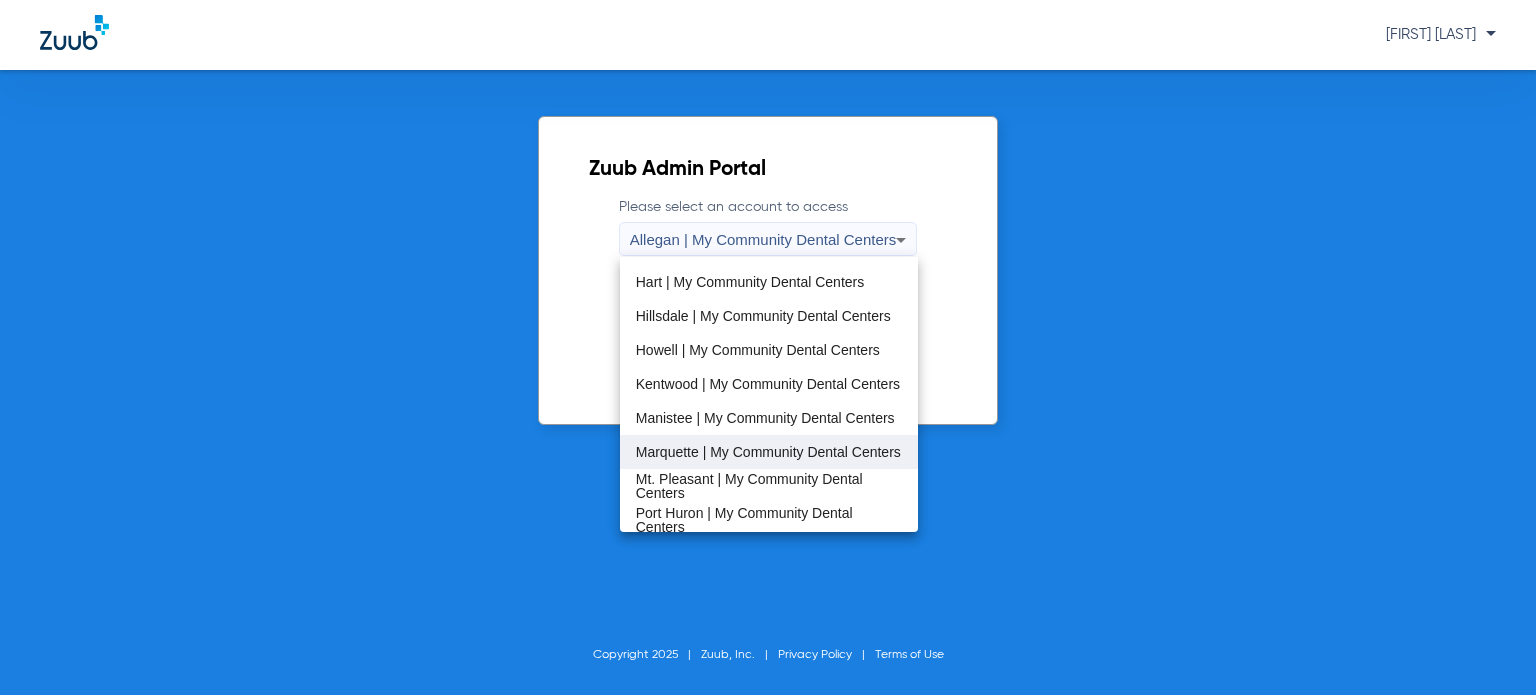 click on "Marquette | My Community Dental Centers" at bounding box center [768, 452] 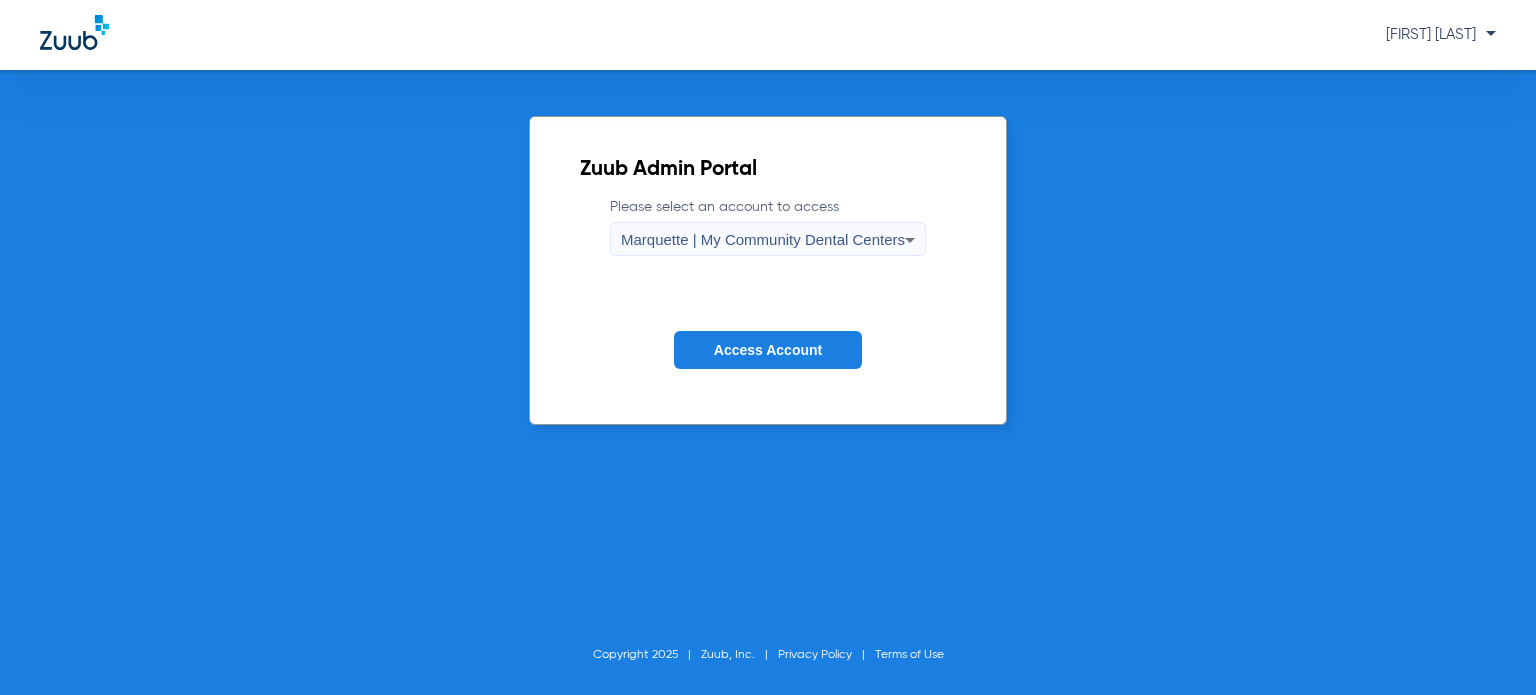 click on "Access Account" 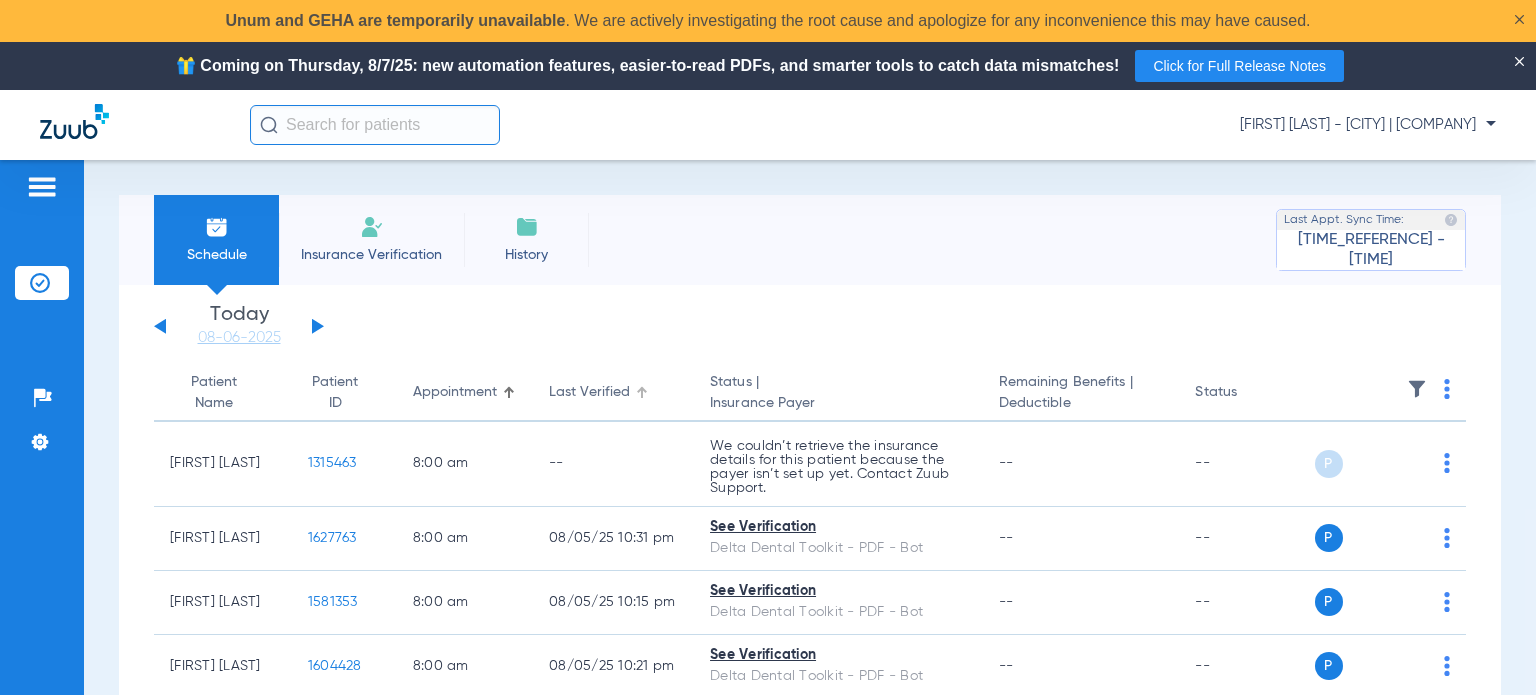click on "Last Verified" 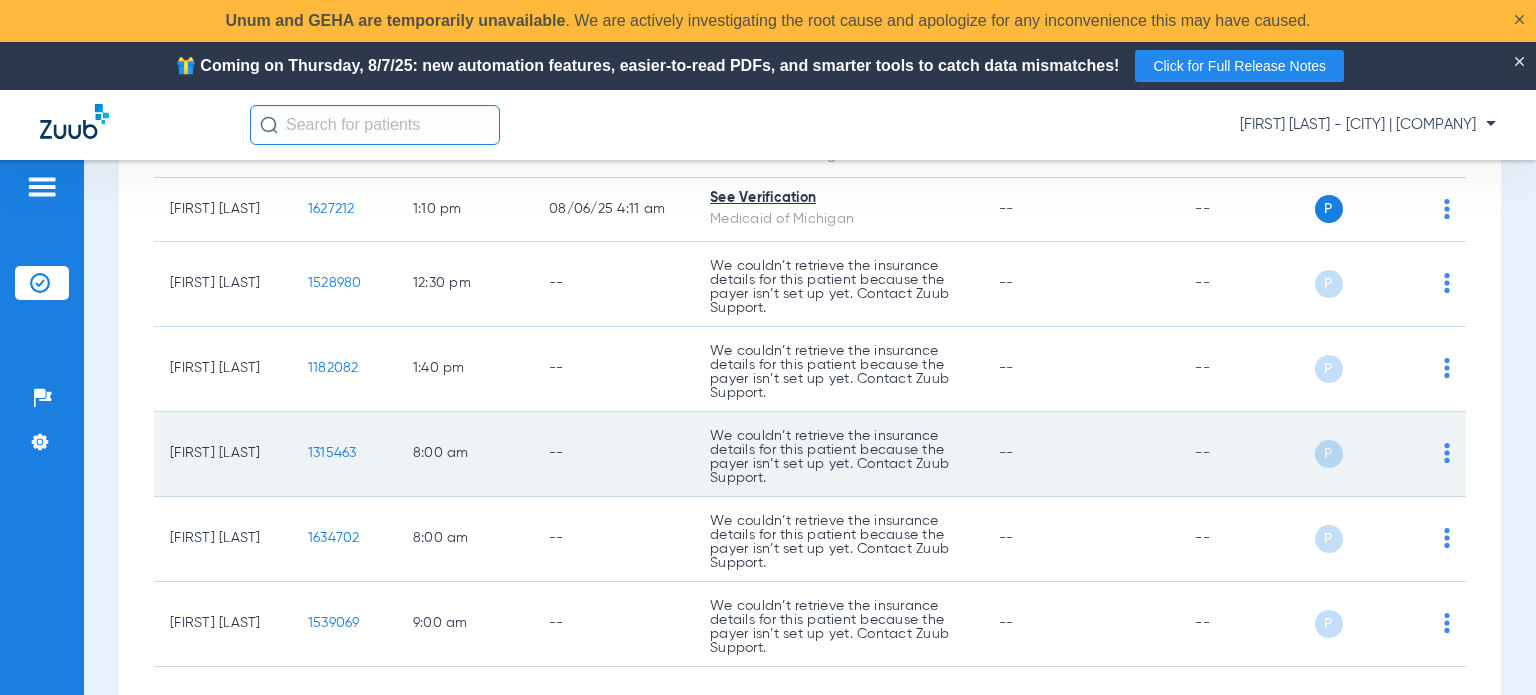 scroll, scrollTop: 2072, scrollLeft: 0, axis: vertical 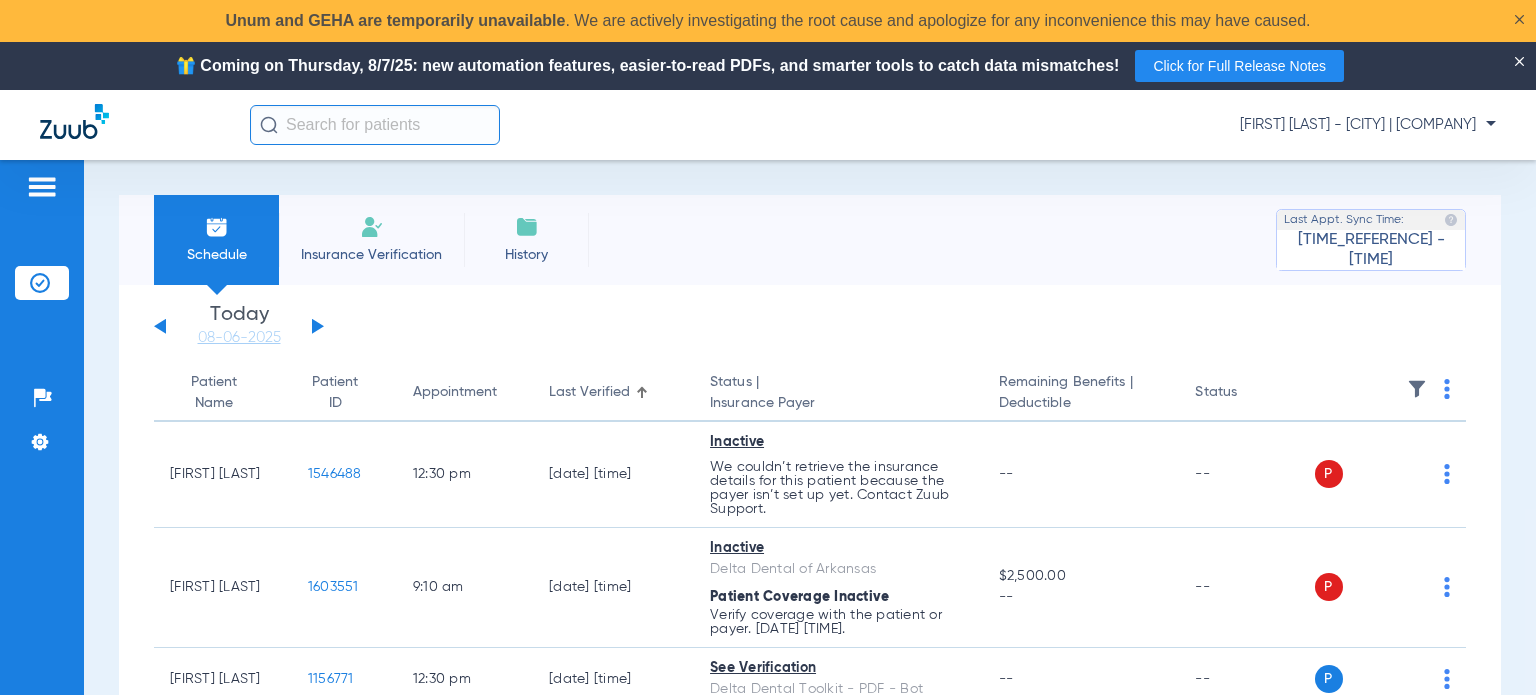 click on "Last Verified" 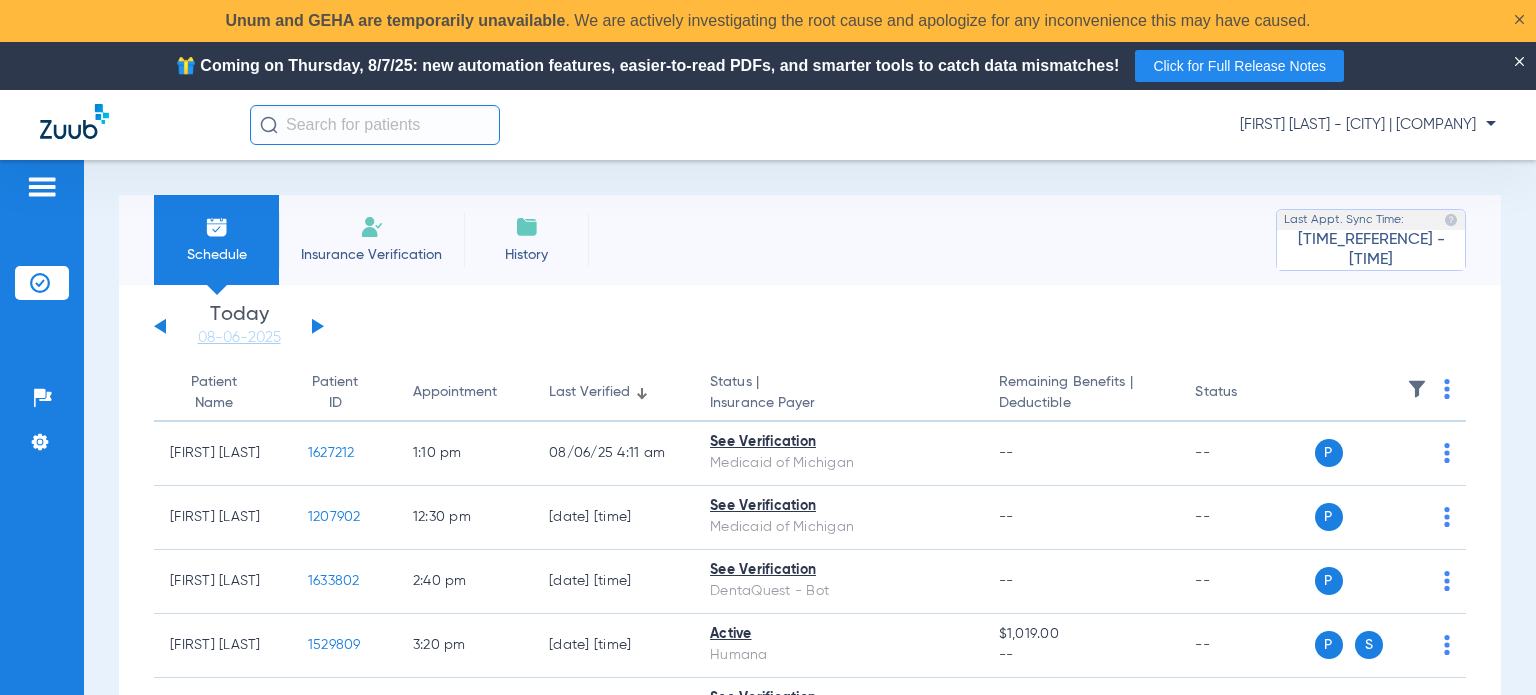 click on "Last Verified" 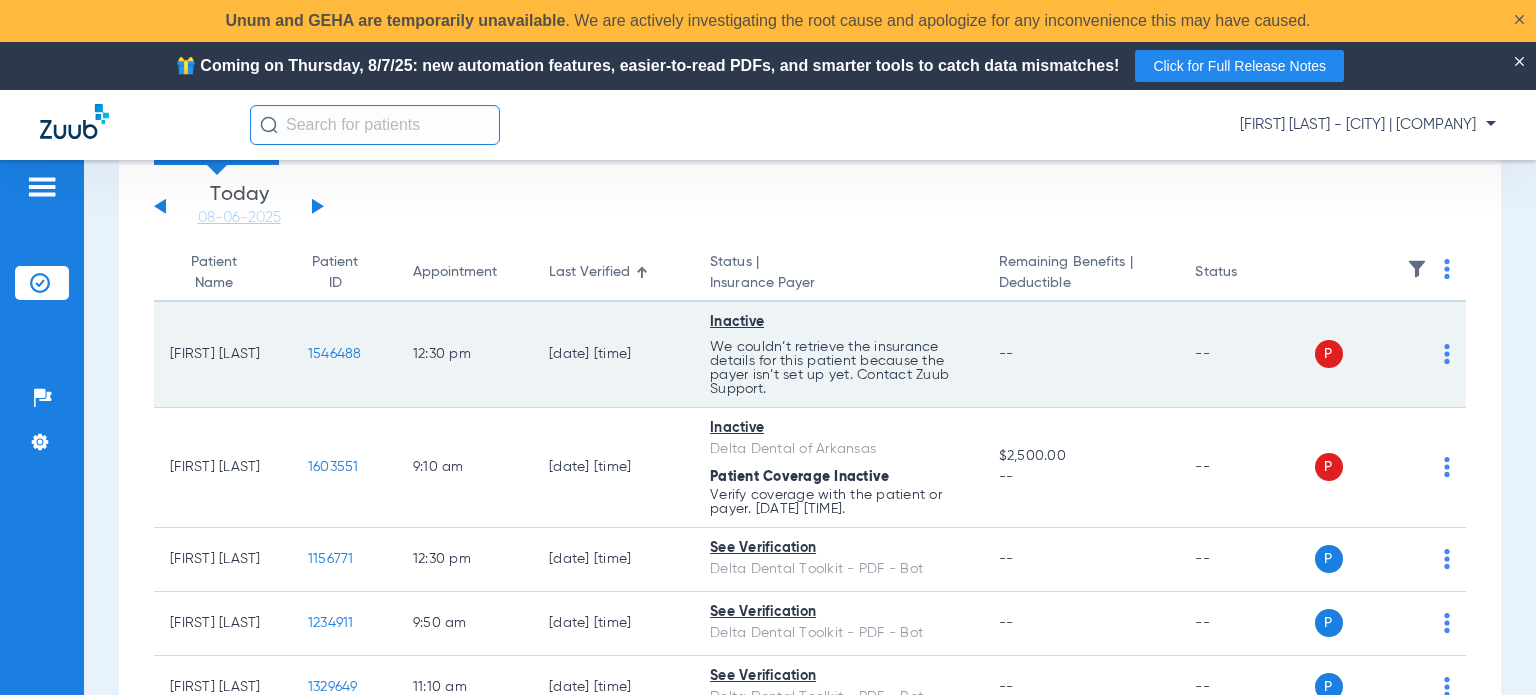scroll, scrollTop: 200, scrollLeft: 0, axis: vertical 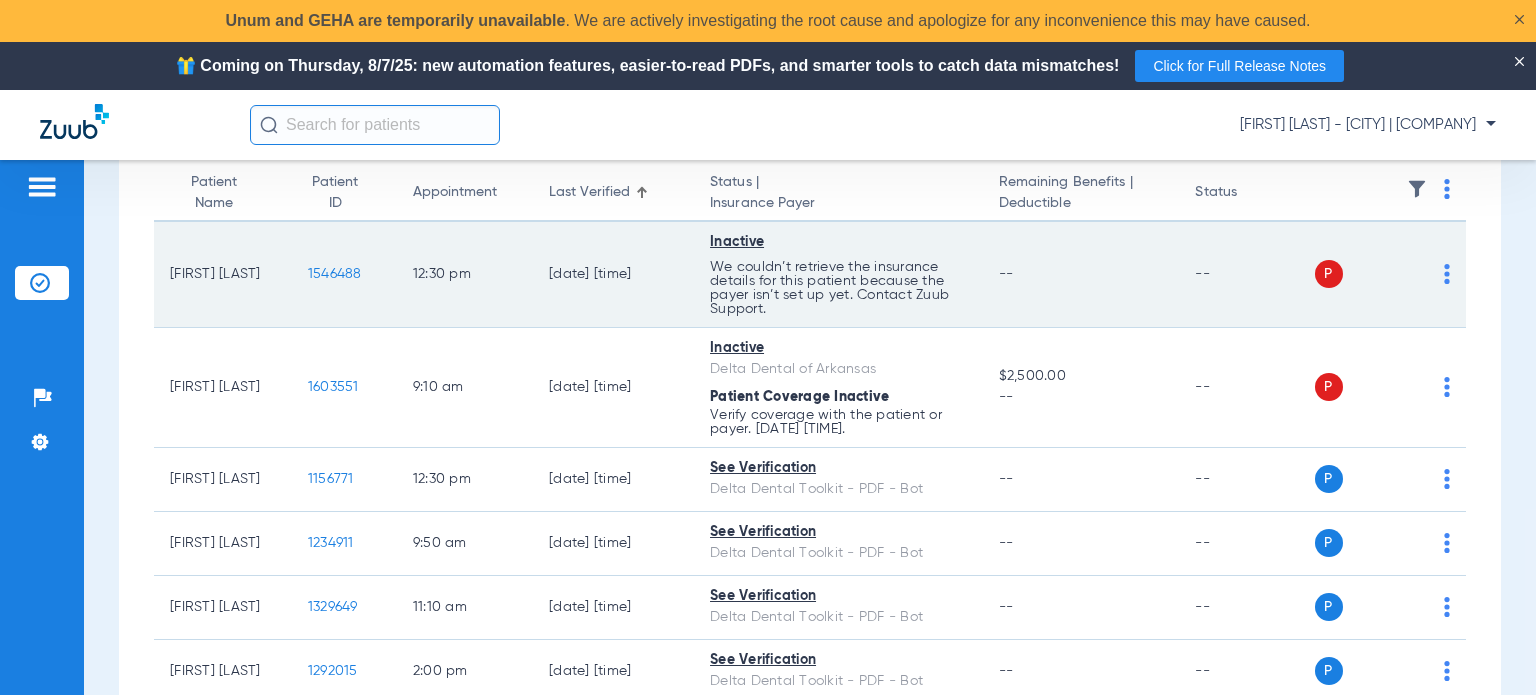 drag, startPoint x: 255, startPoint y: 275, endPoint x: 170, endPoint y: 271, distance: 85.09406 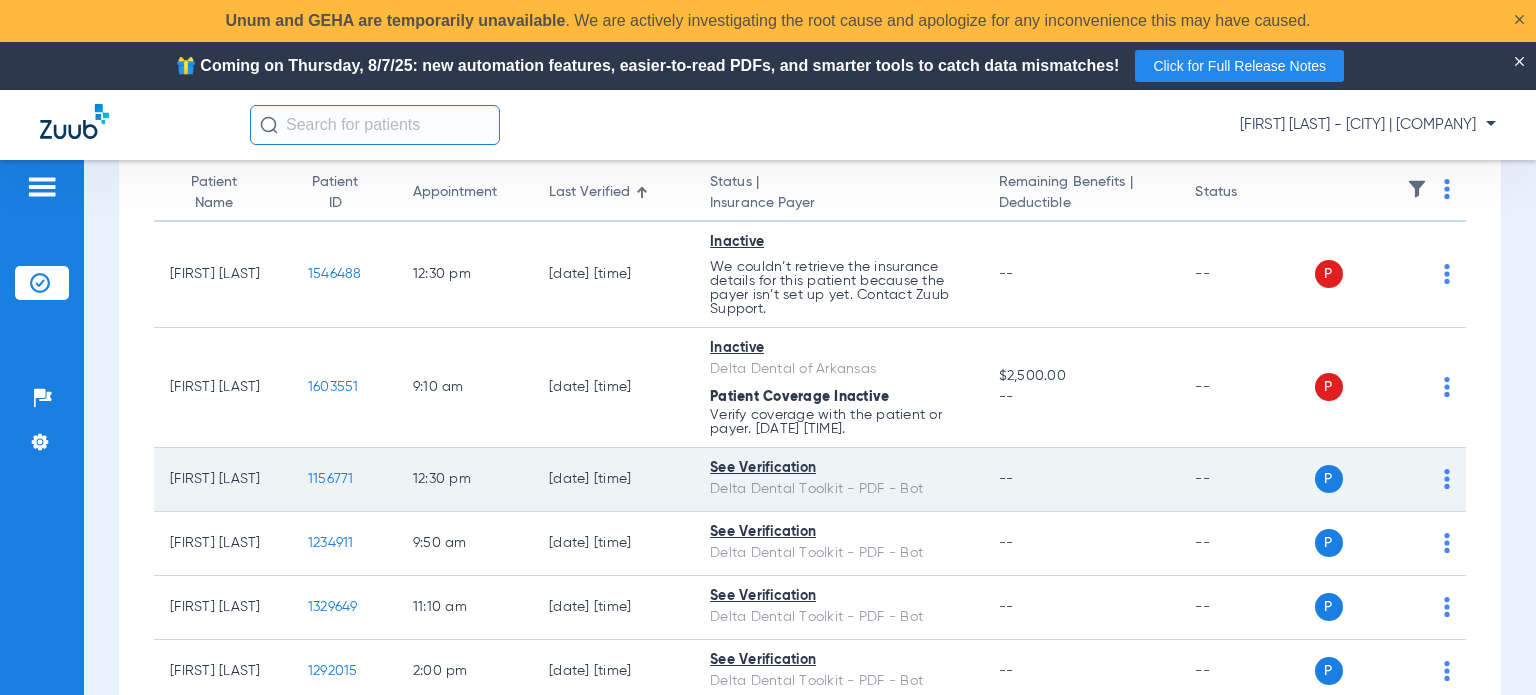 copy on "[FIRST] [LAST]" 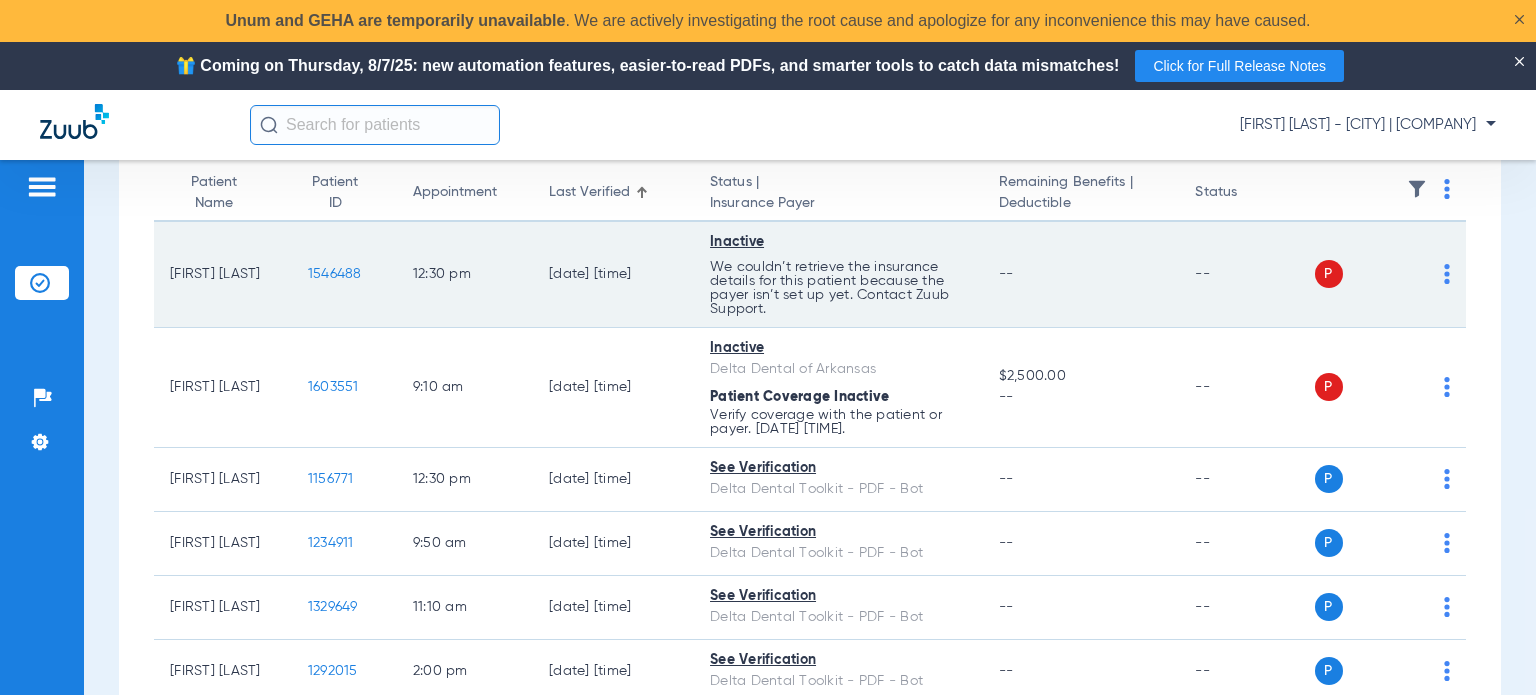click on "--" 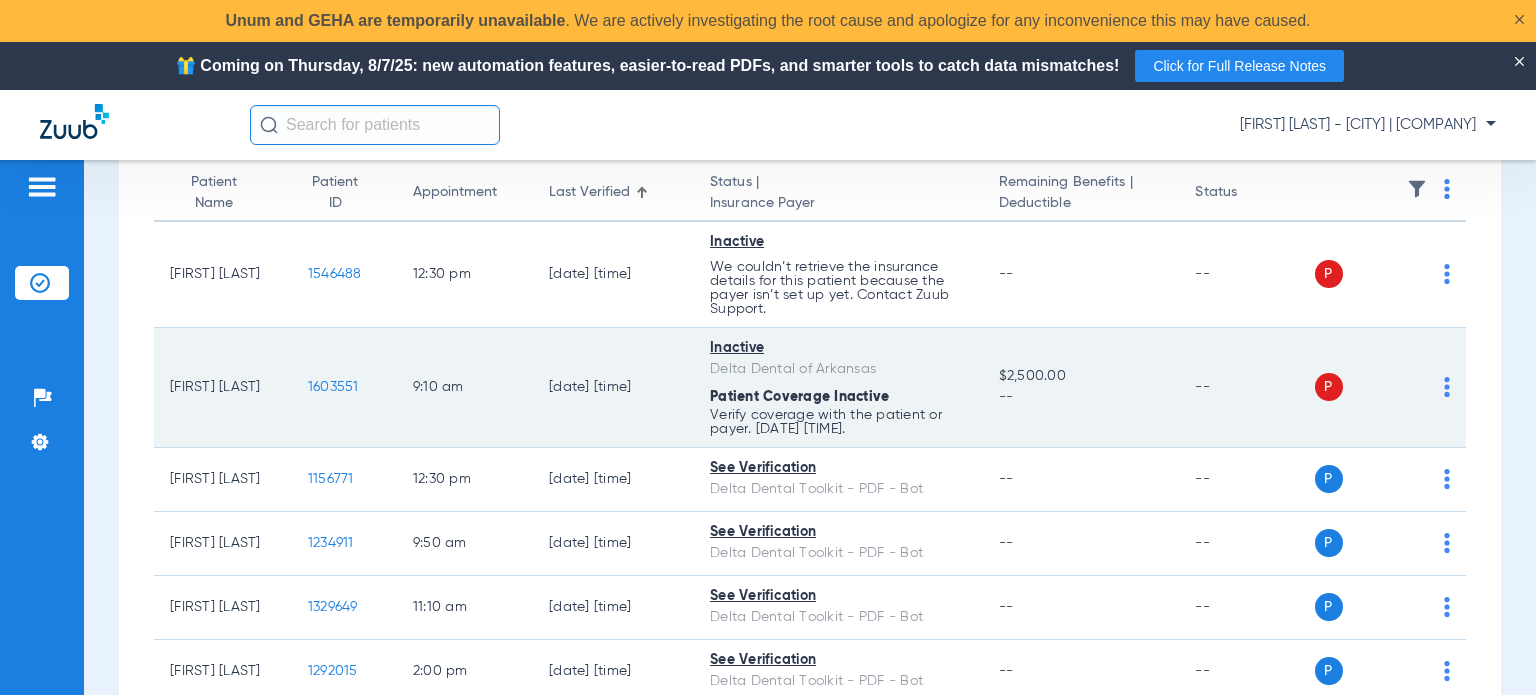 drag, startPoint x: 265, startPoint y: 394, endPoint x: 165, endPoint y: 397, distance: 100.04499 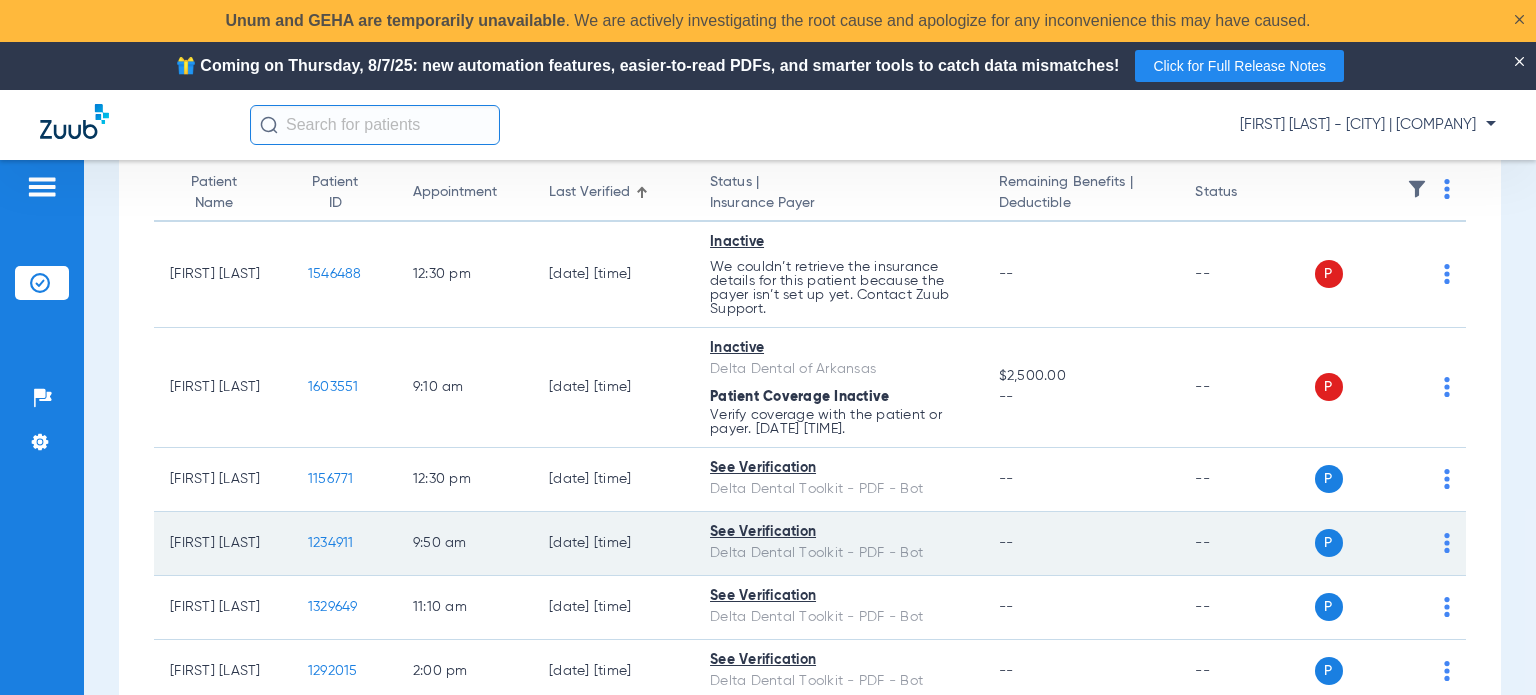 copy on "[FIRST] [LAST]" 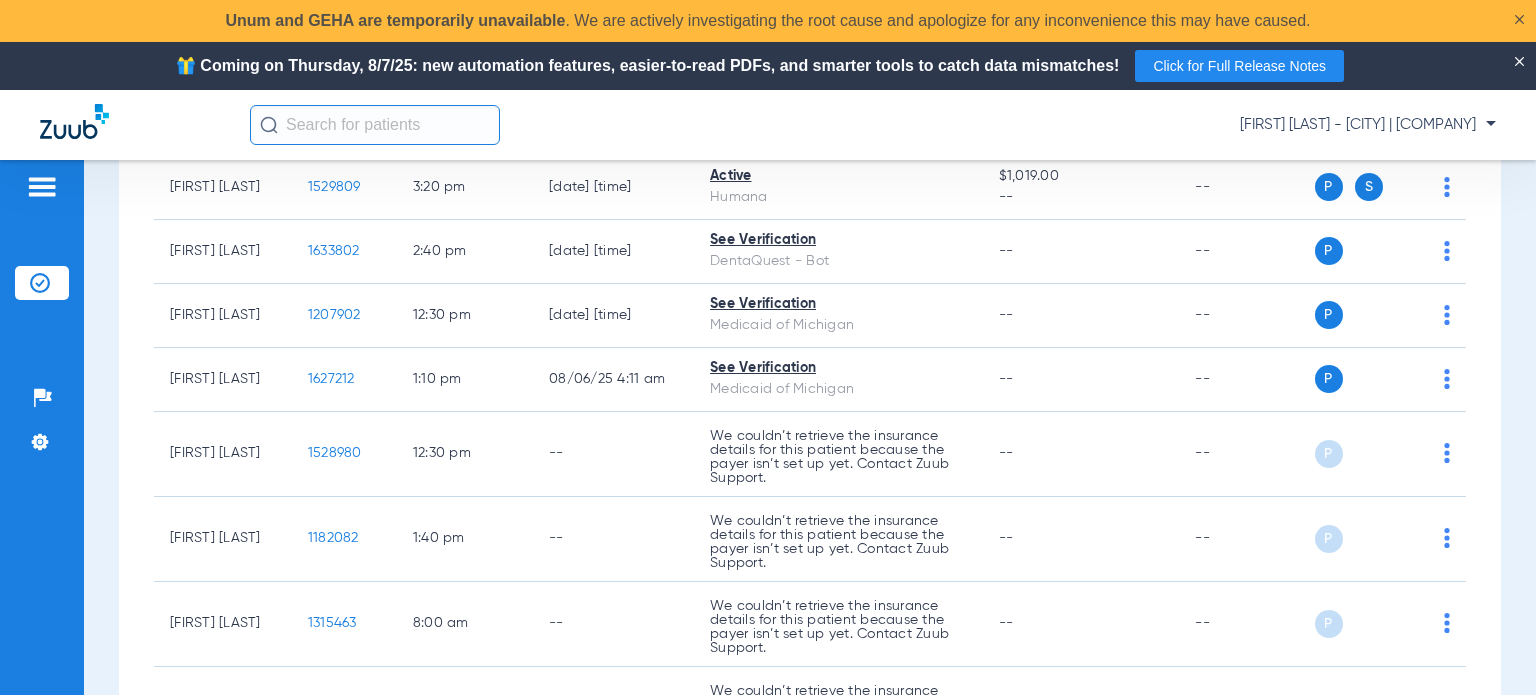 scroll, scrollTop: 2000, scrollLeft: 0, axis: vertical 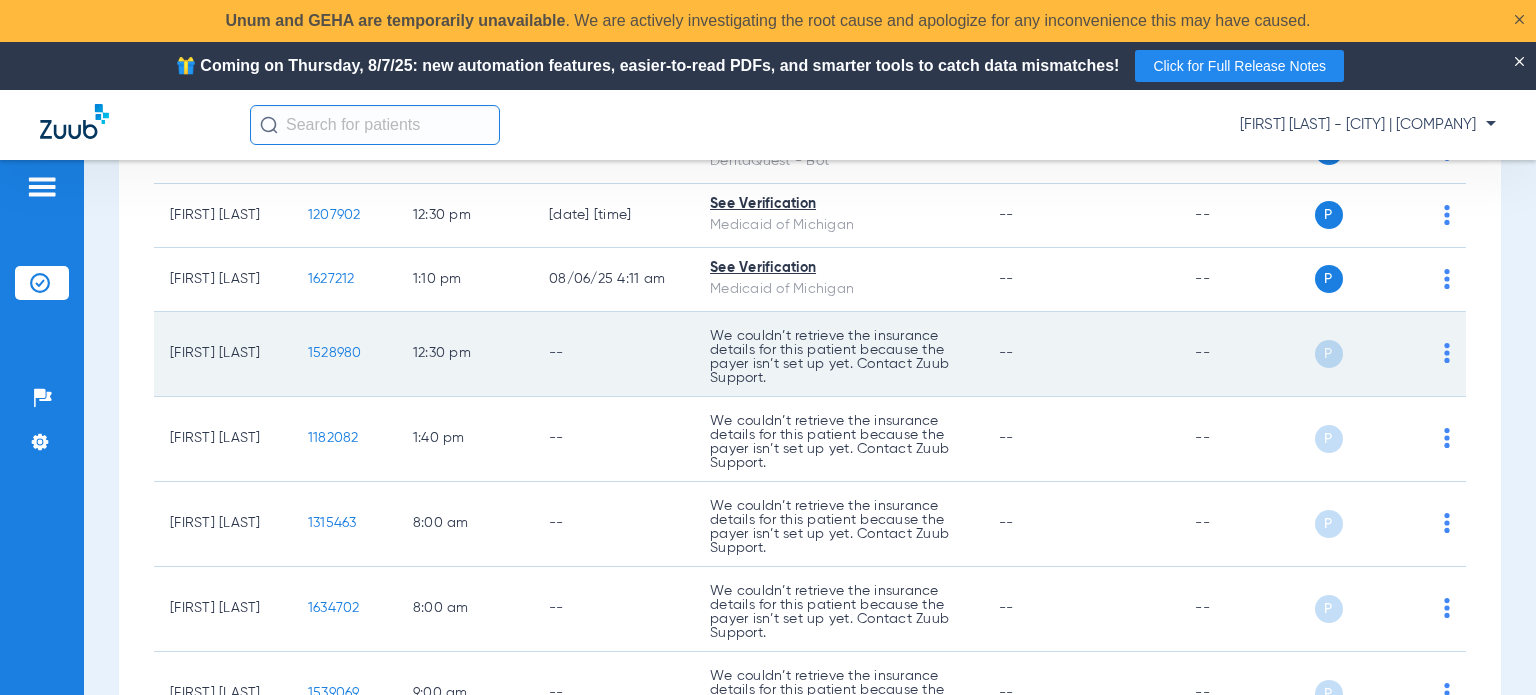 drag, startPoint x: 214, startPoint y: 355, endPoint x: 172, endPoint y: 335, distance: 46.518814 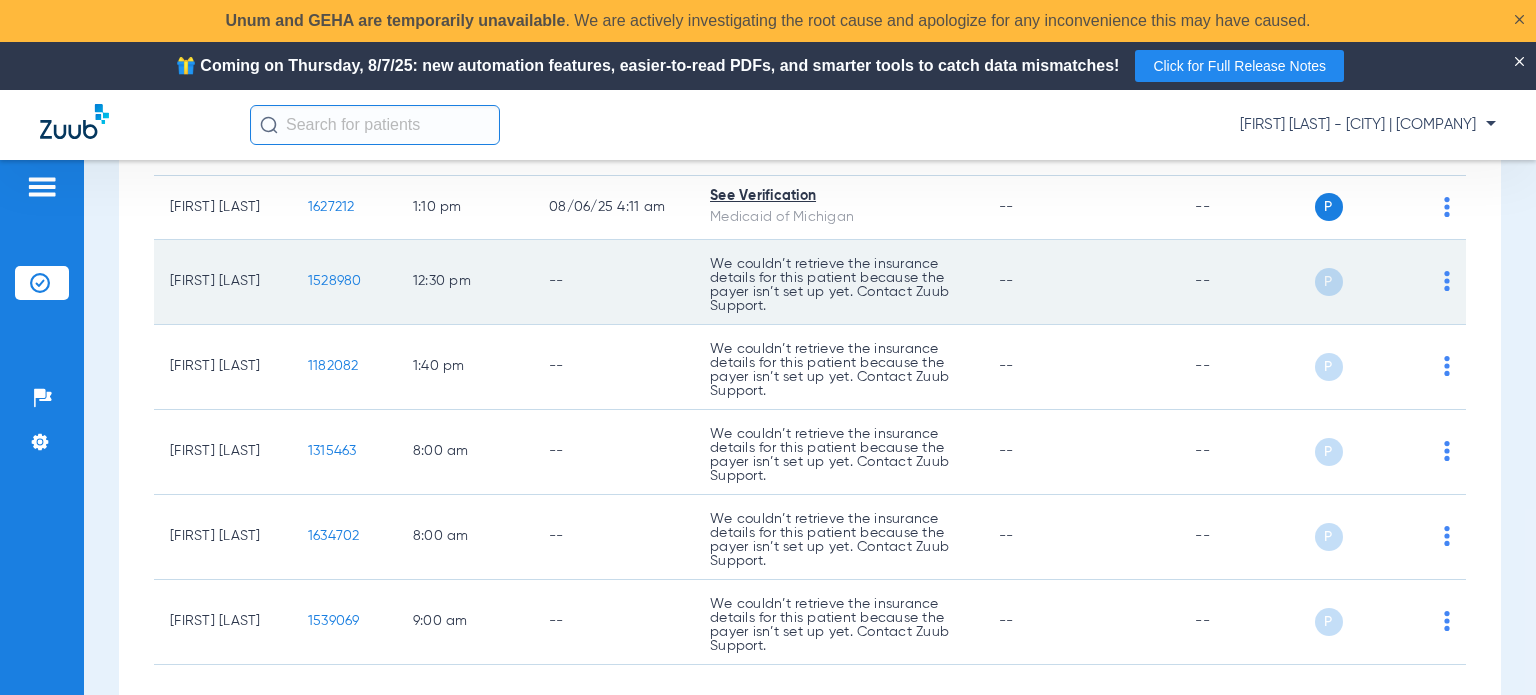 click on "We couldn’t retrieve the insurance details for this patient because the payer isn’t set up yet. Contact Zuub Support." at bounding box center (838, -1584) 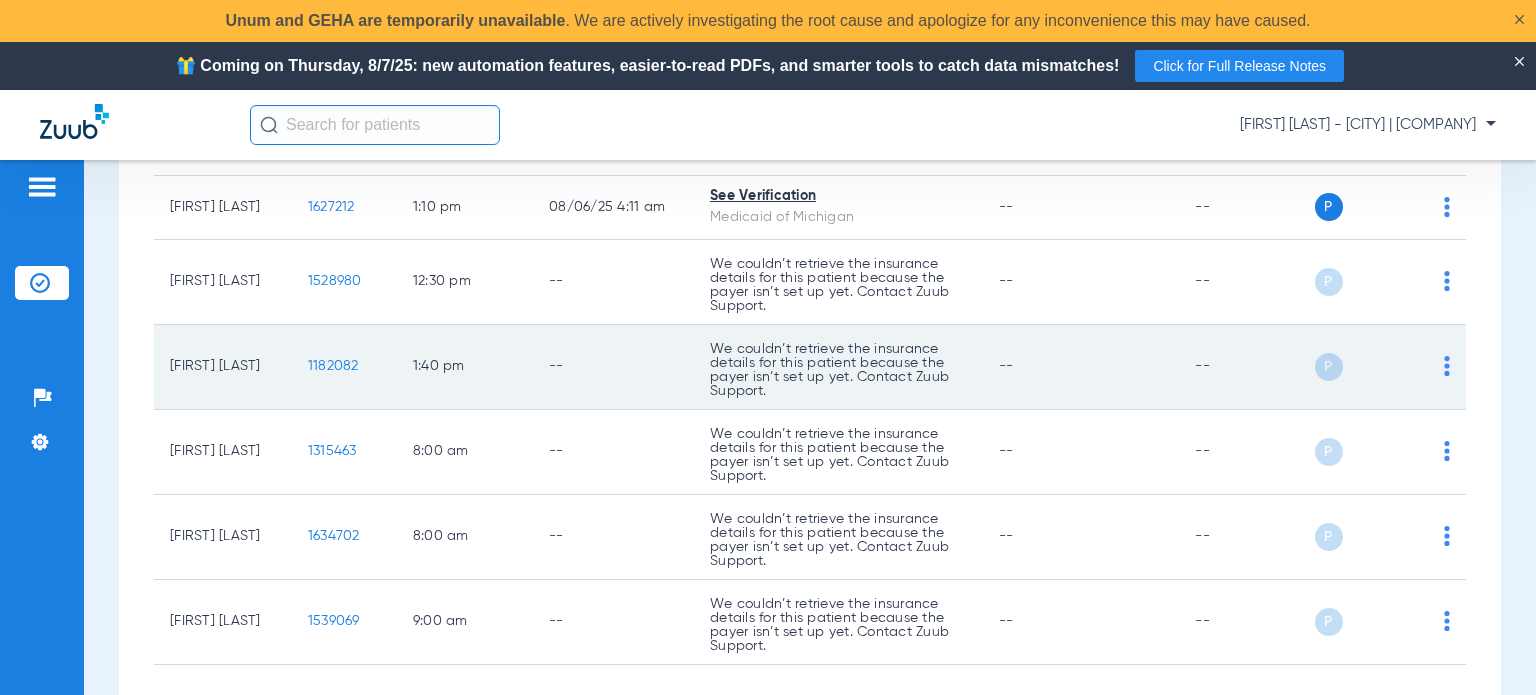drag, startPoint x: 276, startPoint y: 357, endPoint x: 170, endPoint y: 359, distance: 106.01887 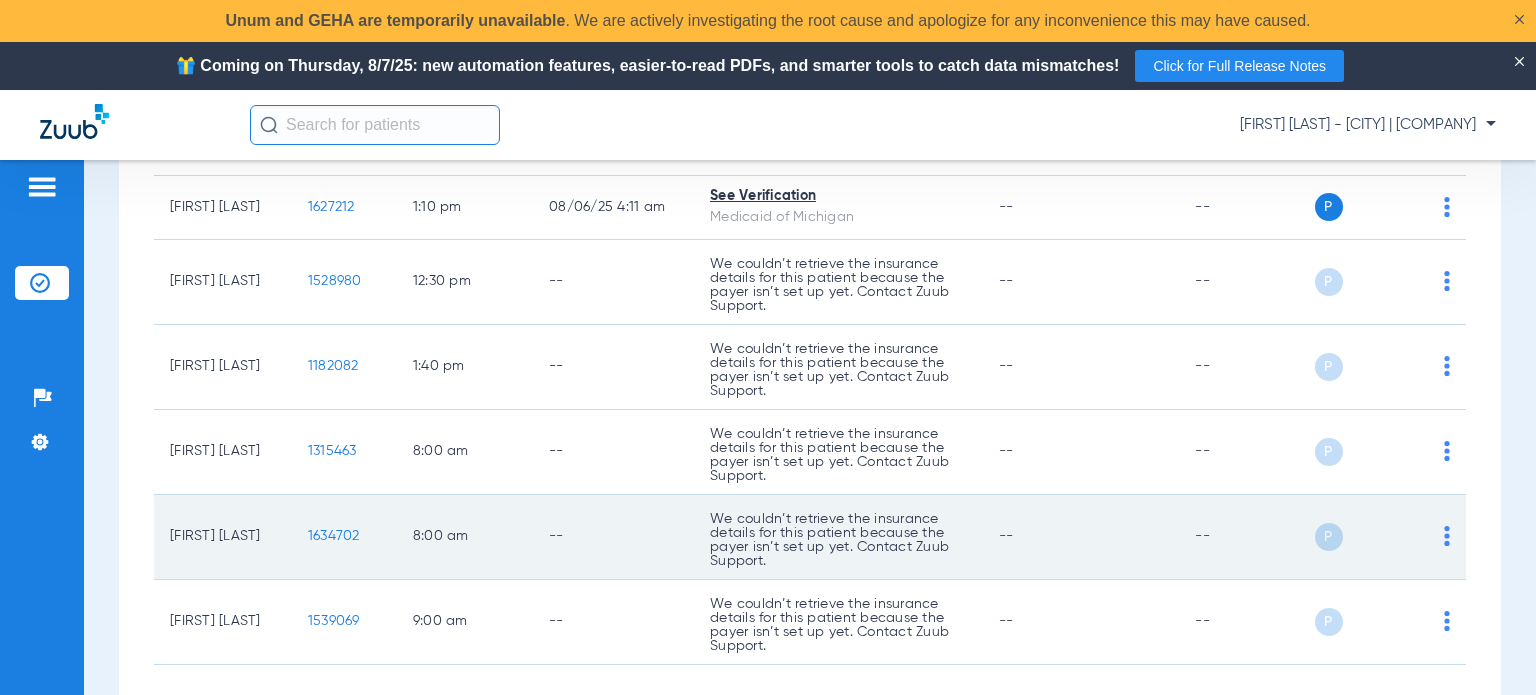 copy on "[FIRST] [LAST]" 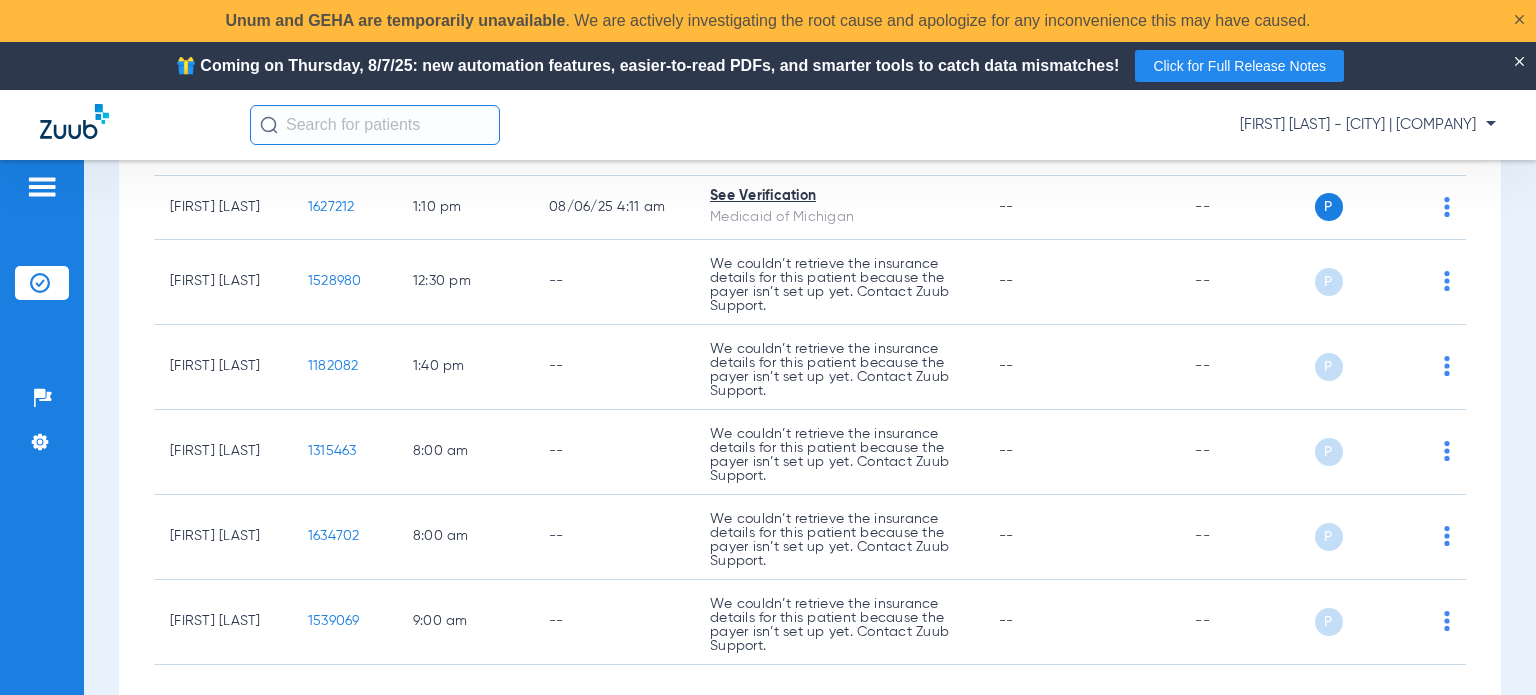 drag, startPoint x: 277, startPoint y: 444, endPoint x: 148, endPoint y: 431, distance: 129.65338 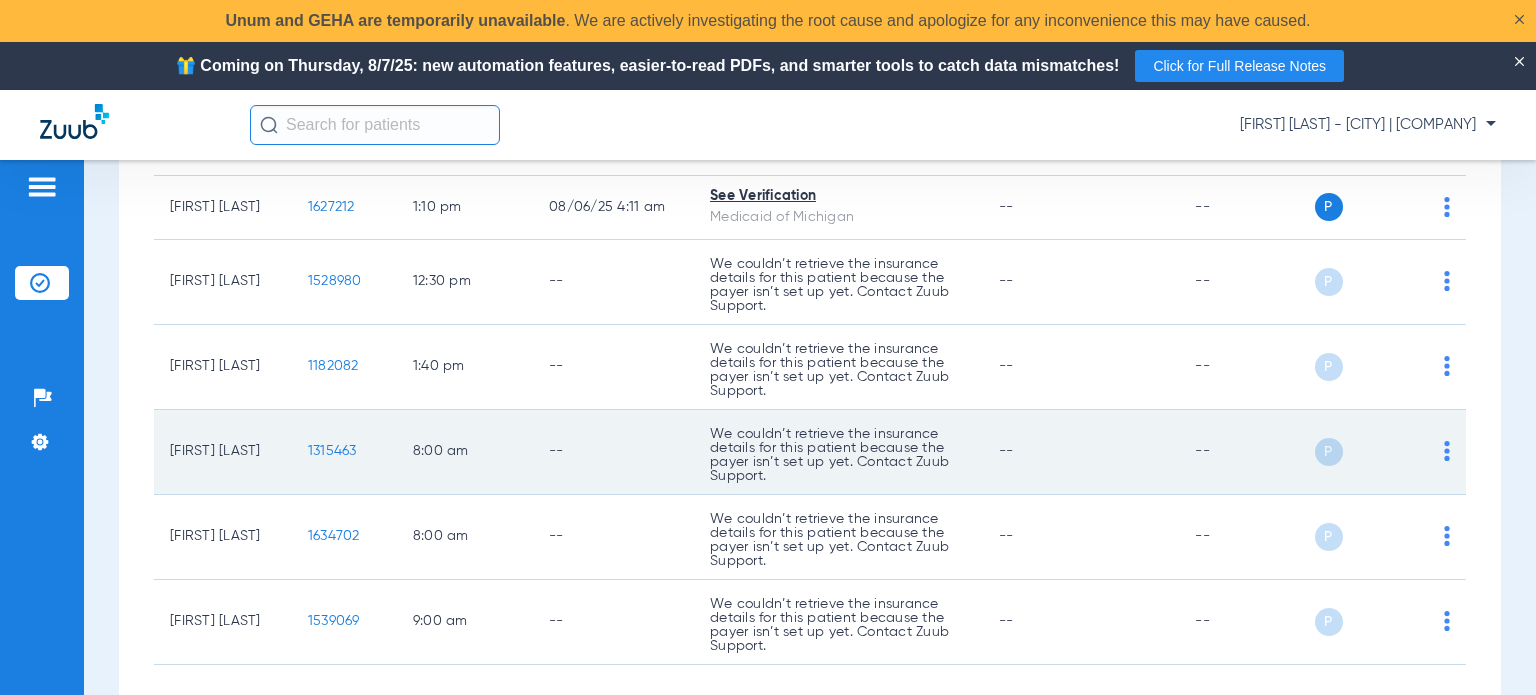 drag, startPoint x: 224, startPoint y: 452, endPoint x: 286, endPoint y: 450, distance: 62.03225 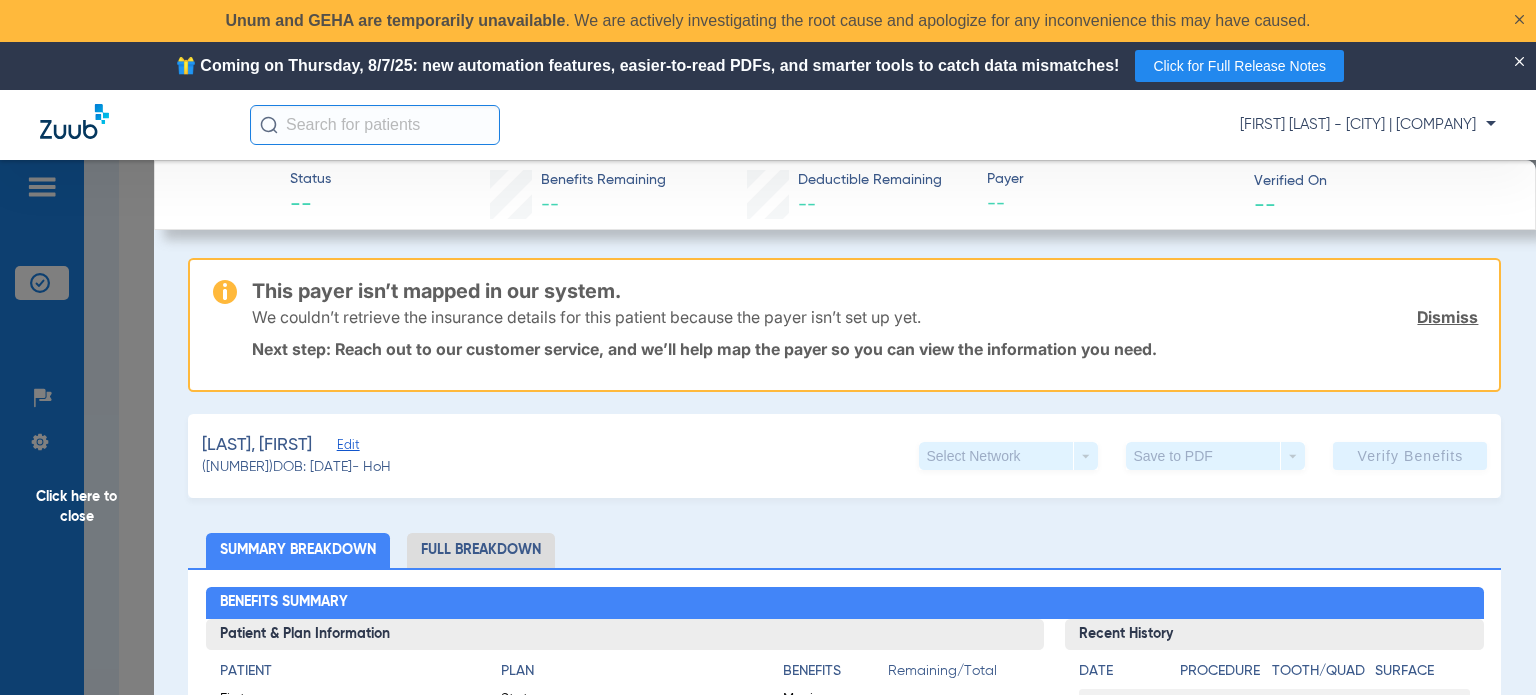 click on "Click here to close" 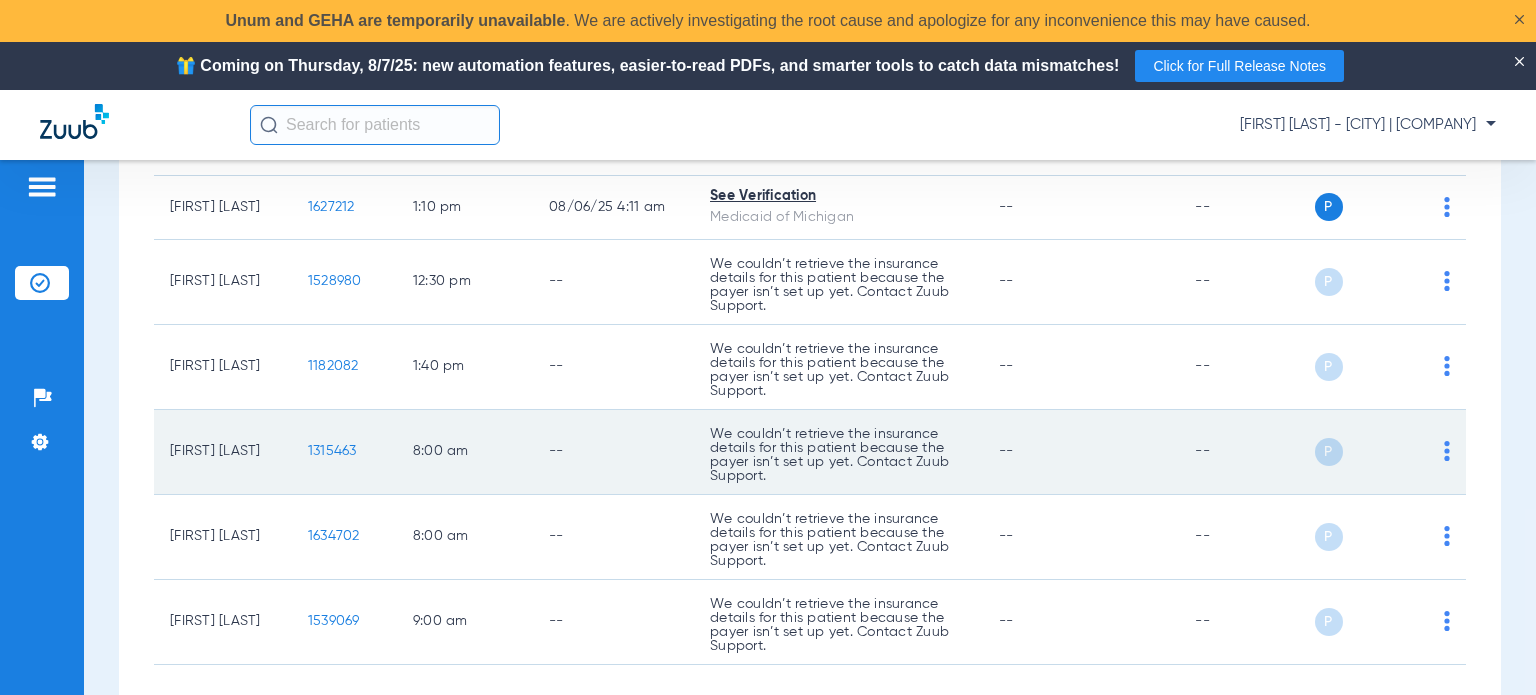 click on "--" 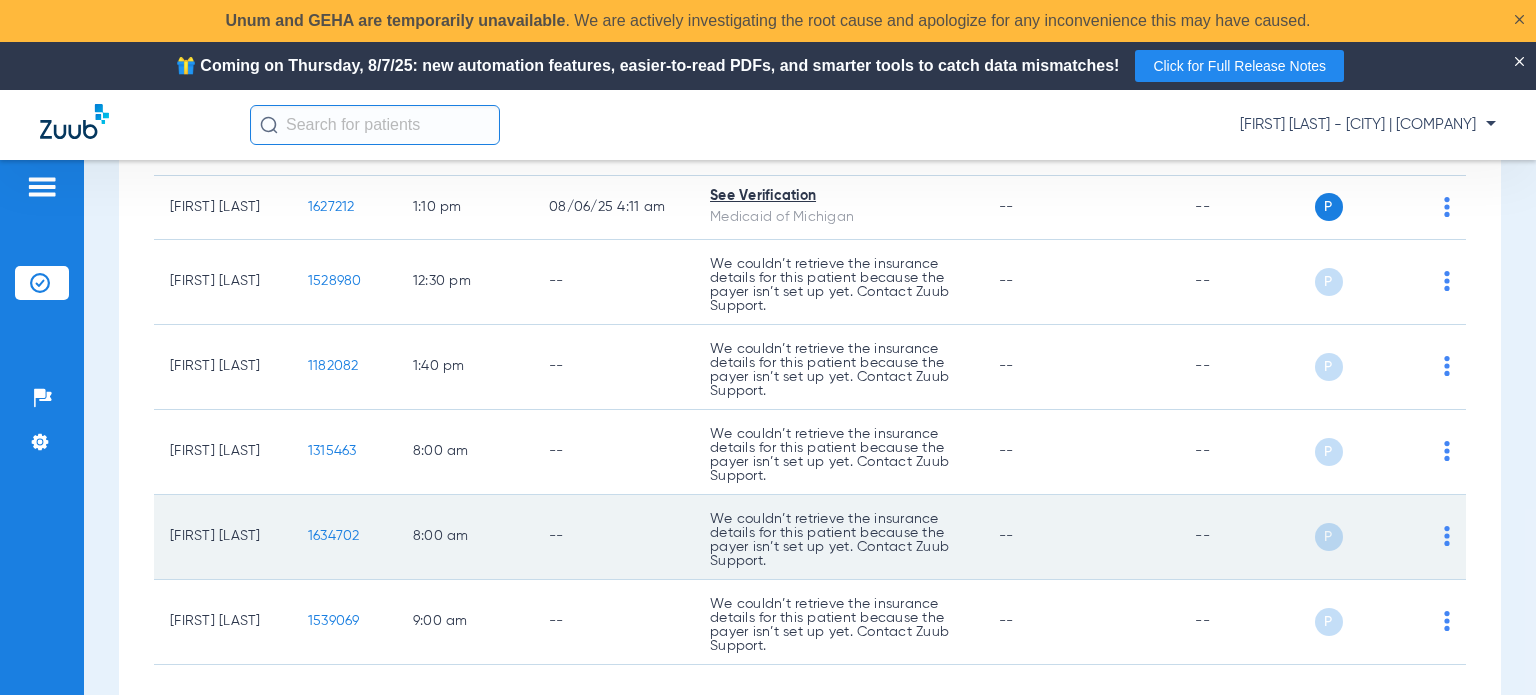 drag, startPoint x: 265, startPoint y: 530, endPoint x: 173, endPoint y: 531, distance: 92.00543 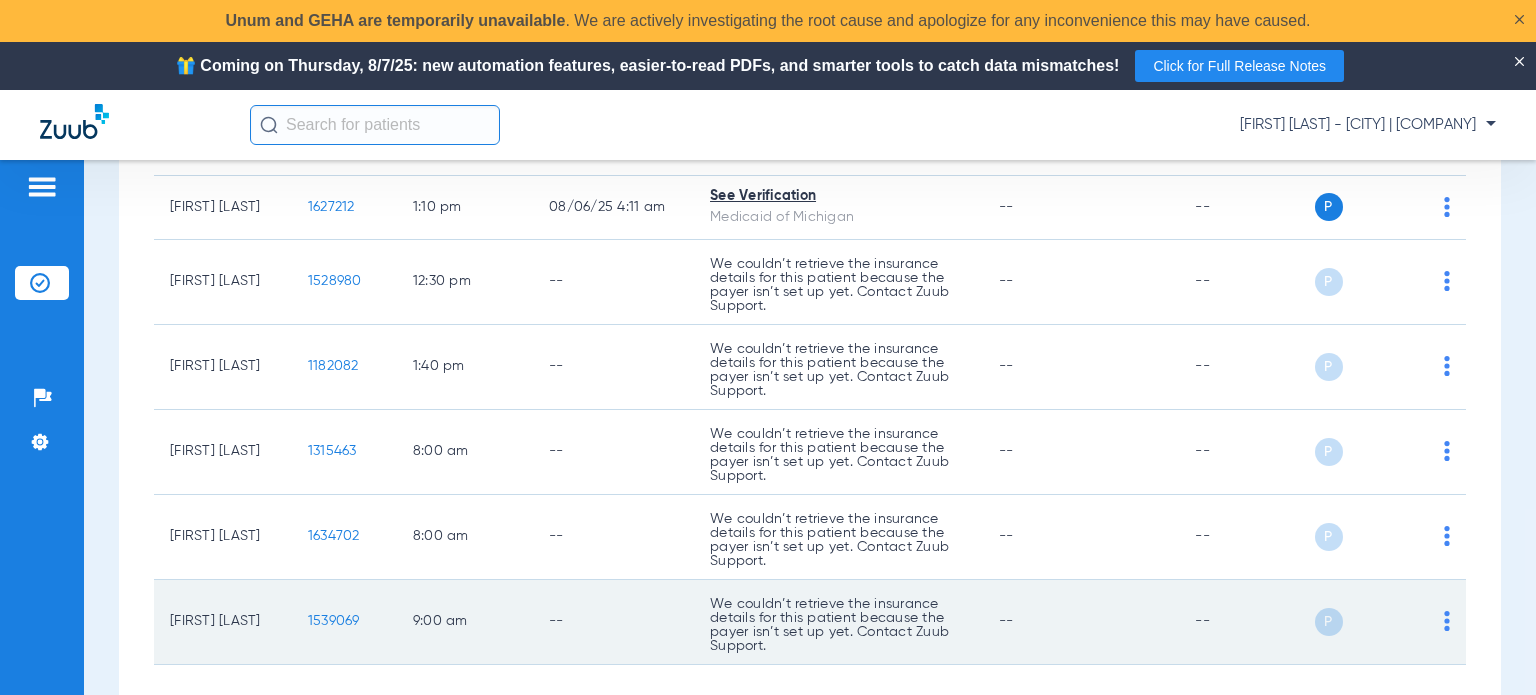 copy on "[FIRST] [LAST]" 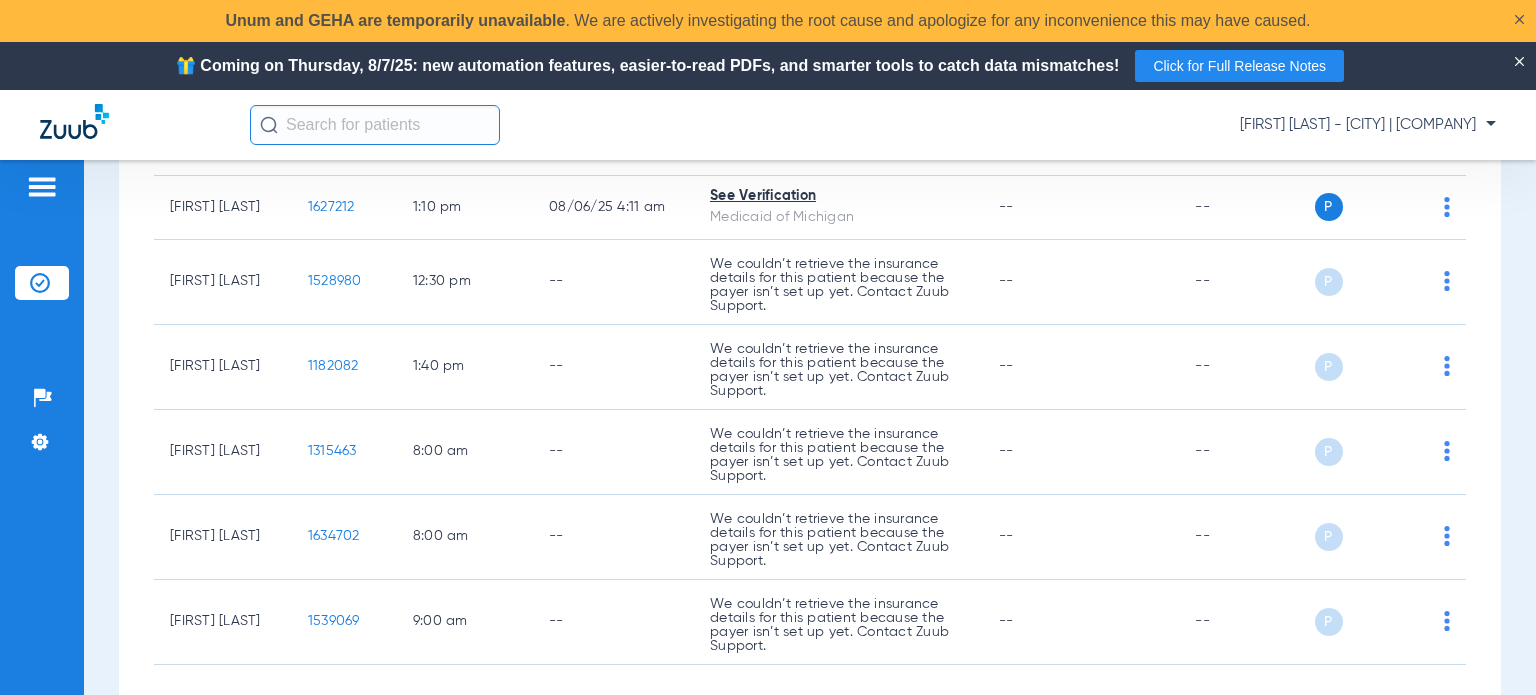 copy on "[FIRST] [LAST]" 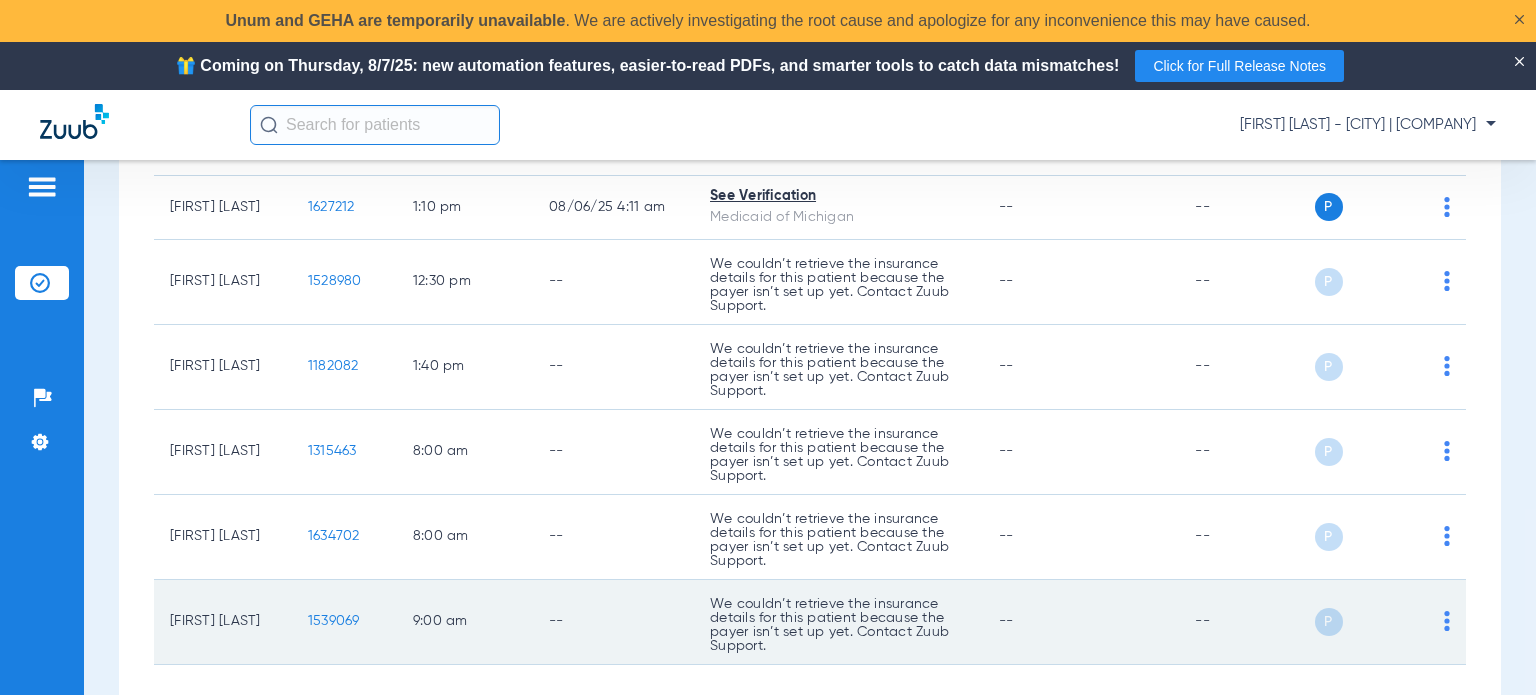 drag, startPoint x: 1014, startPoint y: 658, endPoint x: 982, endPoint y: 651, distance: 32.75668 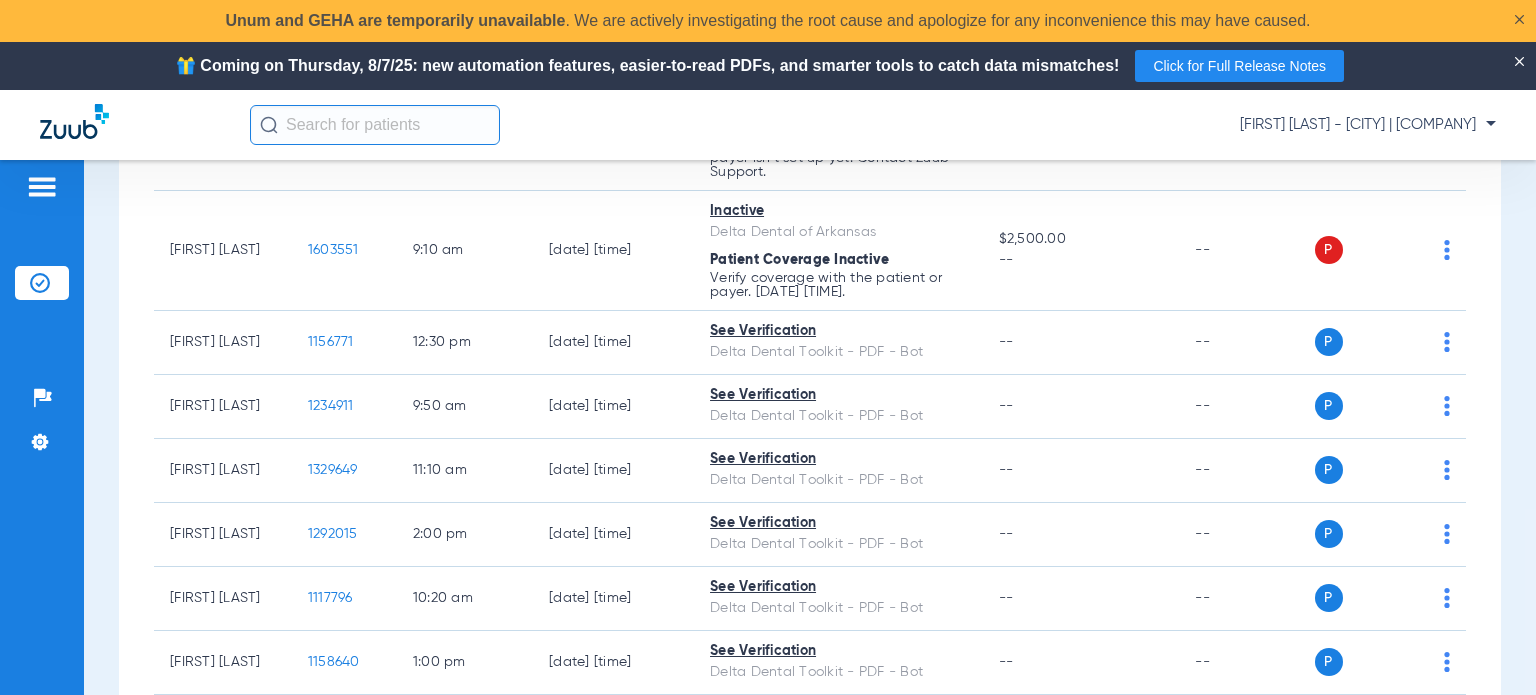 scroll, scrollTop: 0, scrollLeft: 0, axis: both 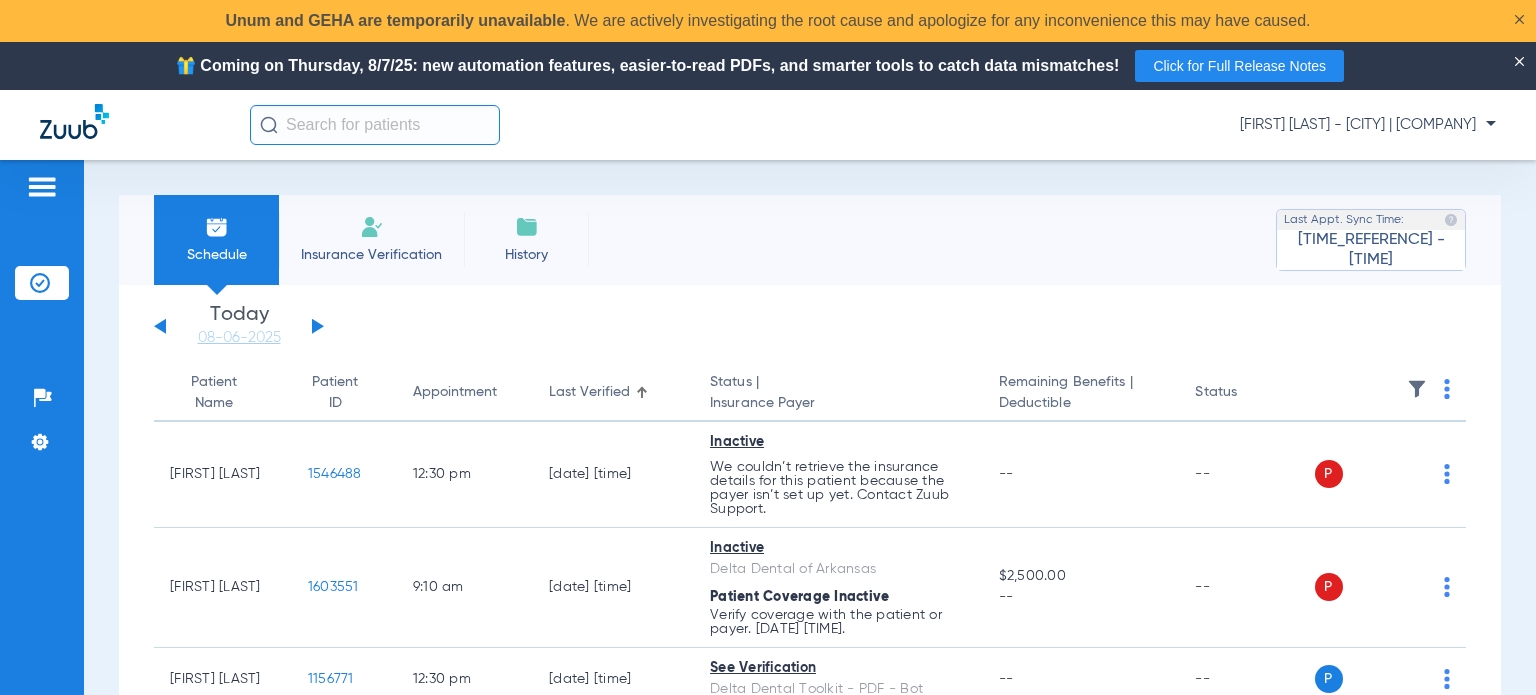 click on "Patient Name" 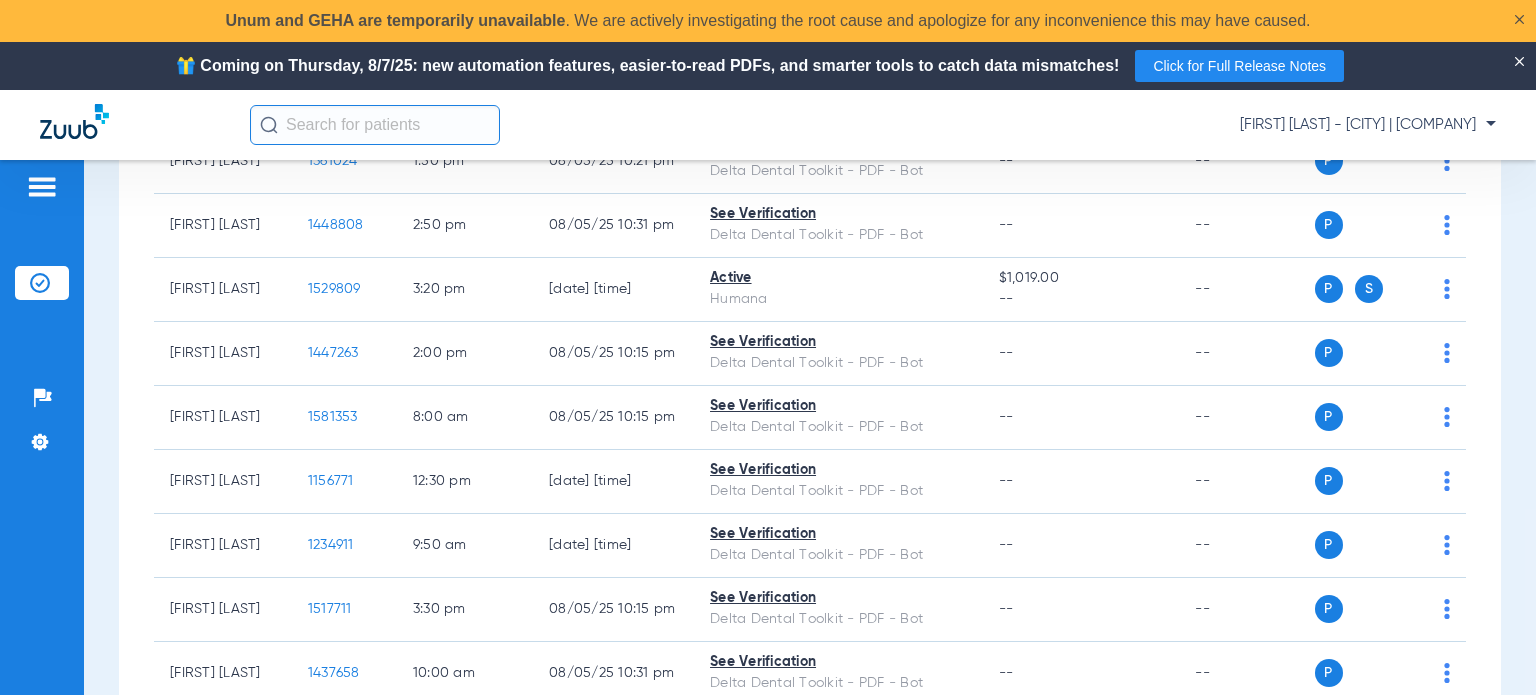 scroll, scrollTop: 1600, scrollLeft: 0, axis: vertical 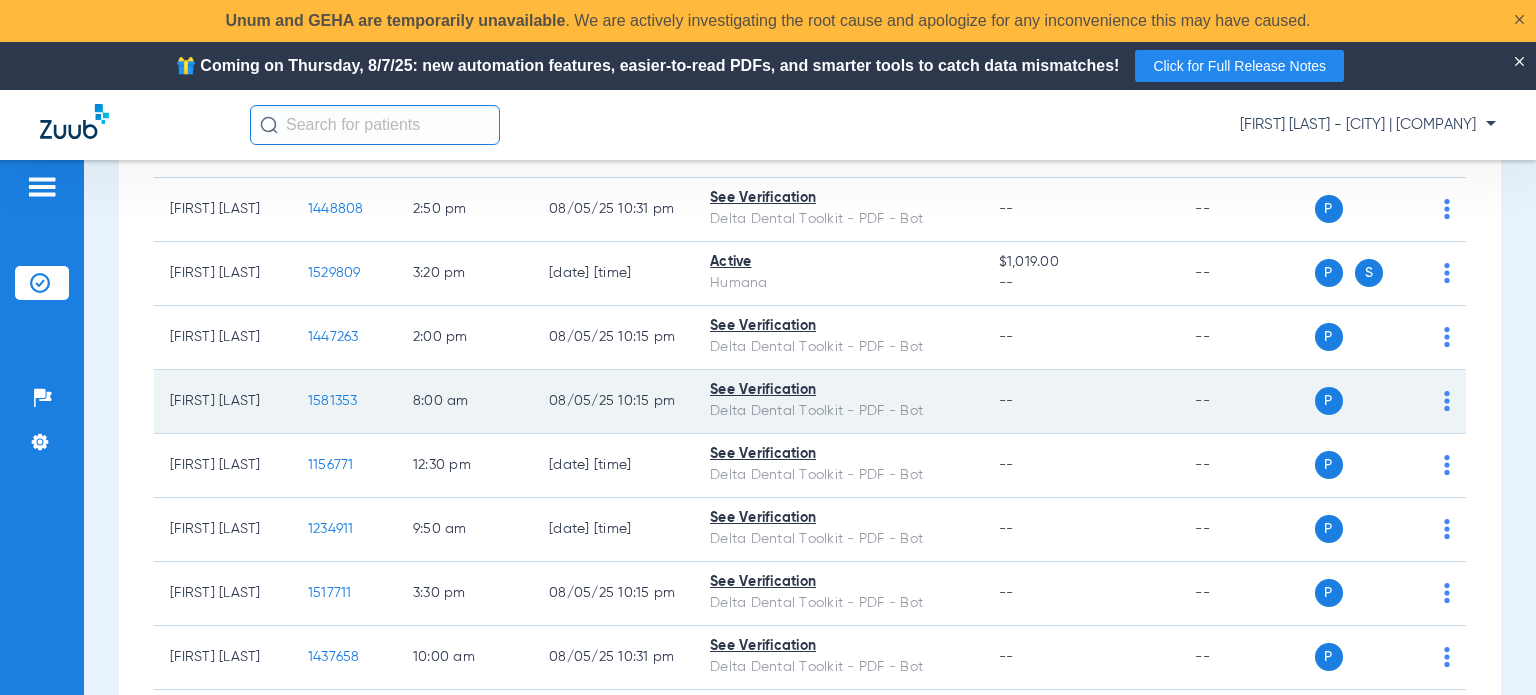 click on "1581353" 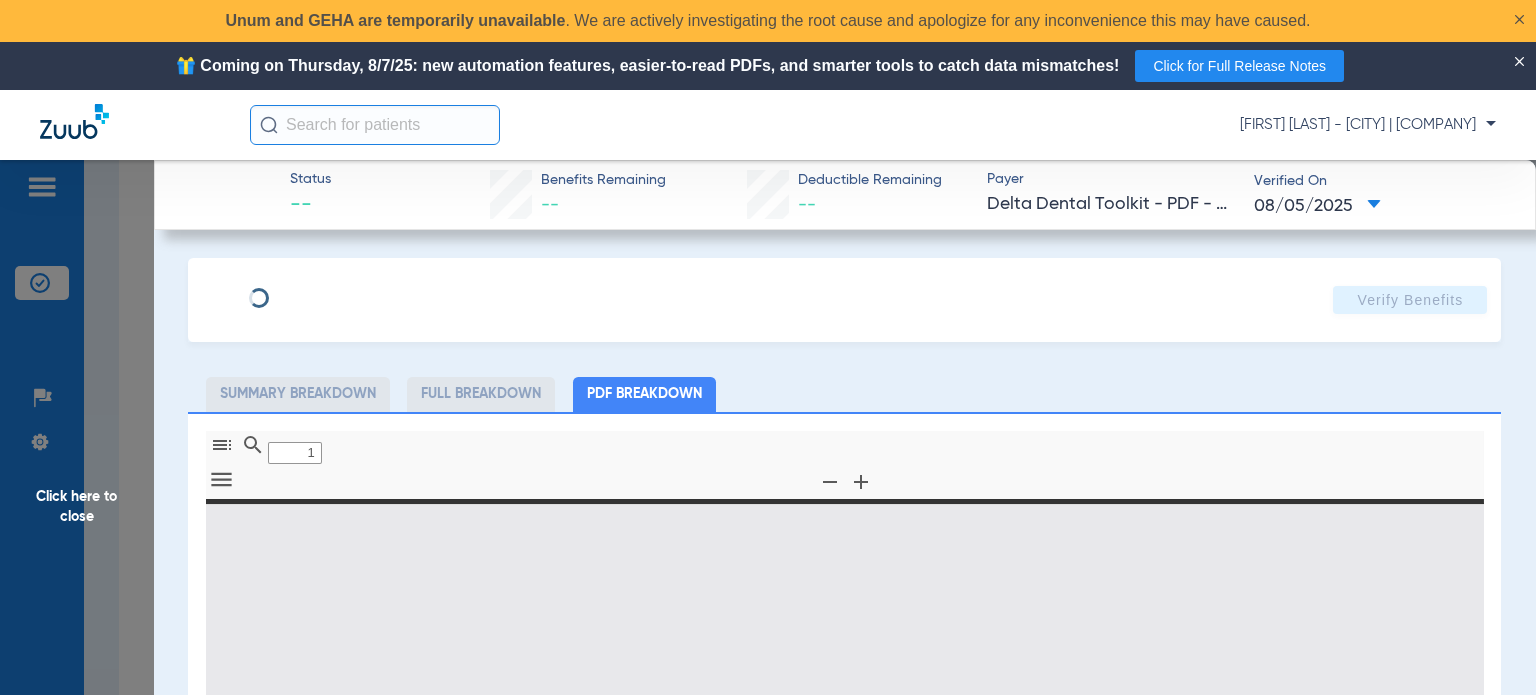 type on "0" 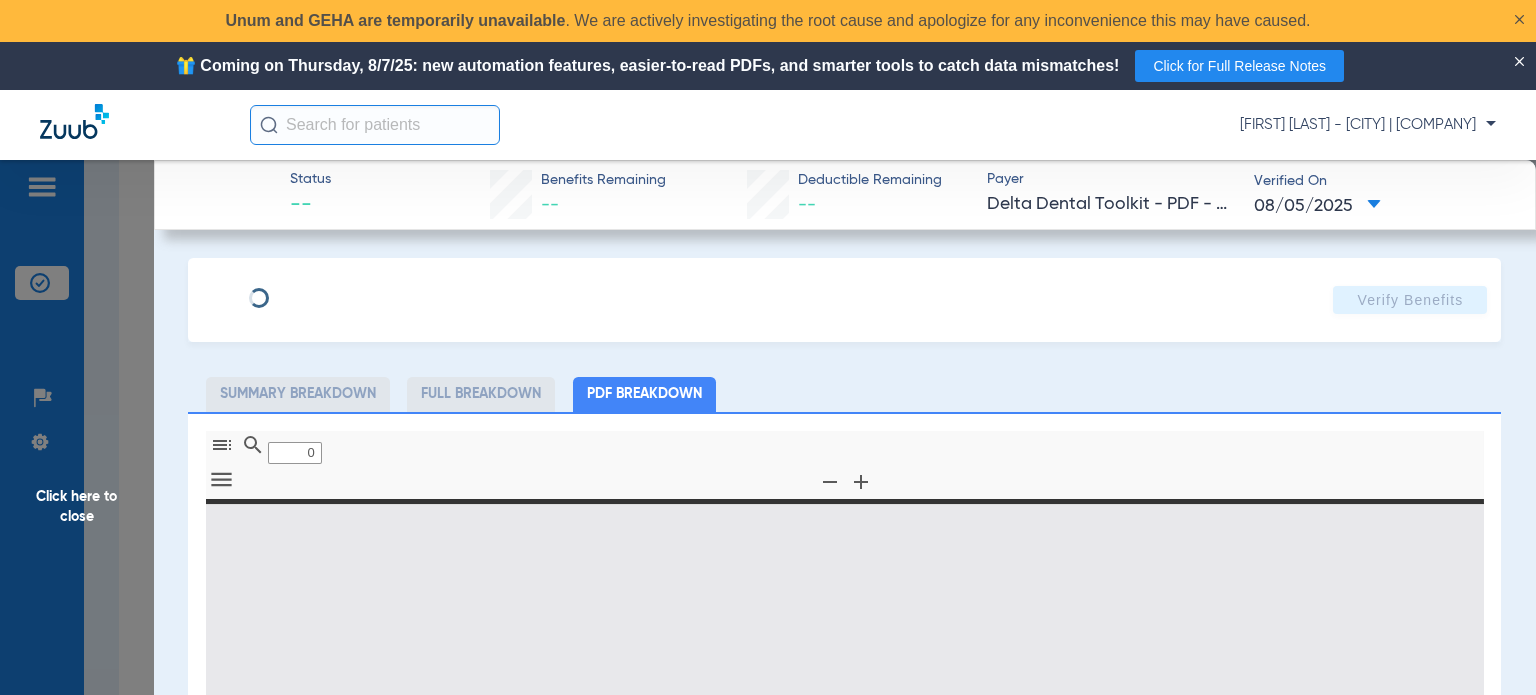 select on "page-width" 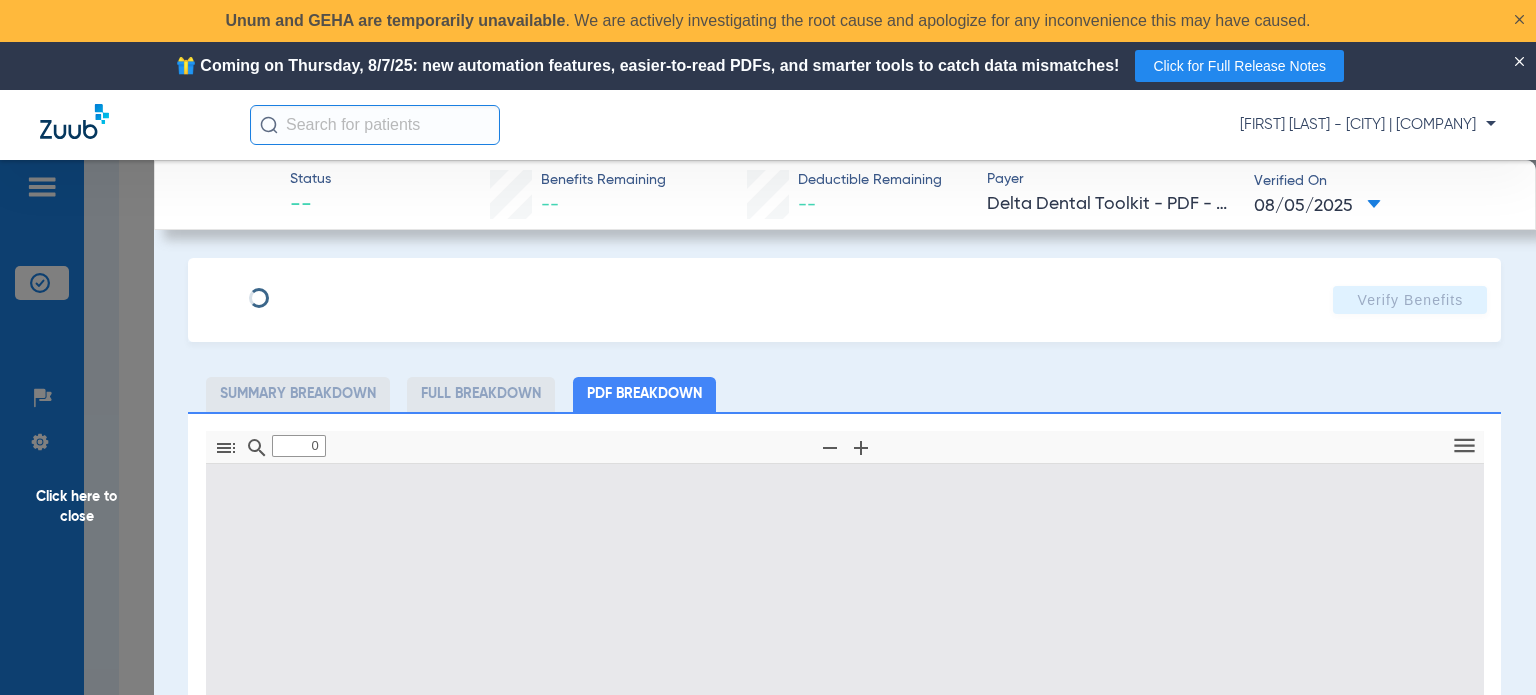 type on "1" 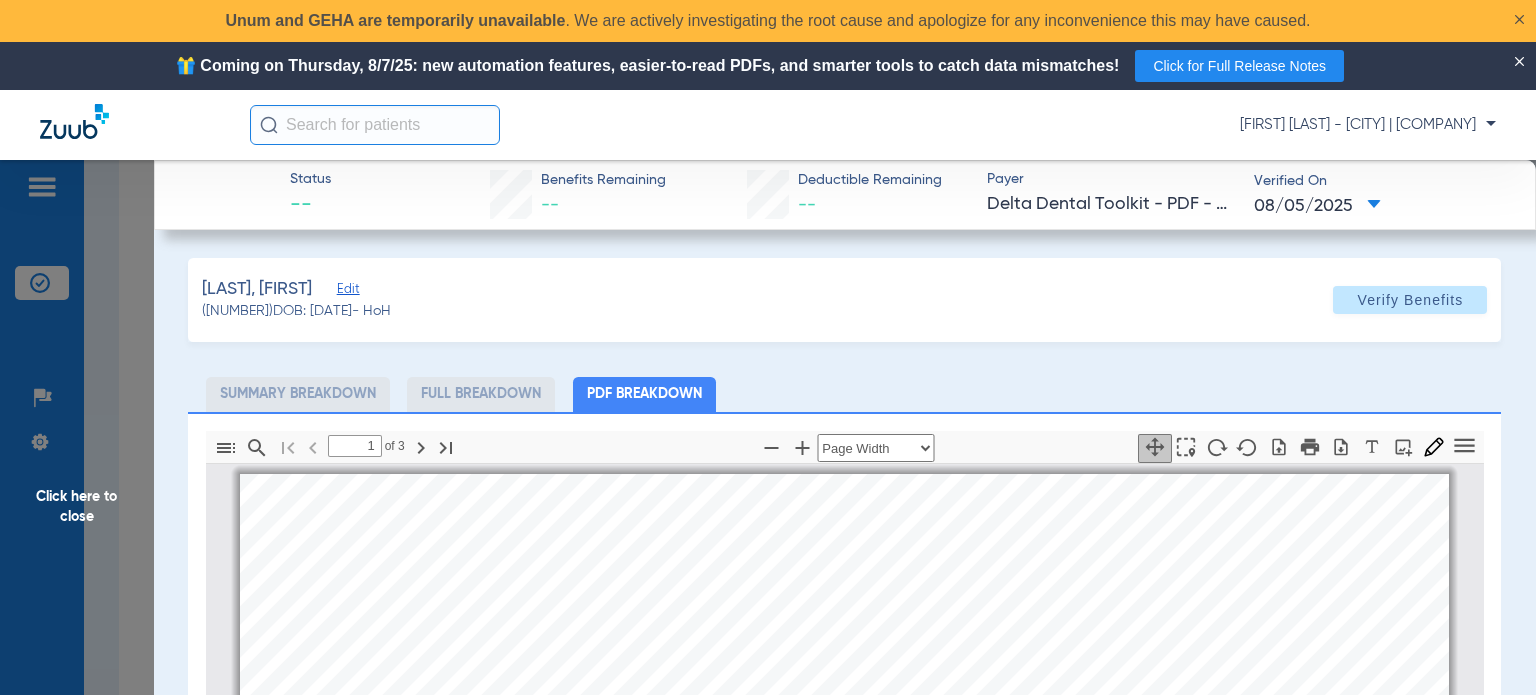 scroll, scrollTop: 10, scrollLeft: 0, axis: vertical 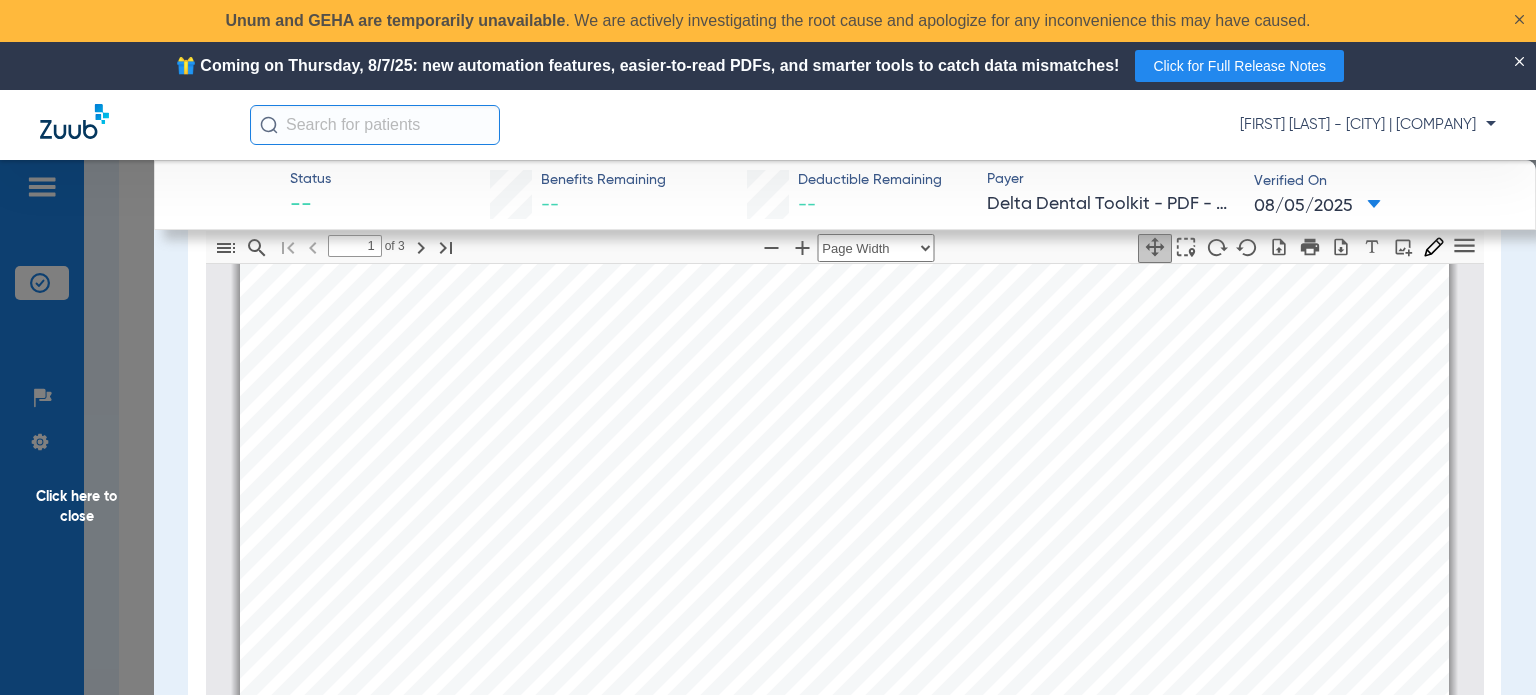 click on "Click here to close" 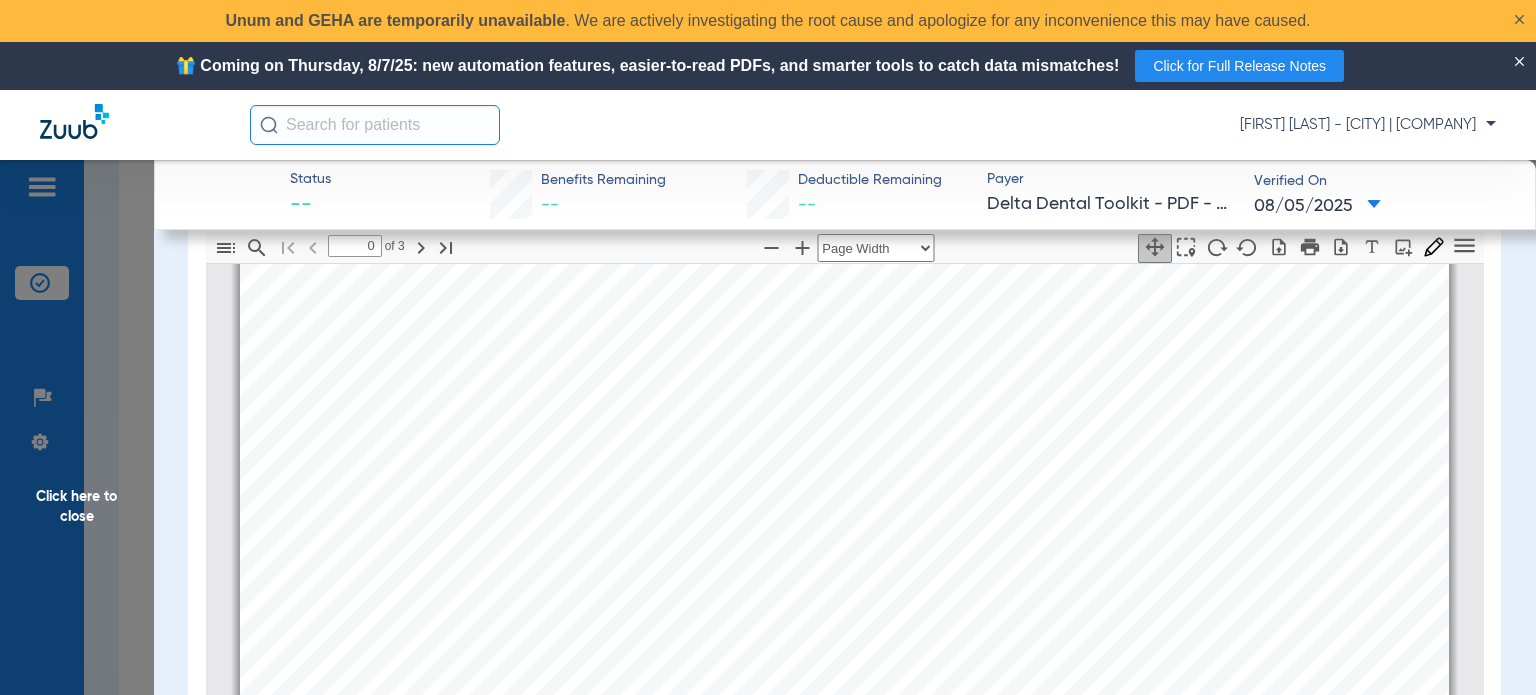 scroll, scrollTop: 0, scrollLeft: 0, axis: both 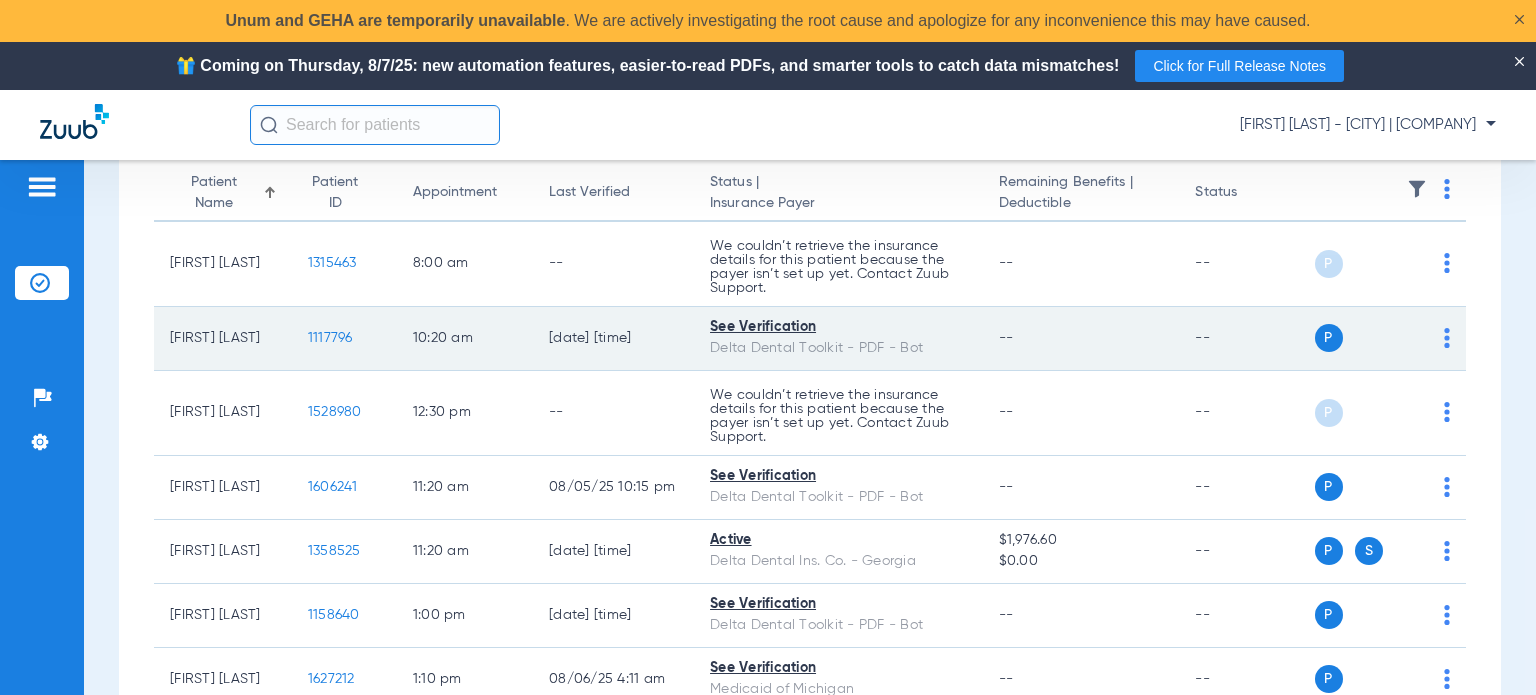 click on "1117796" 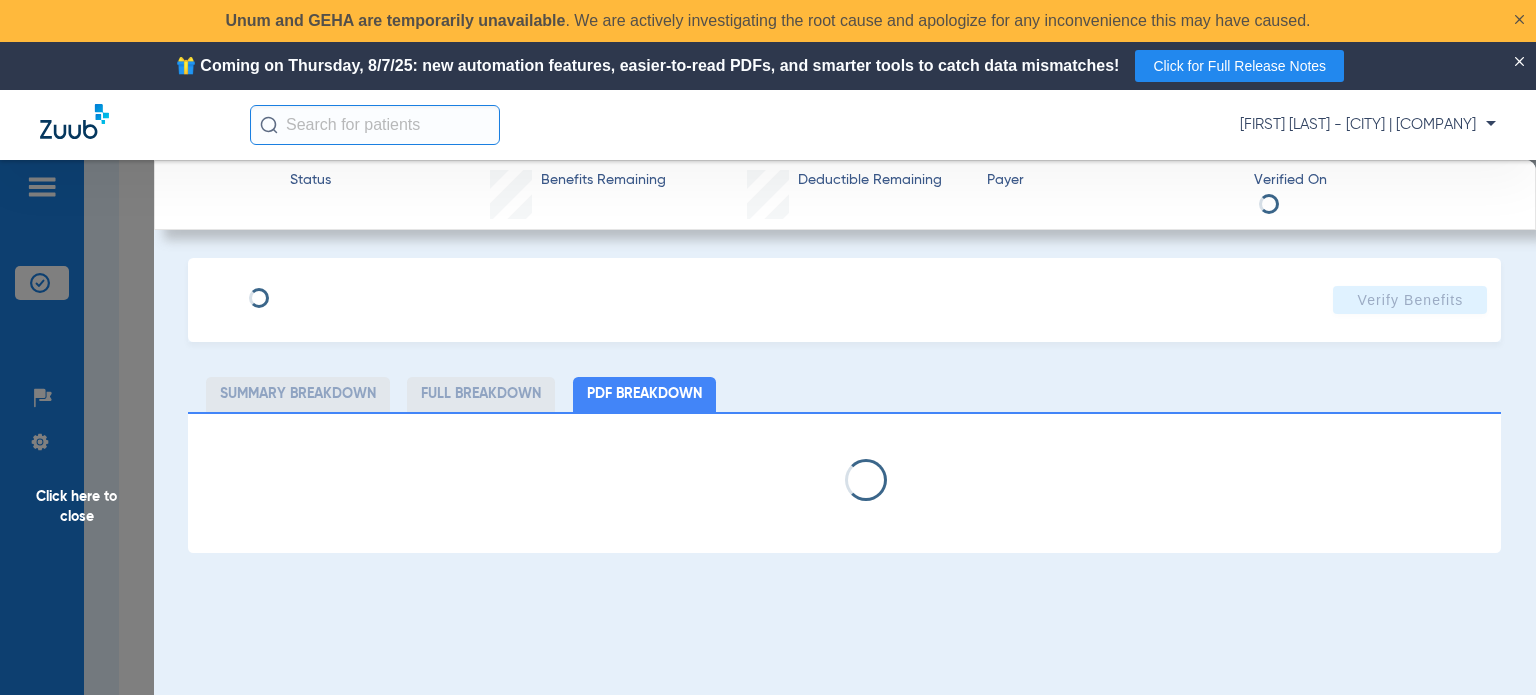 select on "page-width" 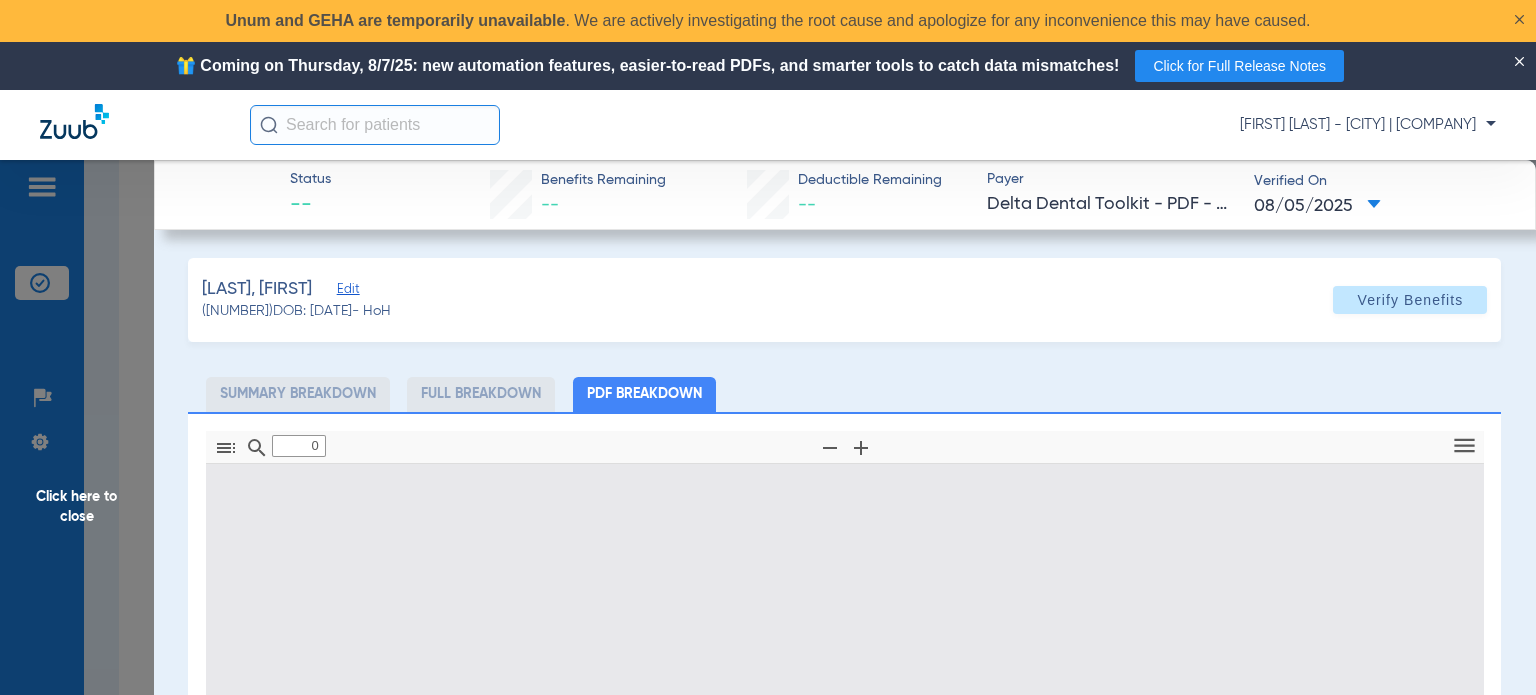 type on "1" 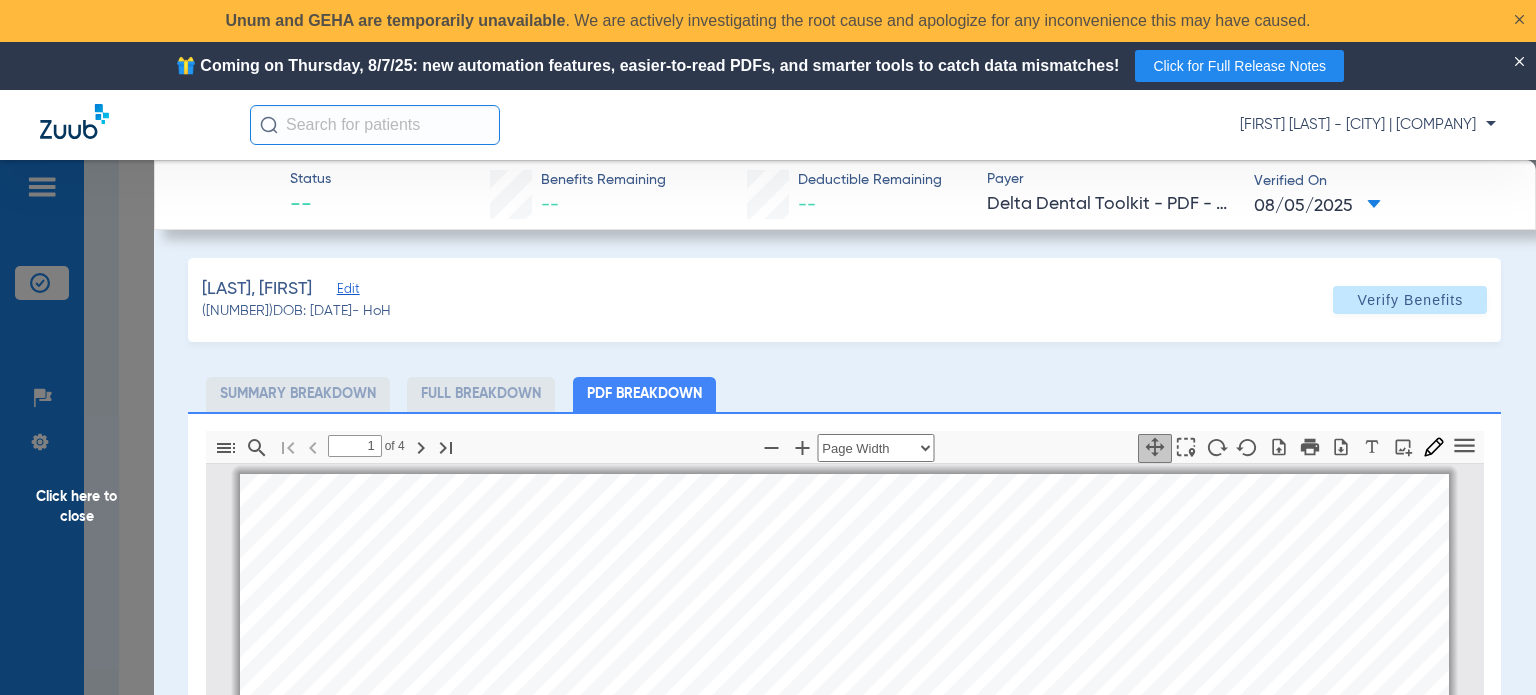 scroll, scrollTop: 10, scrollLeft: 0, axis: vertical 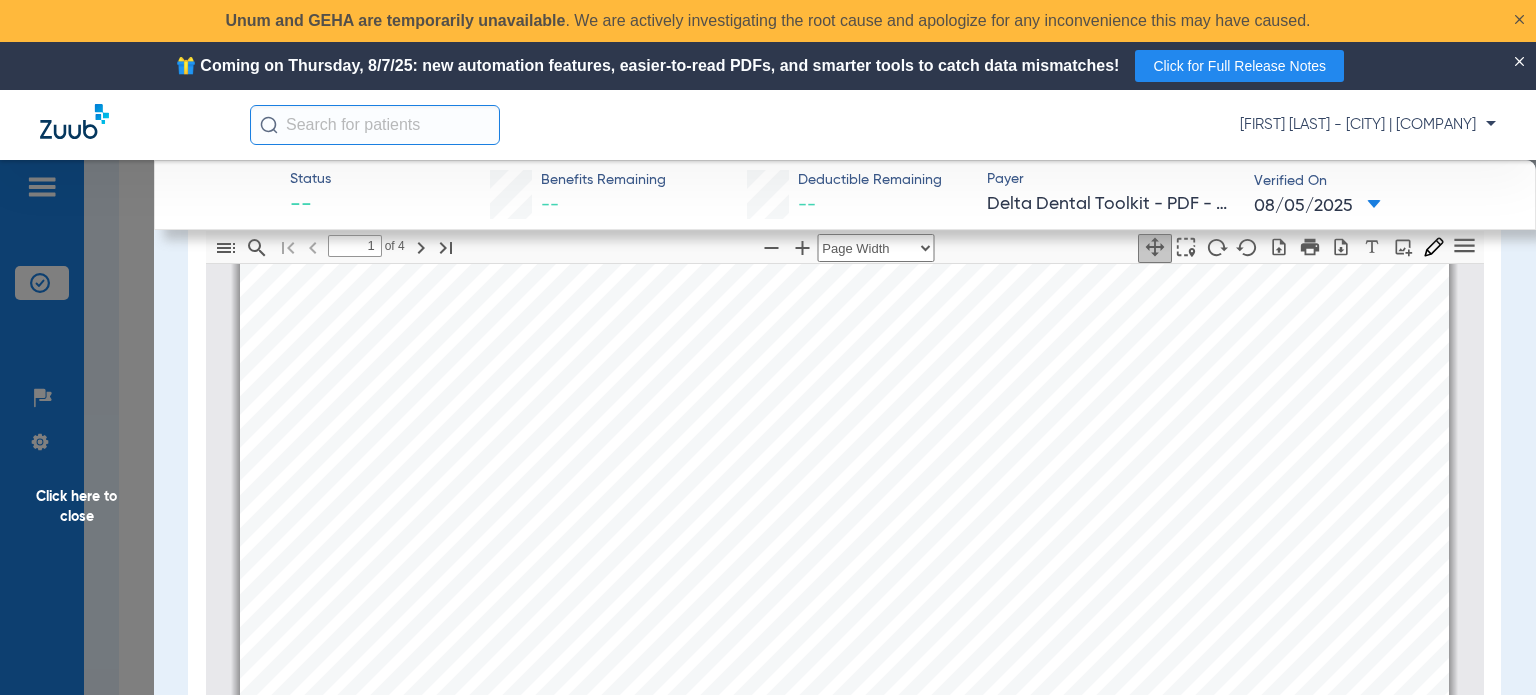 click on "Click here to close" 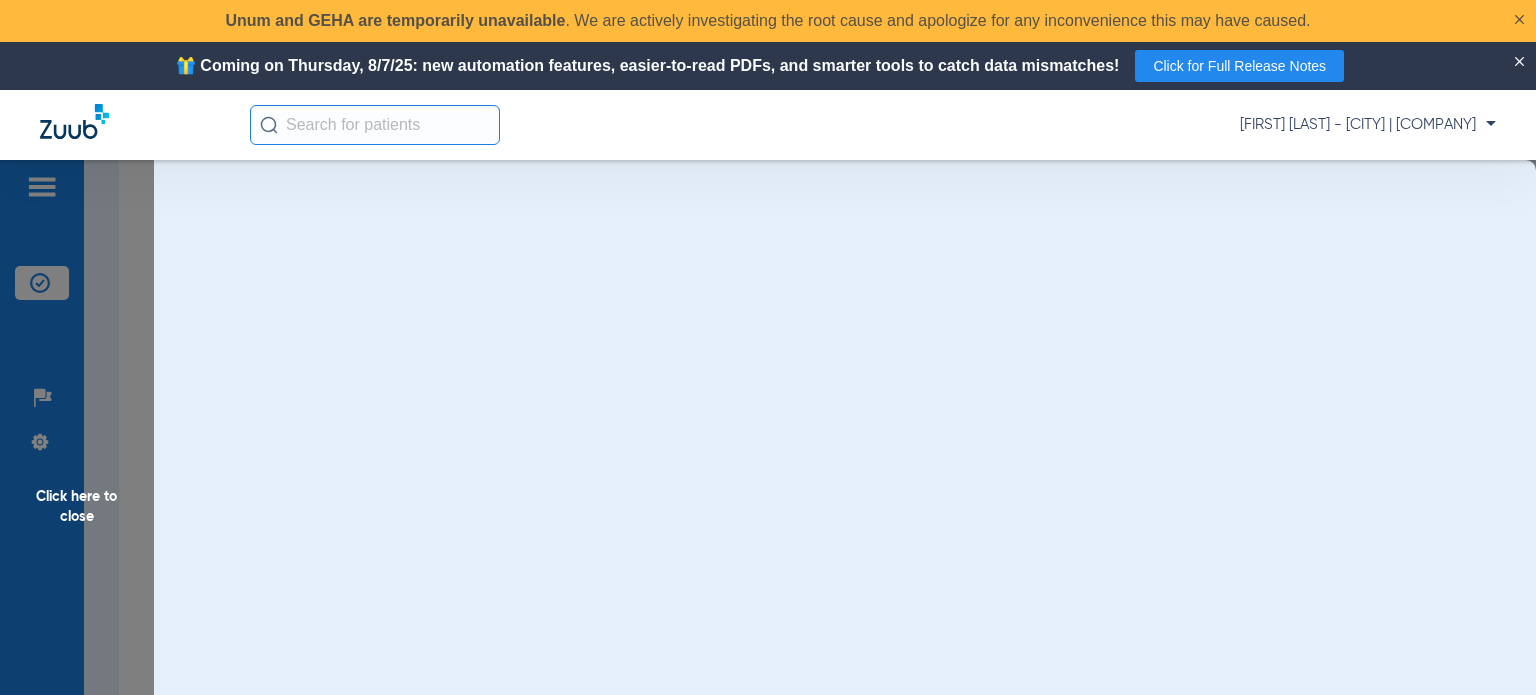 scroll, scrollTop: 0, scrollLeft: 0, axis: both 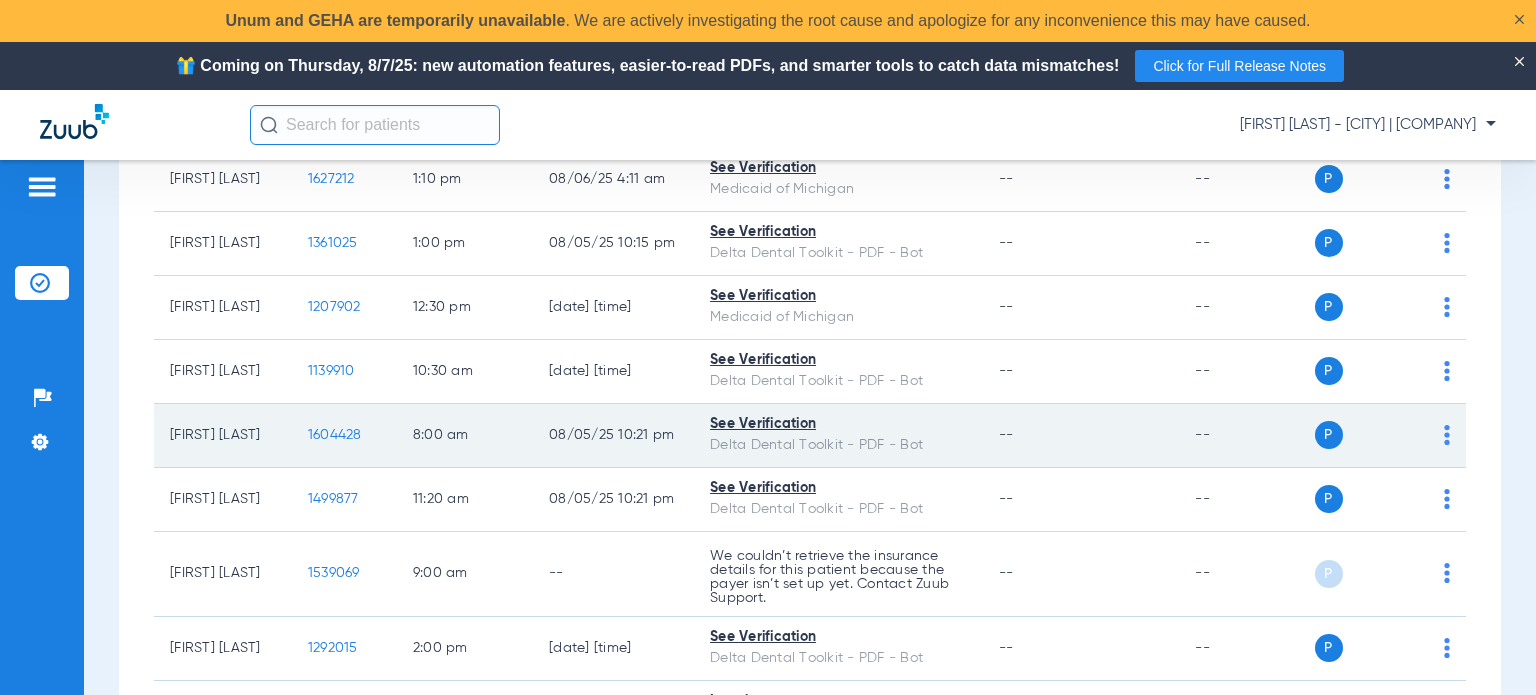 click on "1604428" 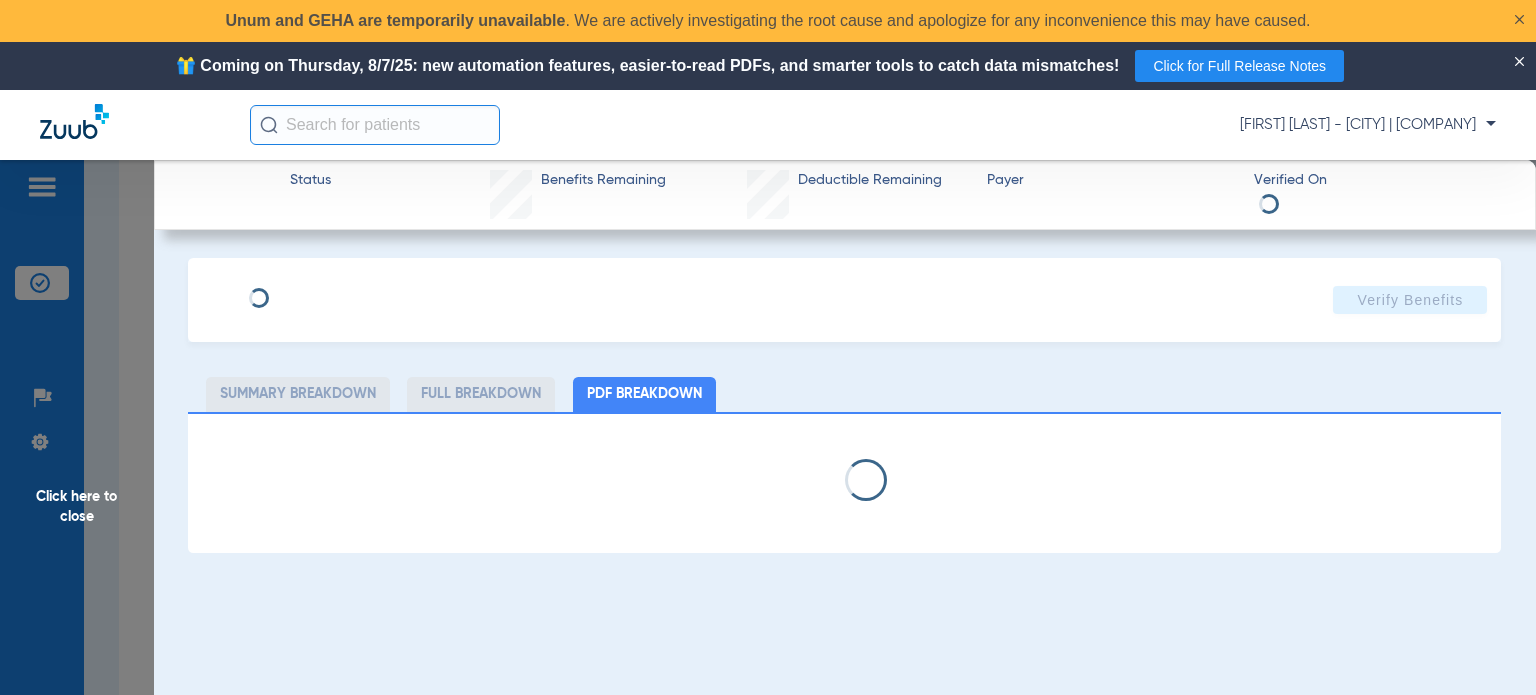 select on "page-width" 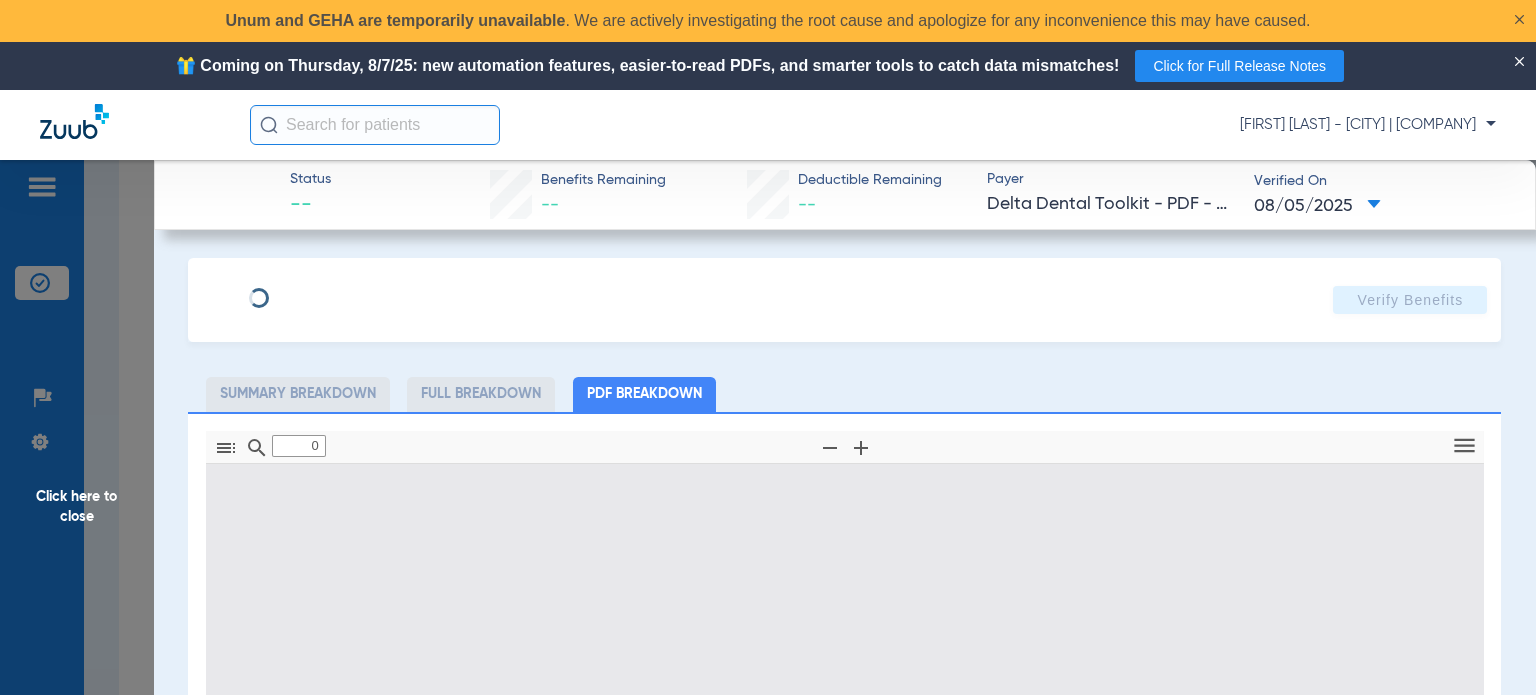 type on "1" 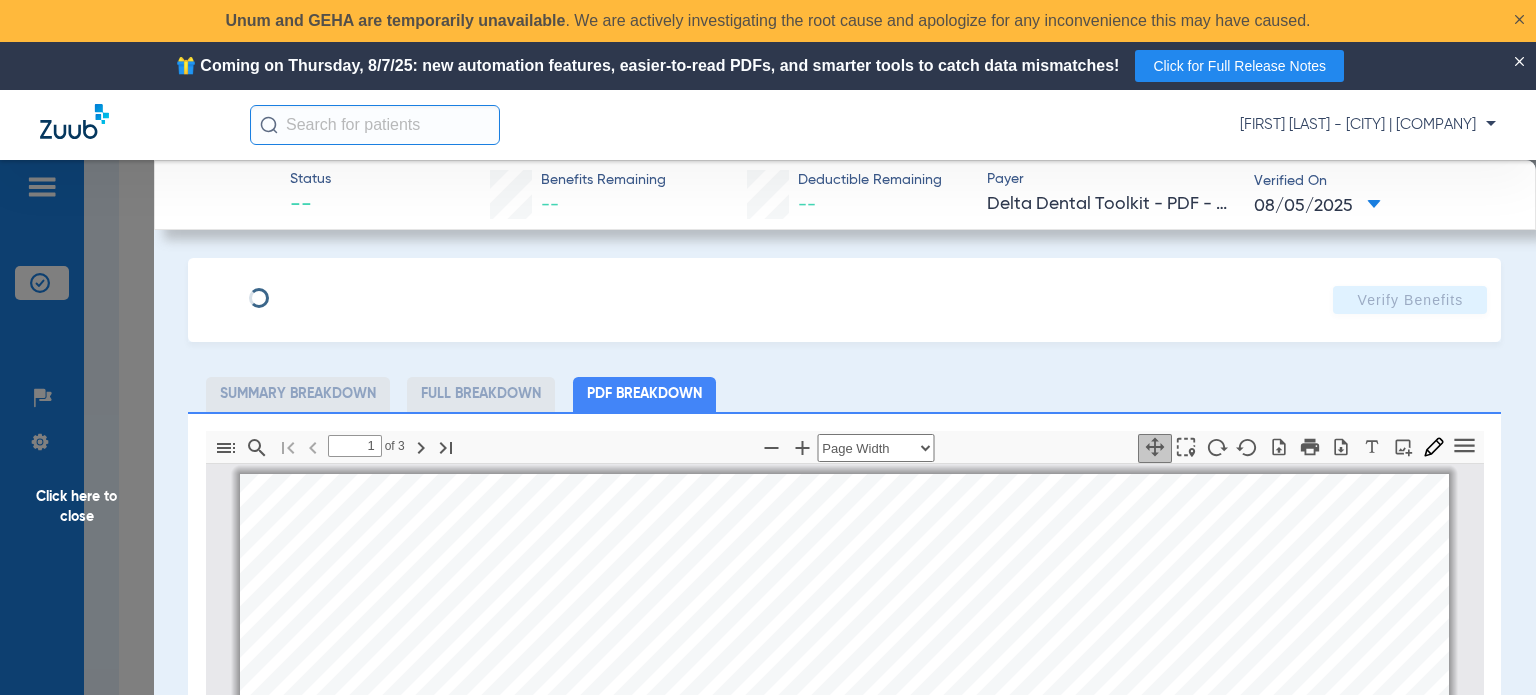 scroll, scrollTop: 10, scrollLeft: 0, axis: vertical 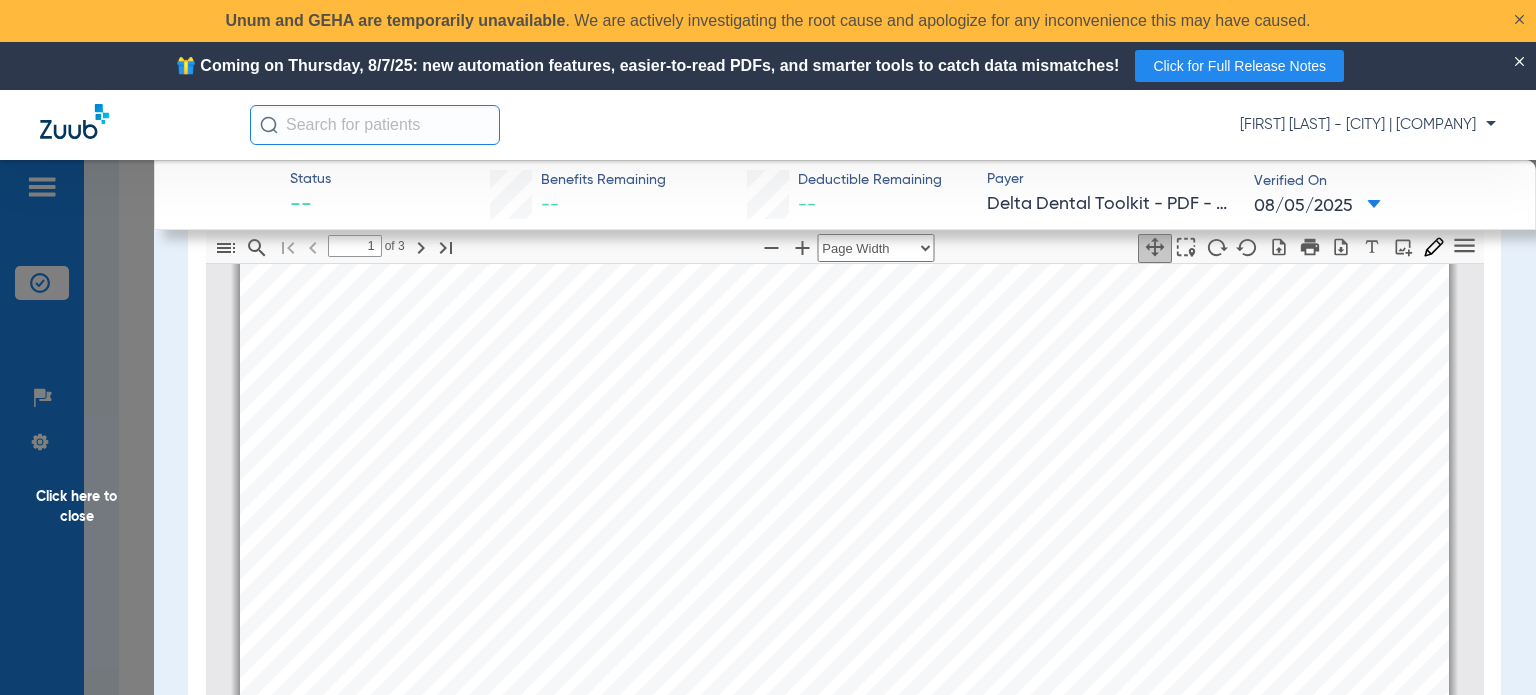 click on "Eligibility and Benefits are based on information available on [DATE] . This is an overview of benefits that should be reviewed in its entirety, and not a guarantee of payment. Refer to the patient's summary plan description (SPD) for detailed benefits, limitations, and exclusions. Estimated patient out of pocket expenses can be determined by the submission of a pre-treatment estimate. Eligibility Member Name:   [FIRST] [LAST] Patient Name:   [FIRST] [LAST] Relationship:   Subscriber Client Name:   Michigan Individual Exchange Plans Client Number:   MIDDEX-ADHI Product:   Delta Dental PPO (Point-of-Service) Currently Eligible:   Yes as of [DATE] Claims Mailing Address Delta Dental P.O. Box 9085 Farmington Hills, MI 48333-9085 Payer ID   DDPMI, DDPIN, DDPOH Contact your clearing house if you have any issues with these payer IDs Client Information:   determined only when a claim is processed. Coordination of Benefits Internal:   Yes External:   Yes       review benefits." at bounding box center (844, 1046) 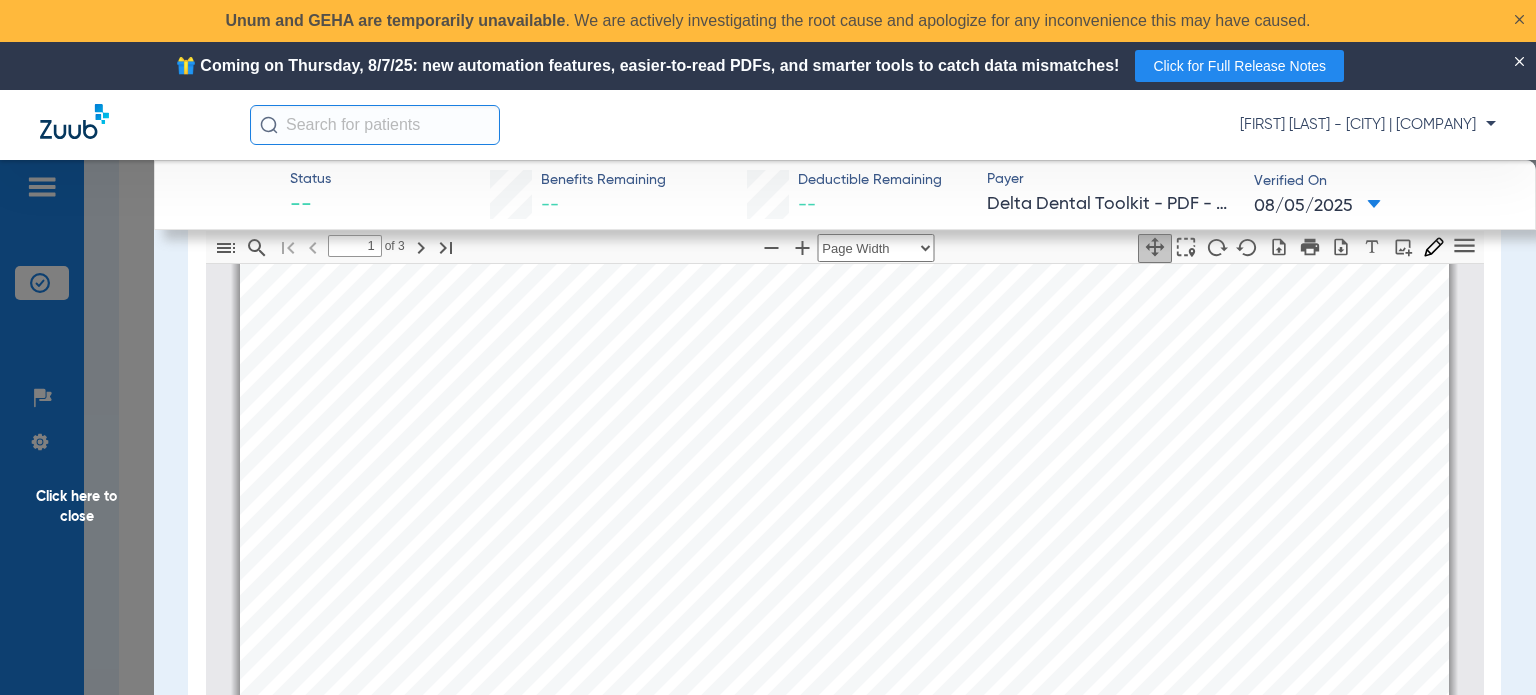 scroll, scrollTop: 310, scrollLeft: 0, axis: vertical 